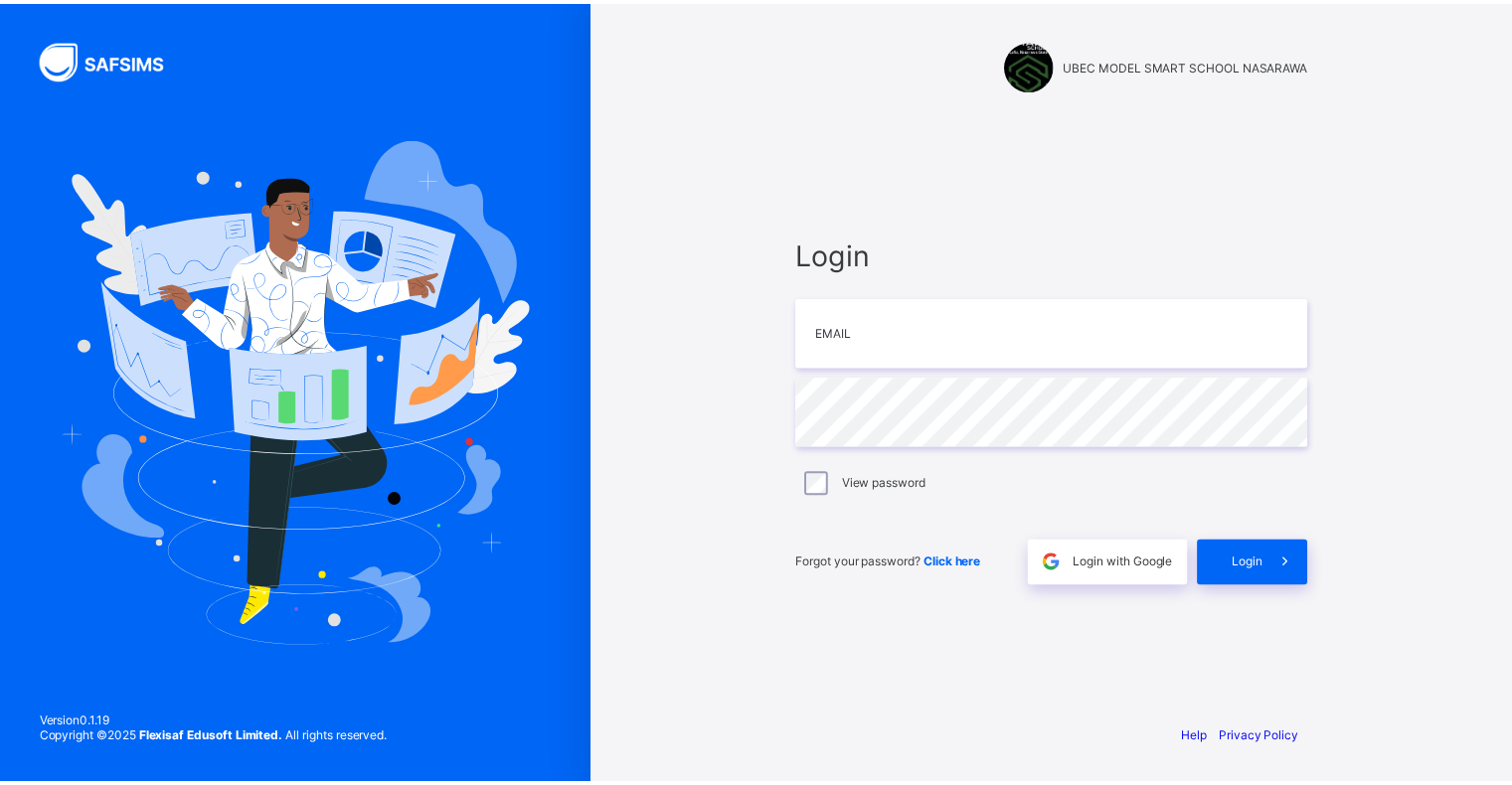scroll, scrollTop: 0, scrollLeft: 0, axis: both 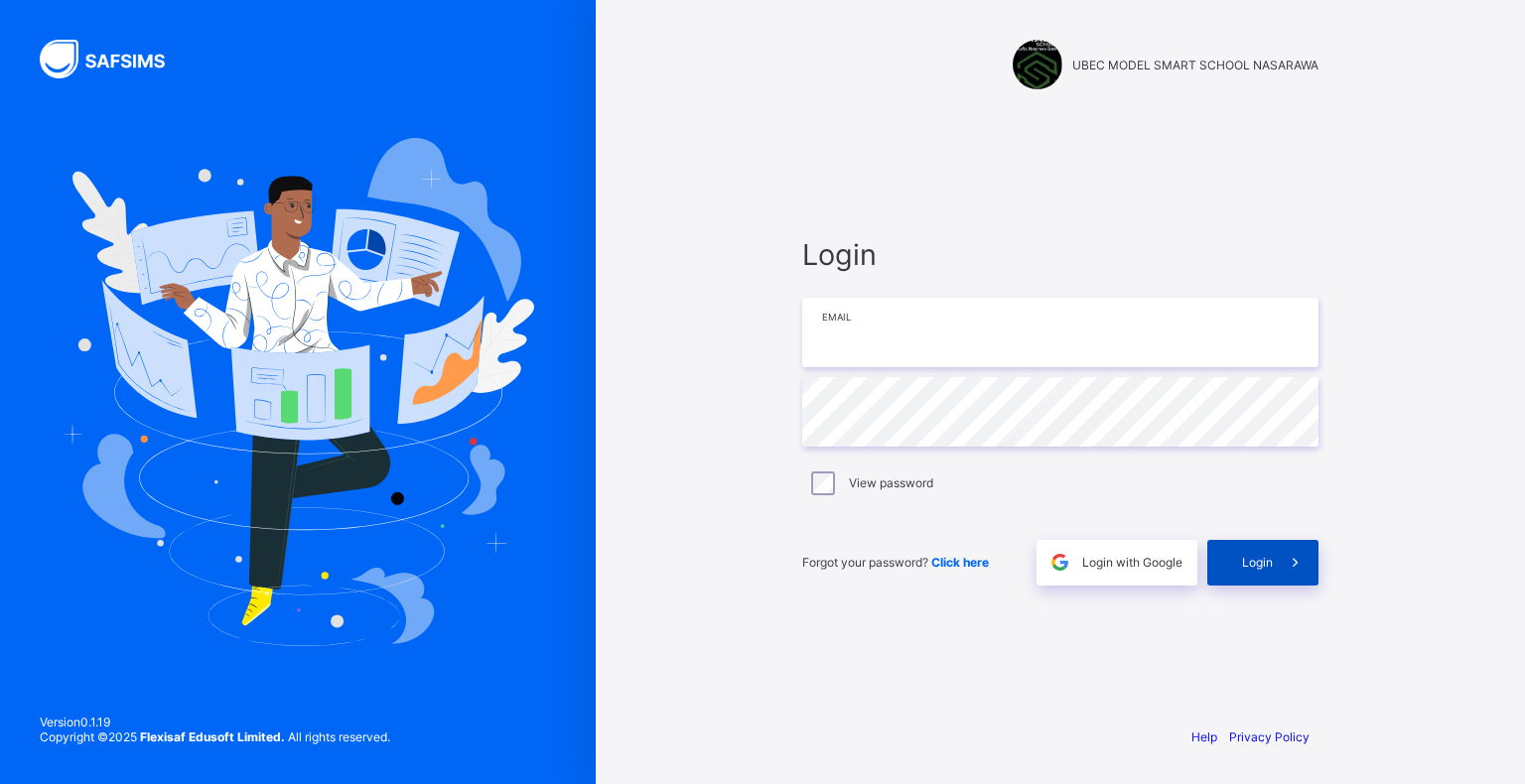 type on "**********" 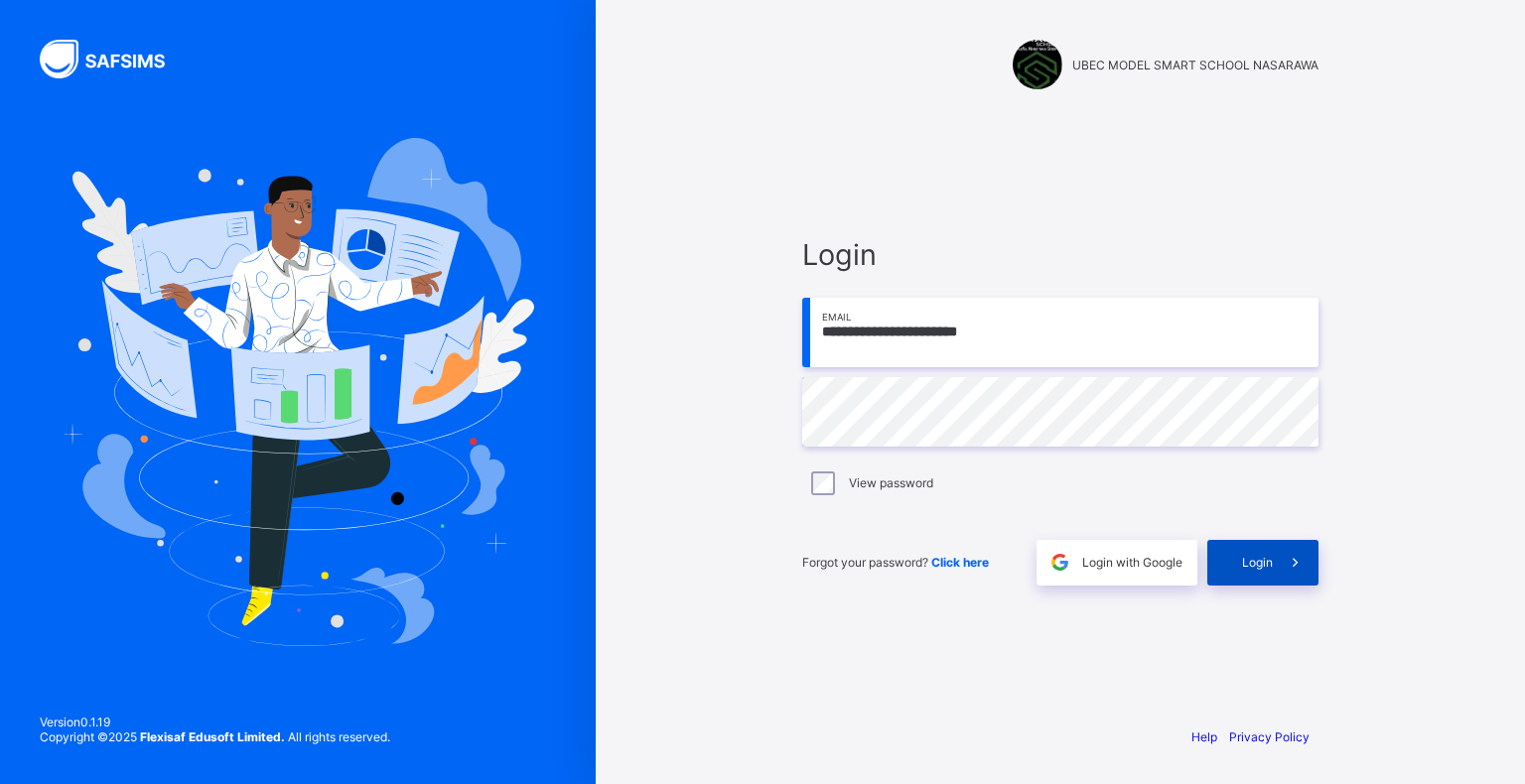 click on "Login" at bounding box center (1263, 563) 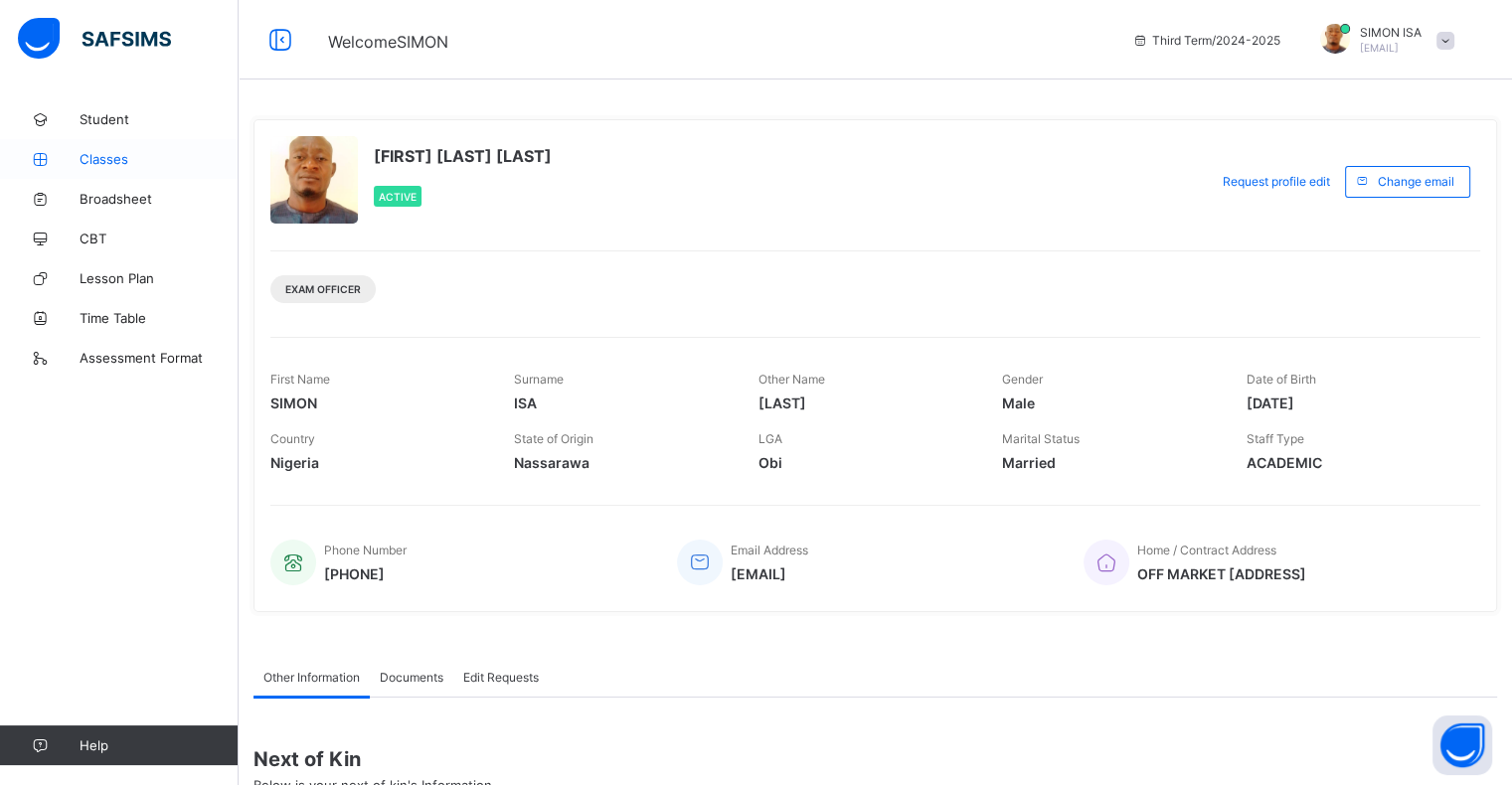 click on "Classes" at bounding box center [159, 159] 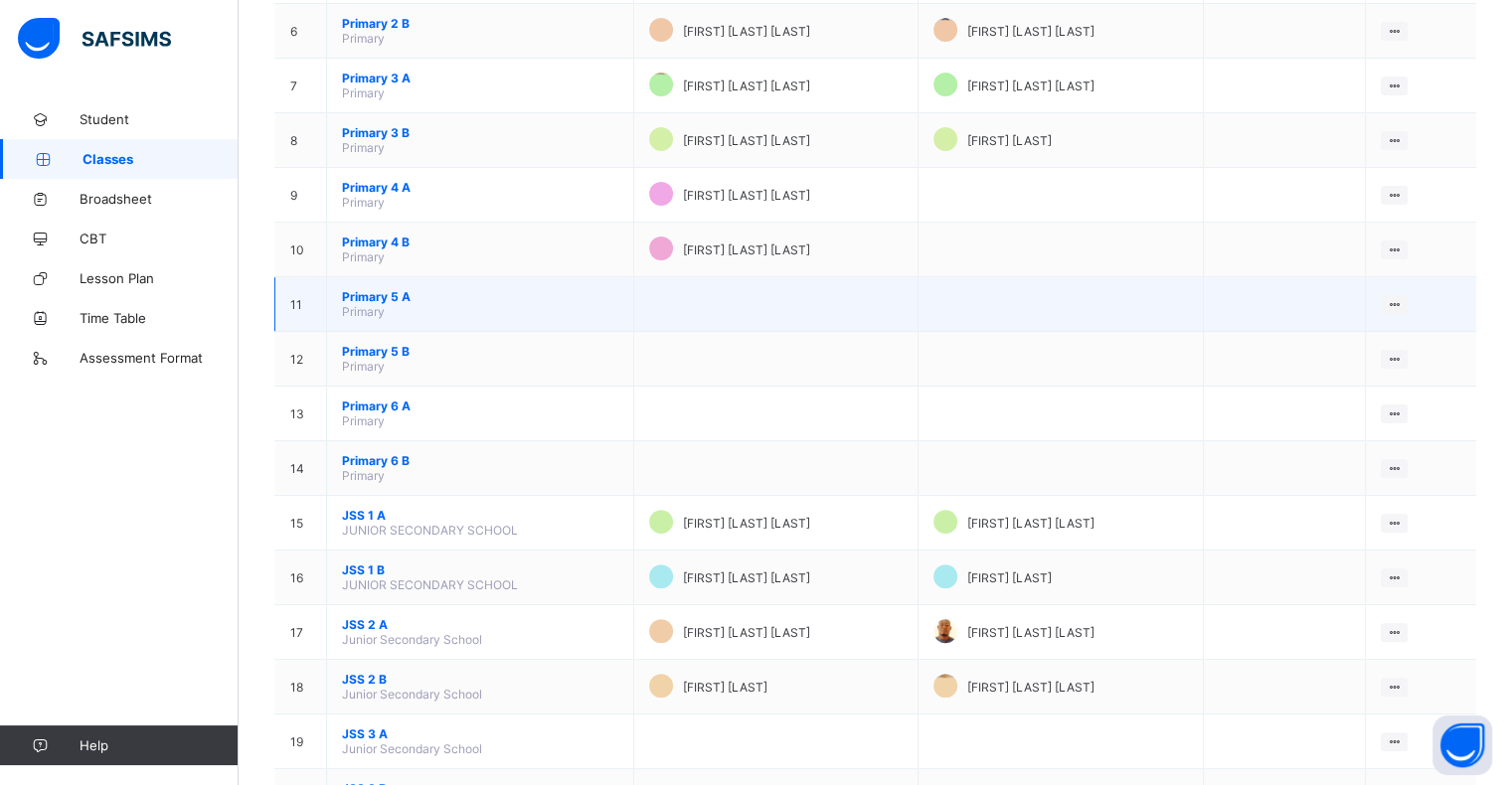 scroll, scrollTop: 594, scrollLeft: 0, axis: vertical 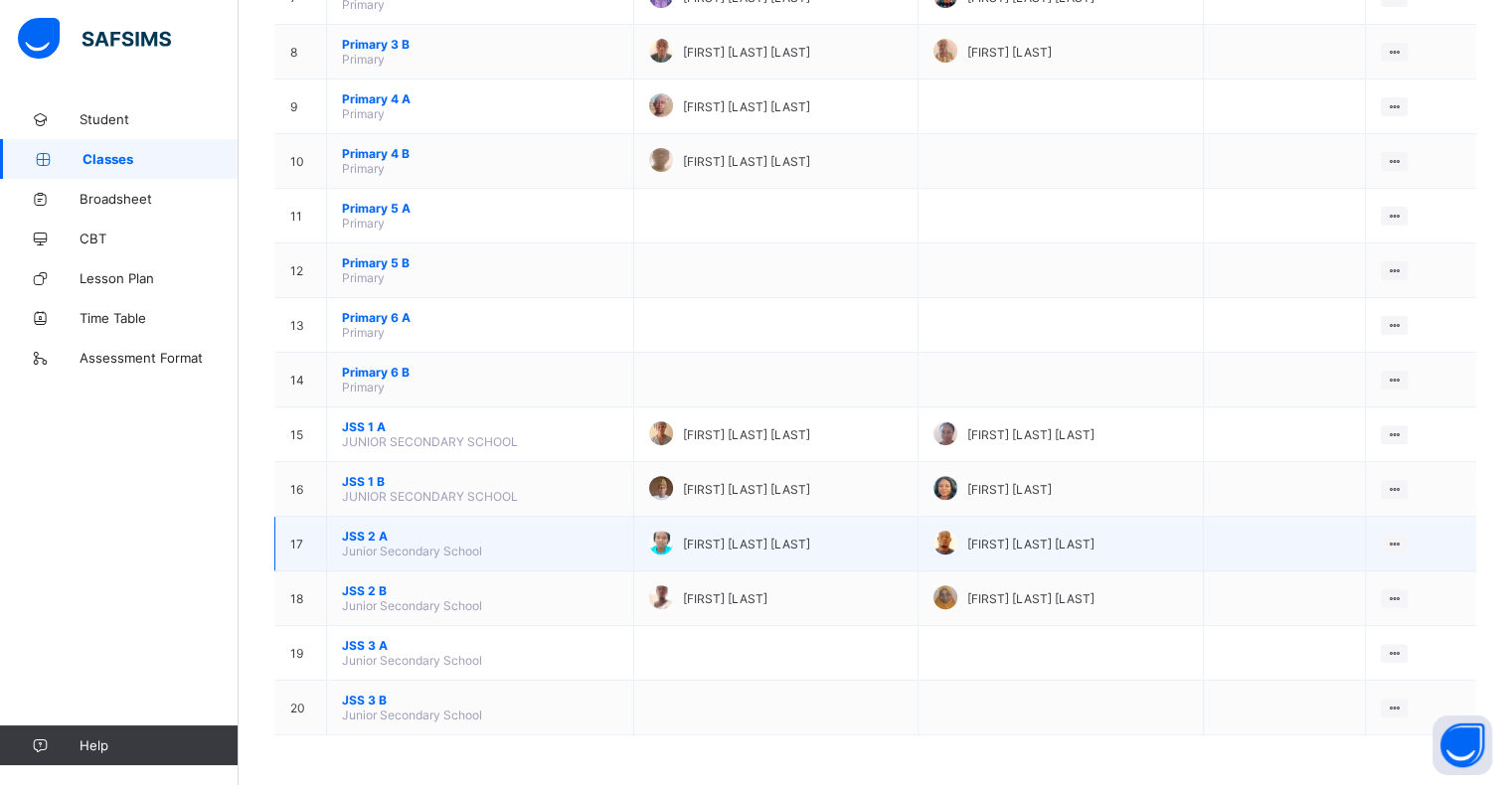 click on "[FIRST] [LAST]" at bounding box center (747, 544) 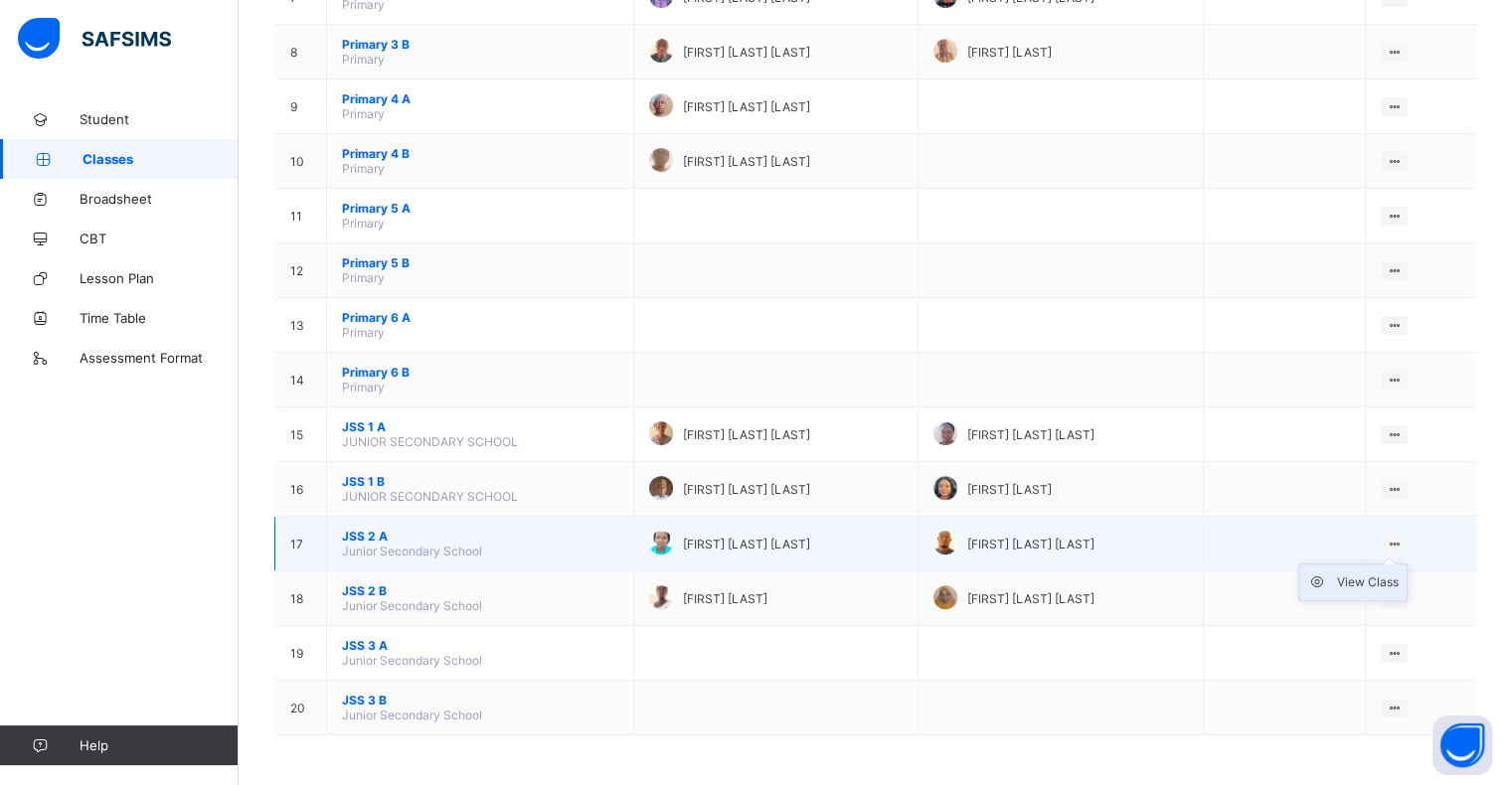 click on "View Class" at bounding box center (1368, 582) 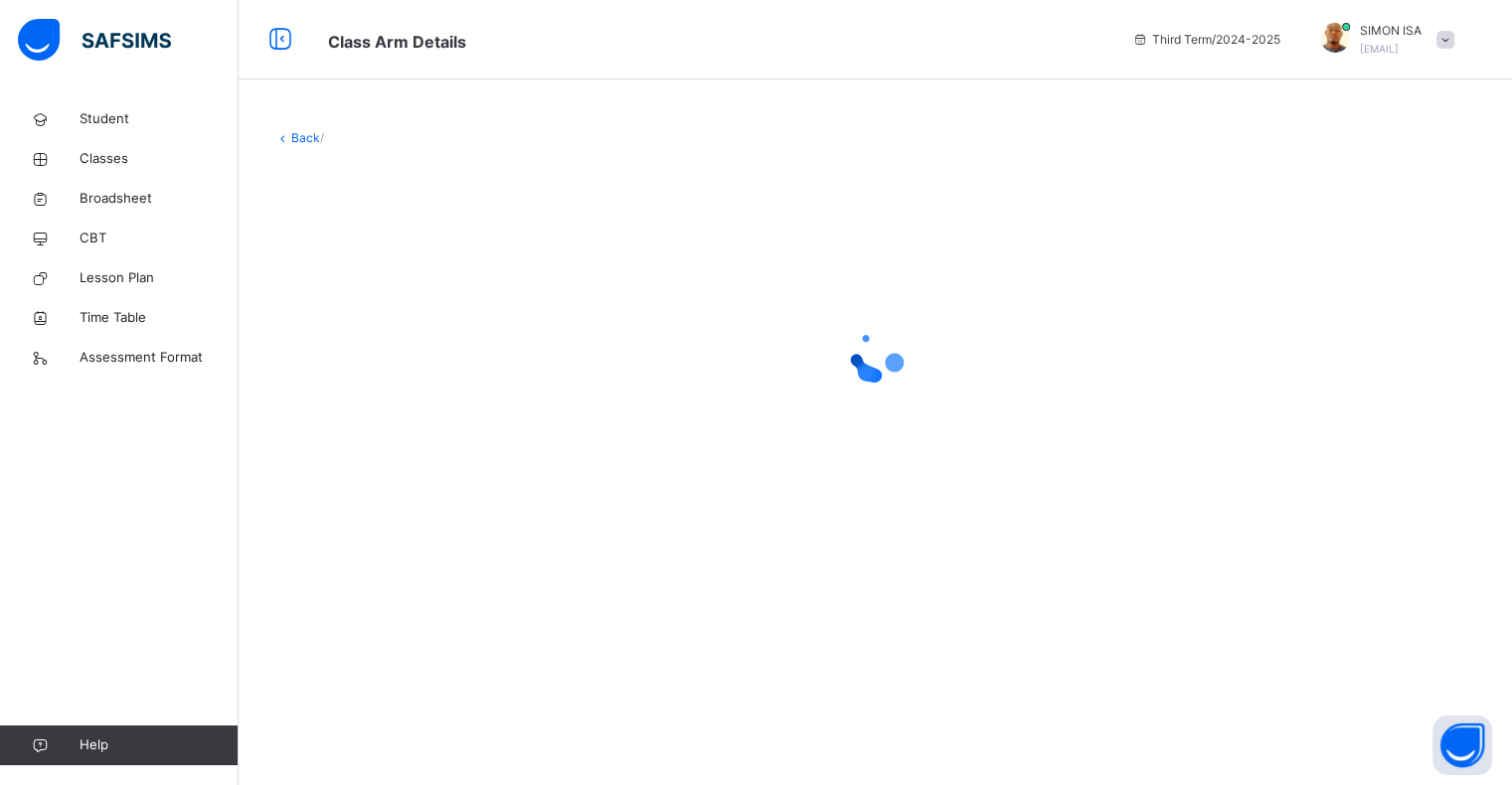 scroll, scrollTop: 0, scrollLeft: 0, axis: both 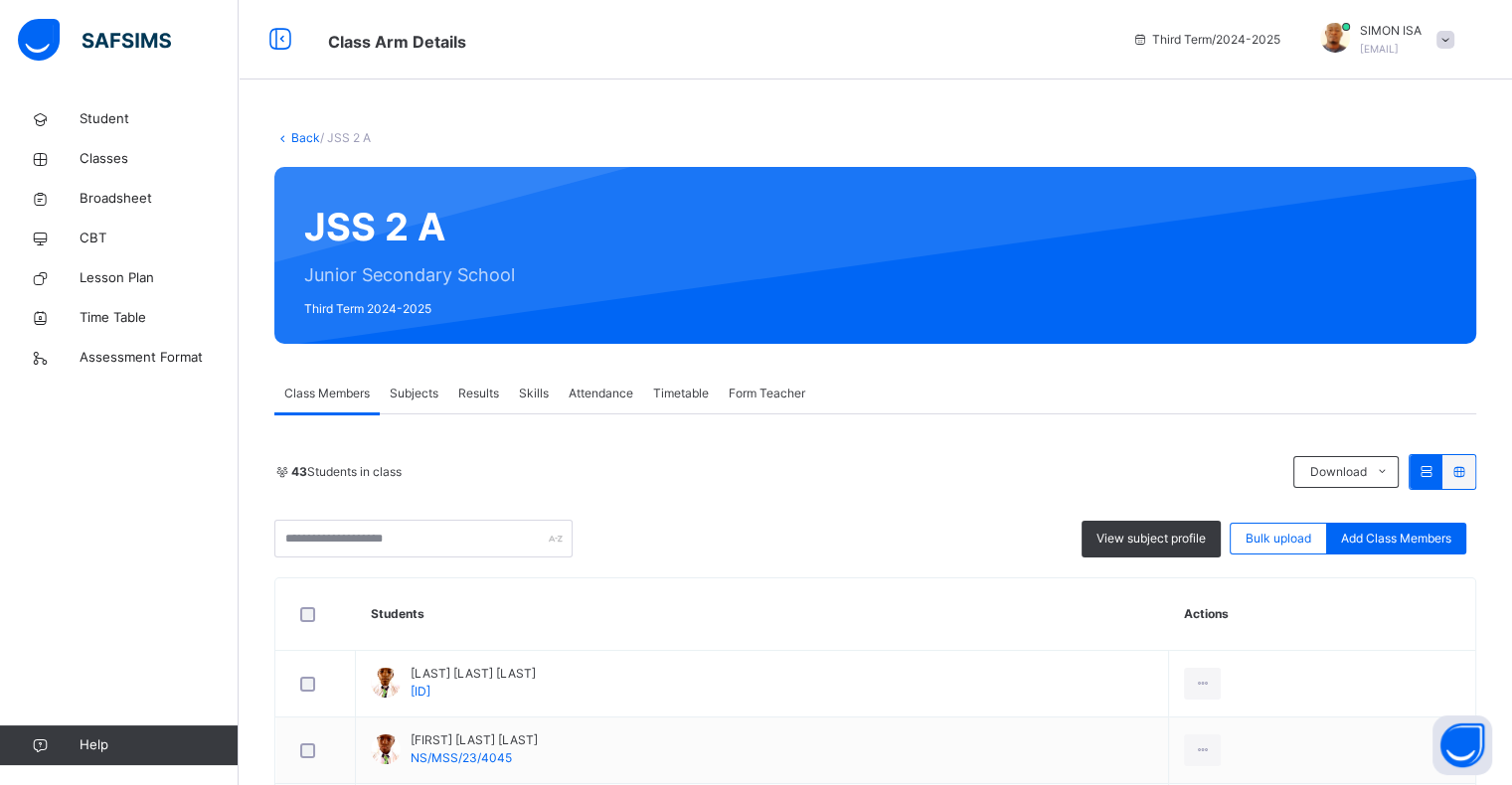 click on "Skills" at bounding box center [534, 393] 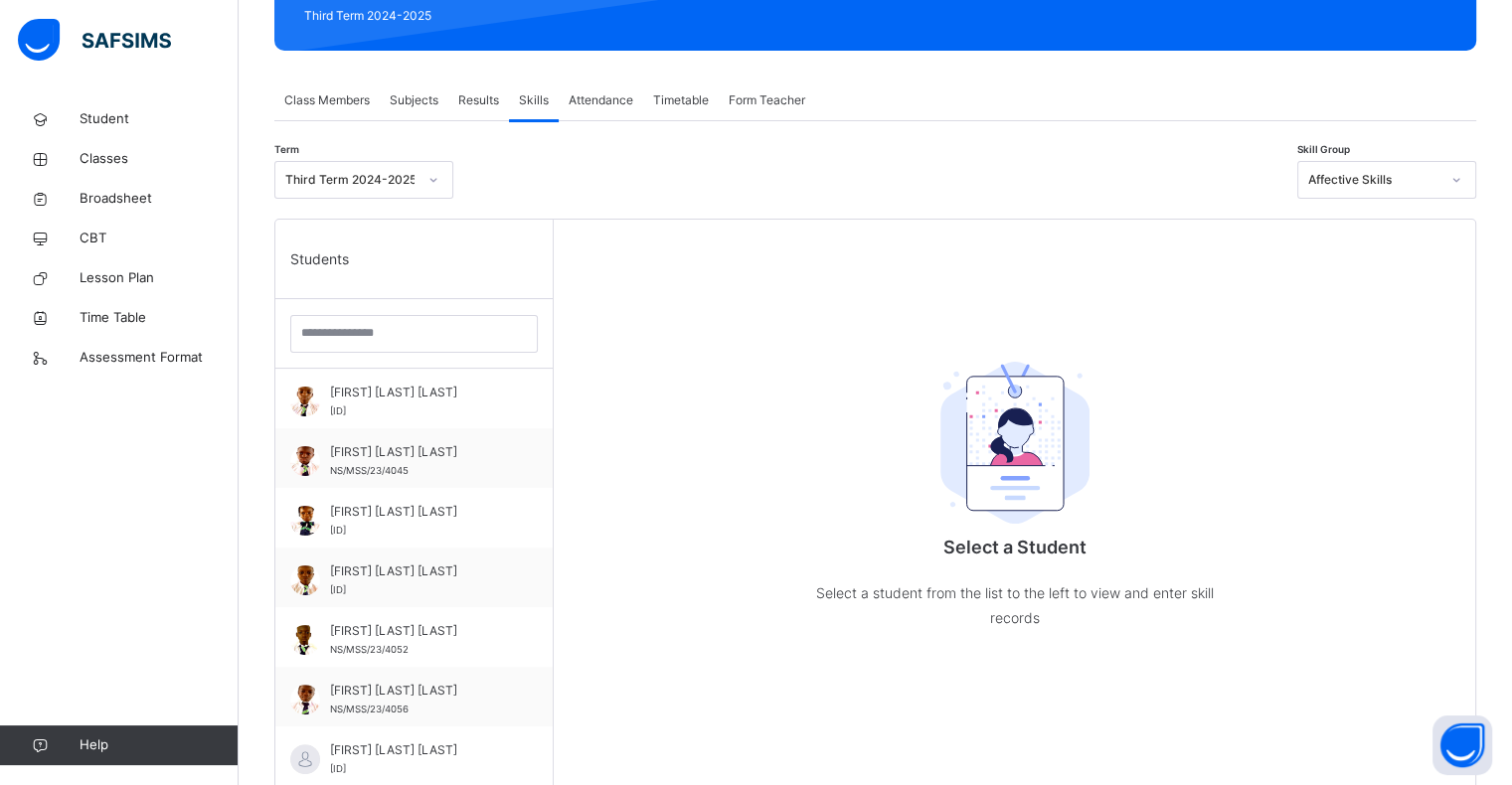 scroll, scrollTop: 294, scrollLeft: 0, axis: vertical 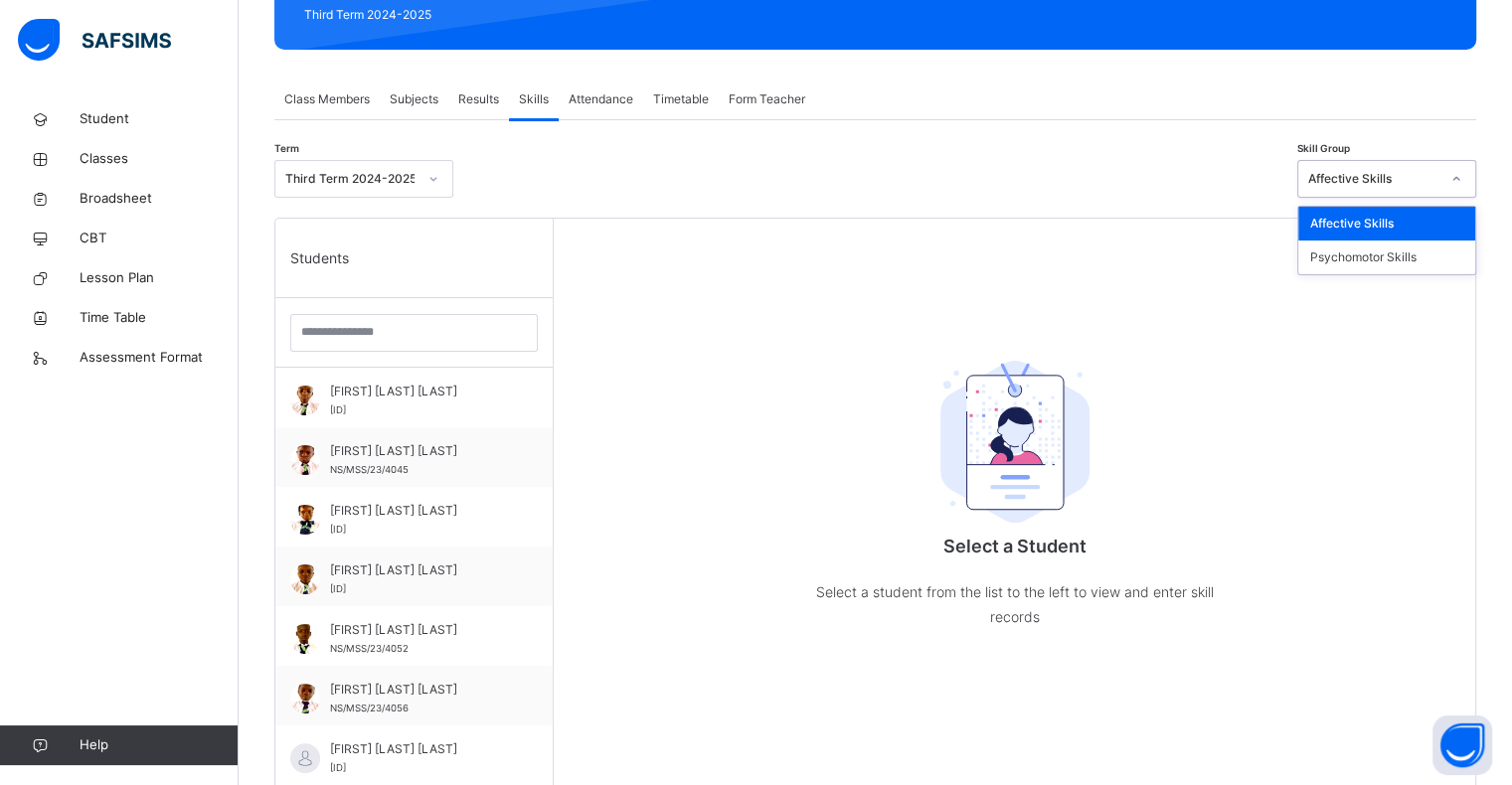 click on "Affective Skills" at bounding box center [1374, 179] 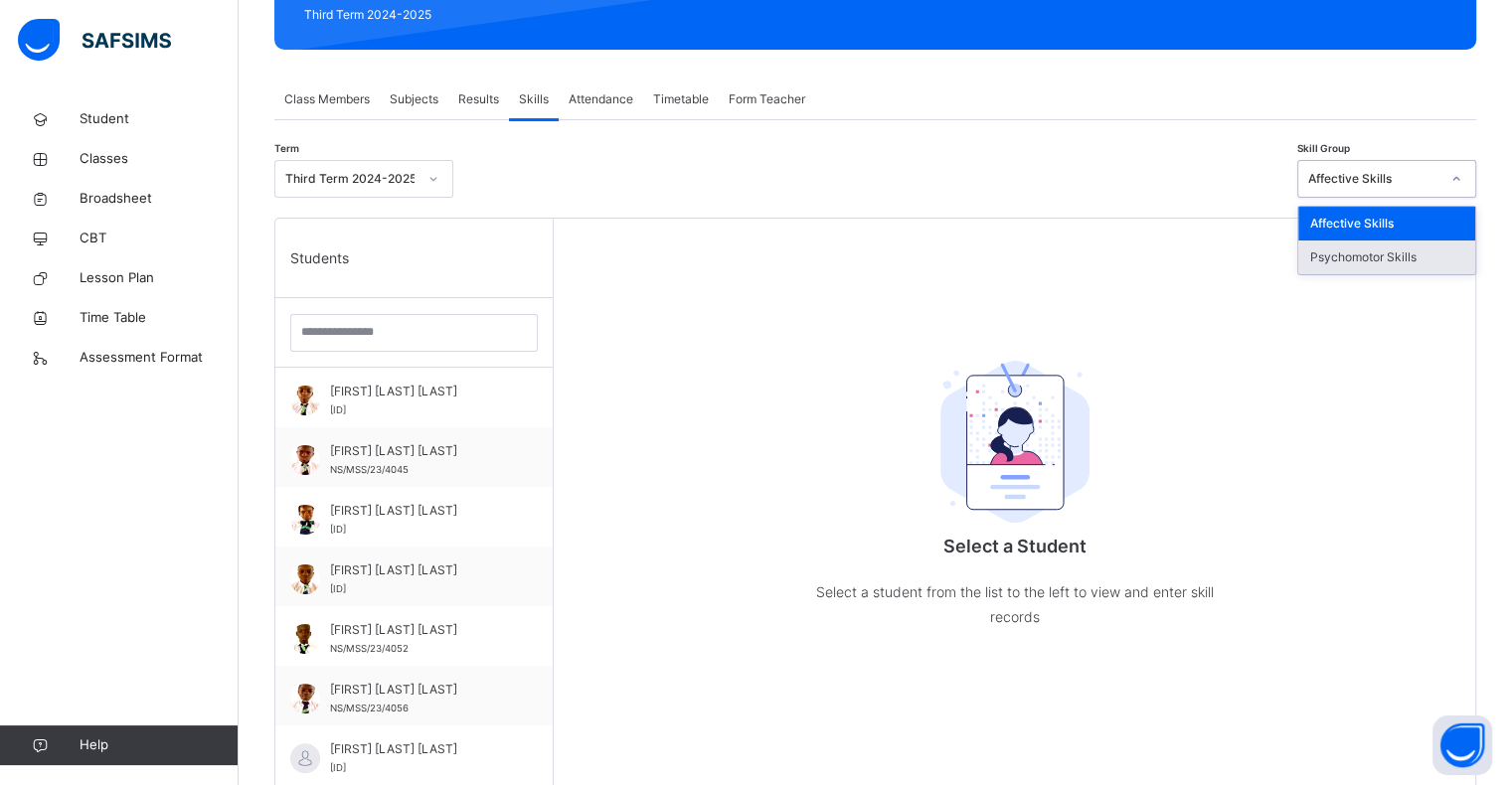 click on "Psychomotor Skills" at bounding box center (1387, 257) 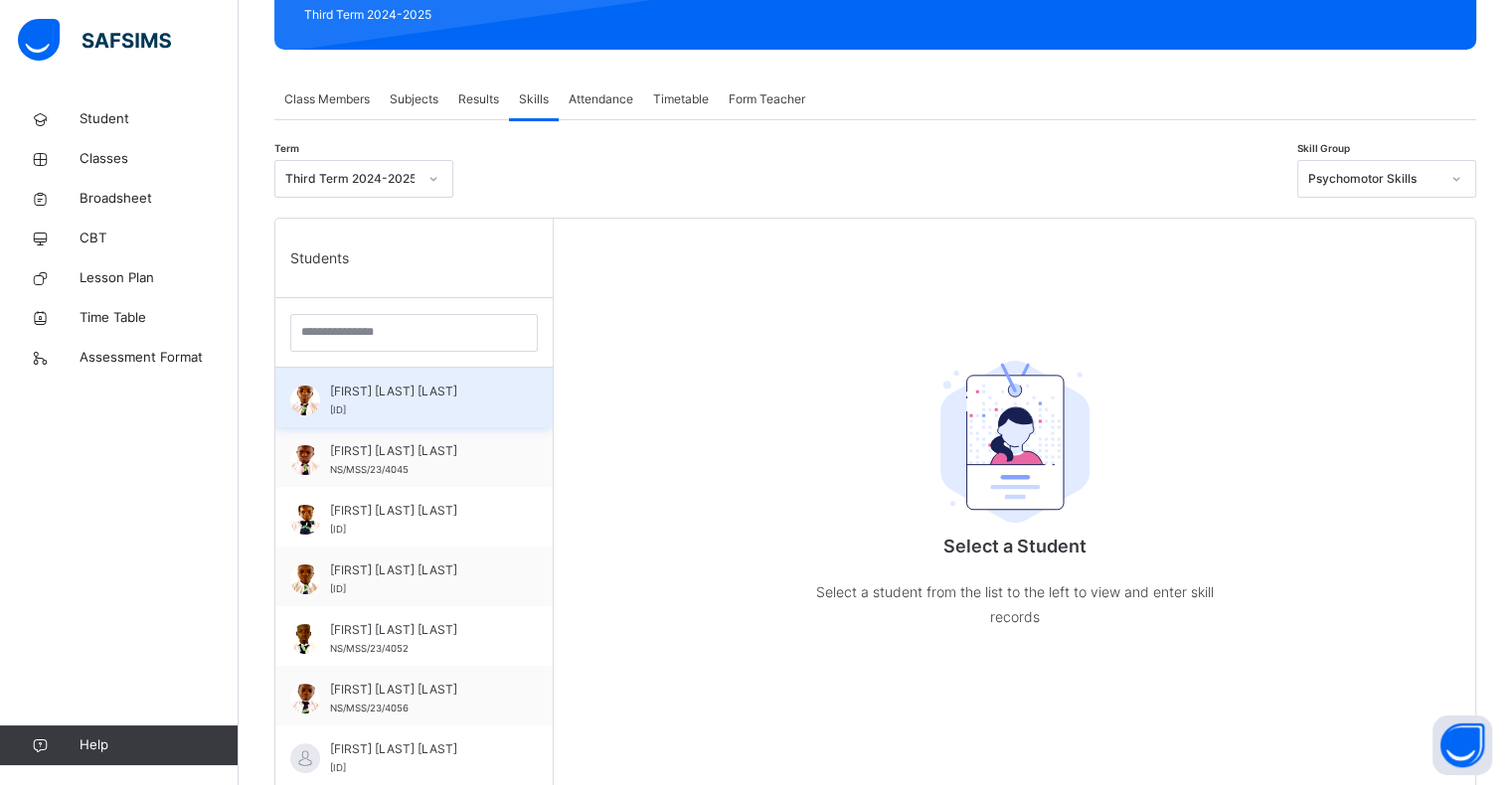 click on "[ID]" at bounding box center (338, 409) 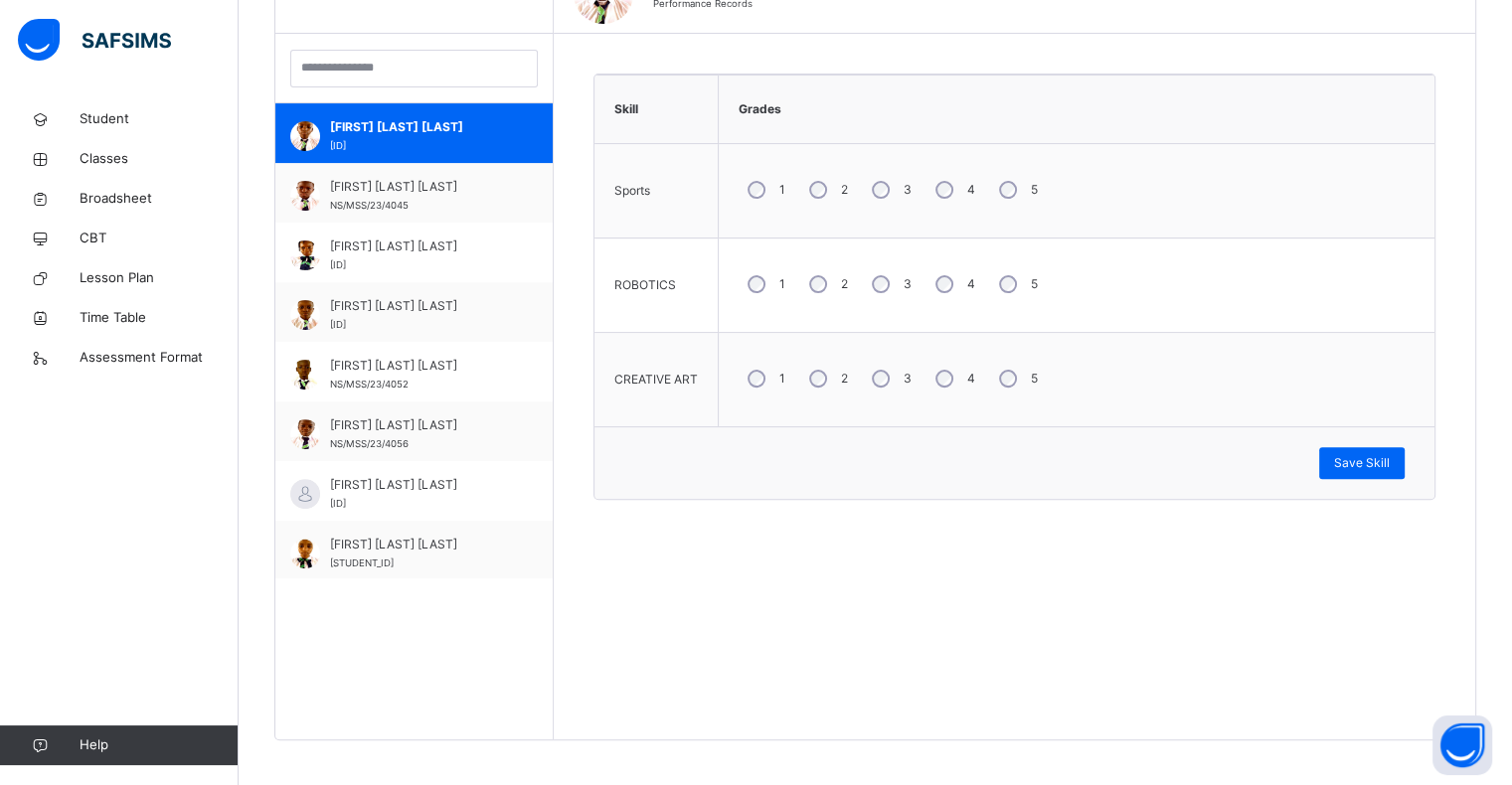 scroll, scrollTop: 559, scrollLeft: 0, axis: vertical 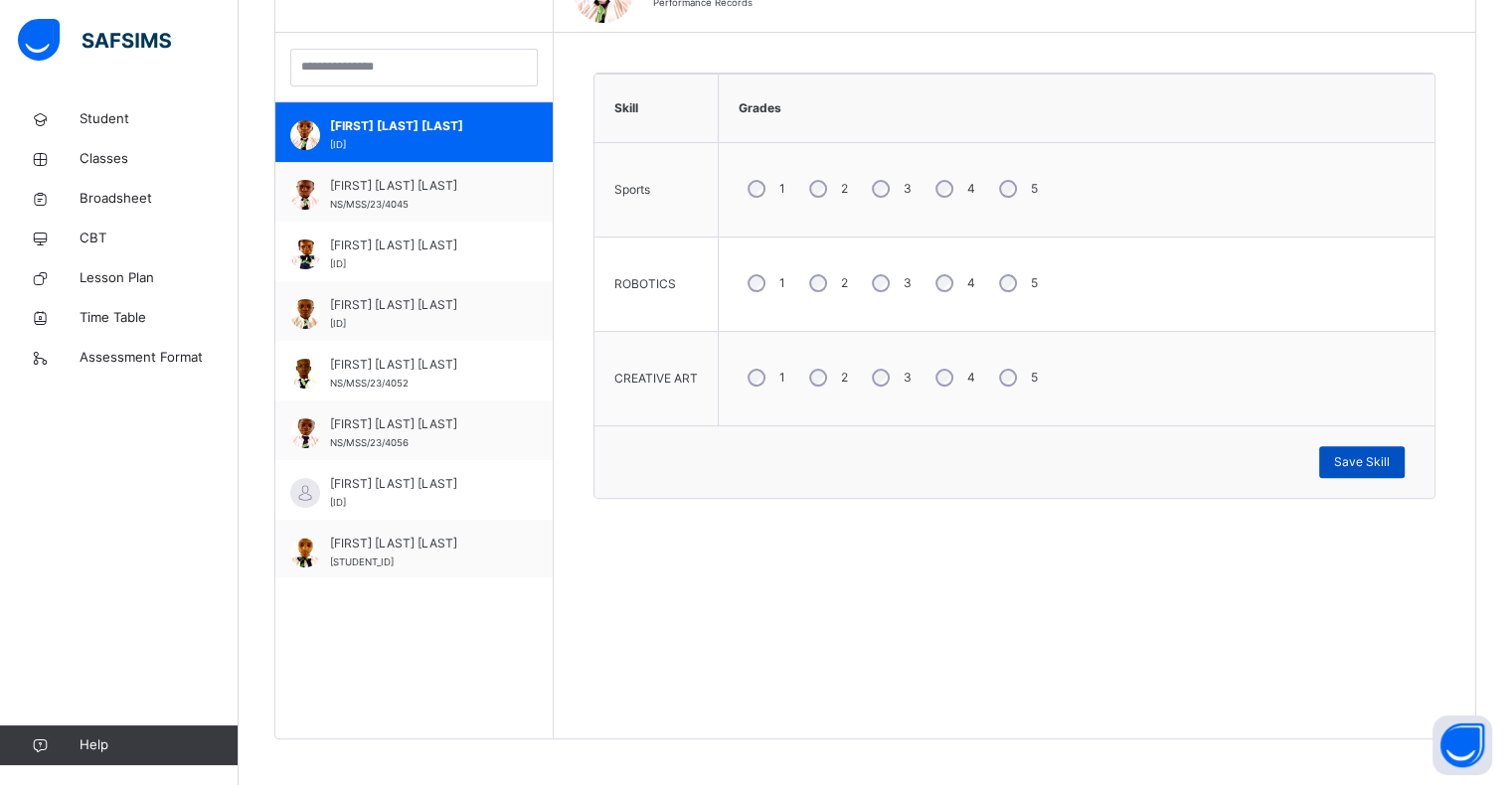 click on "Save Skill" at bounding box center (1362, 462) 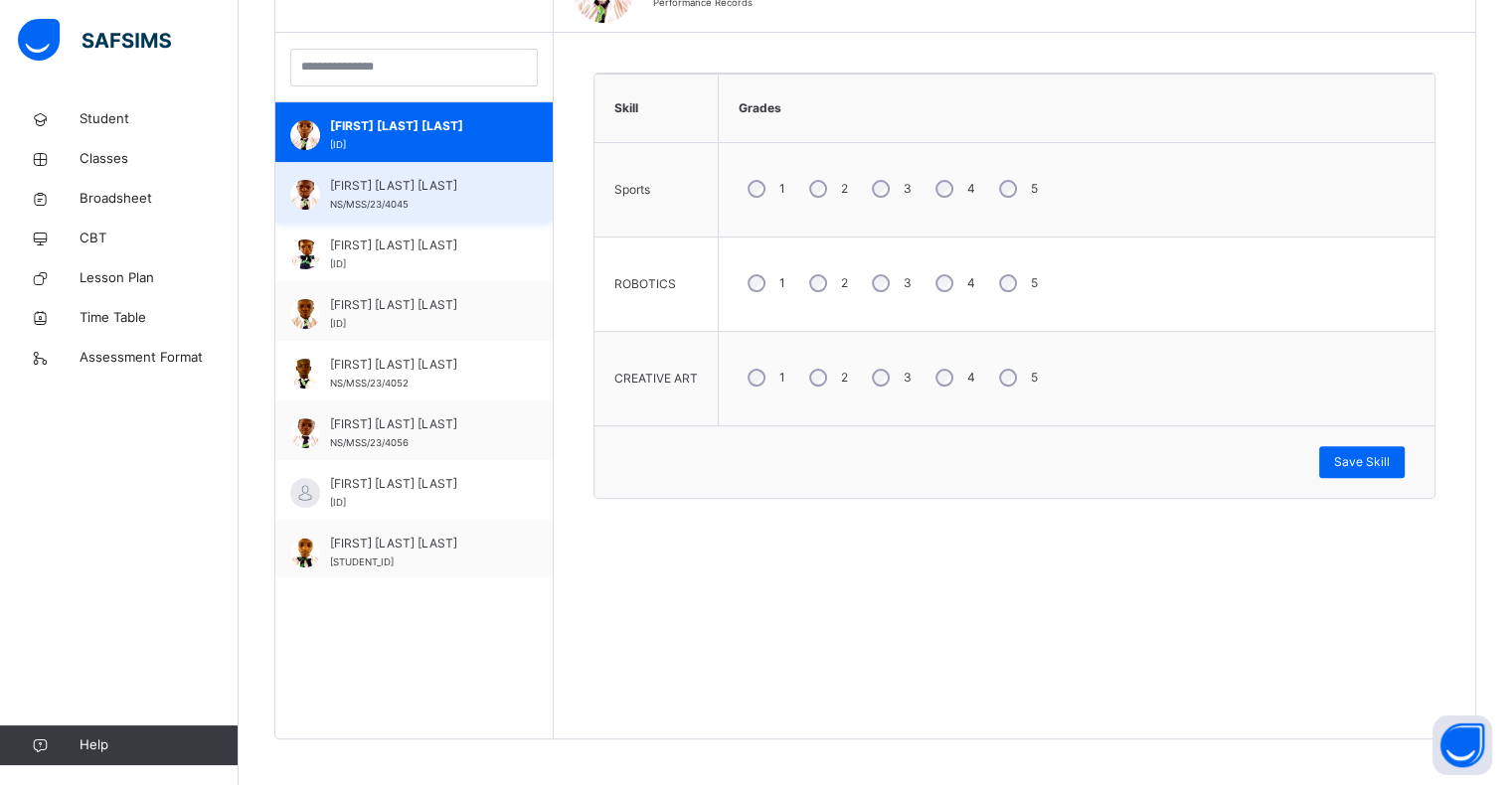 click on "[FIRST] [LAST]" at bounding box center [419, 186] 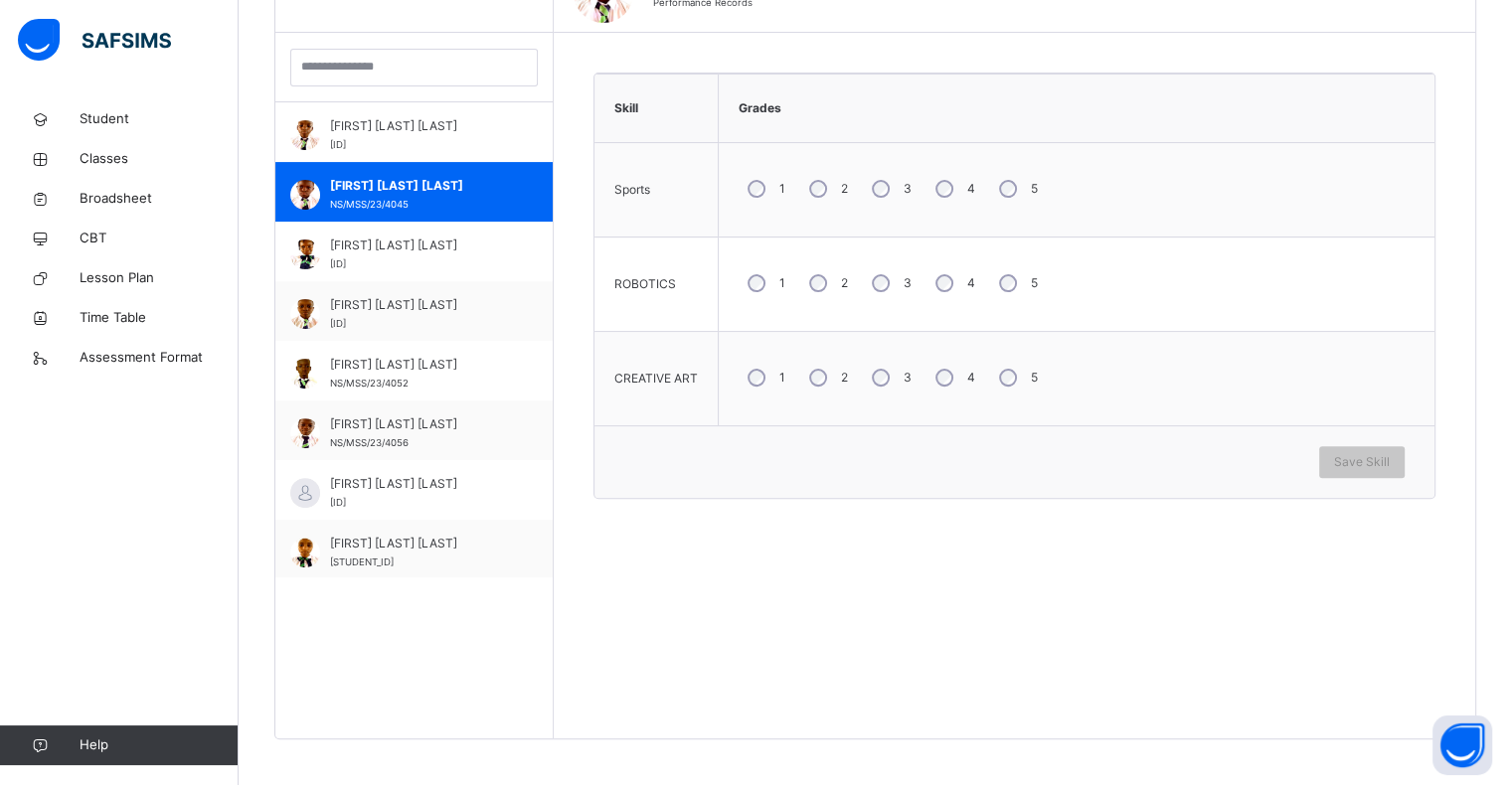 click on "1" at bounding box center [764, 378] 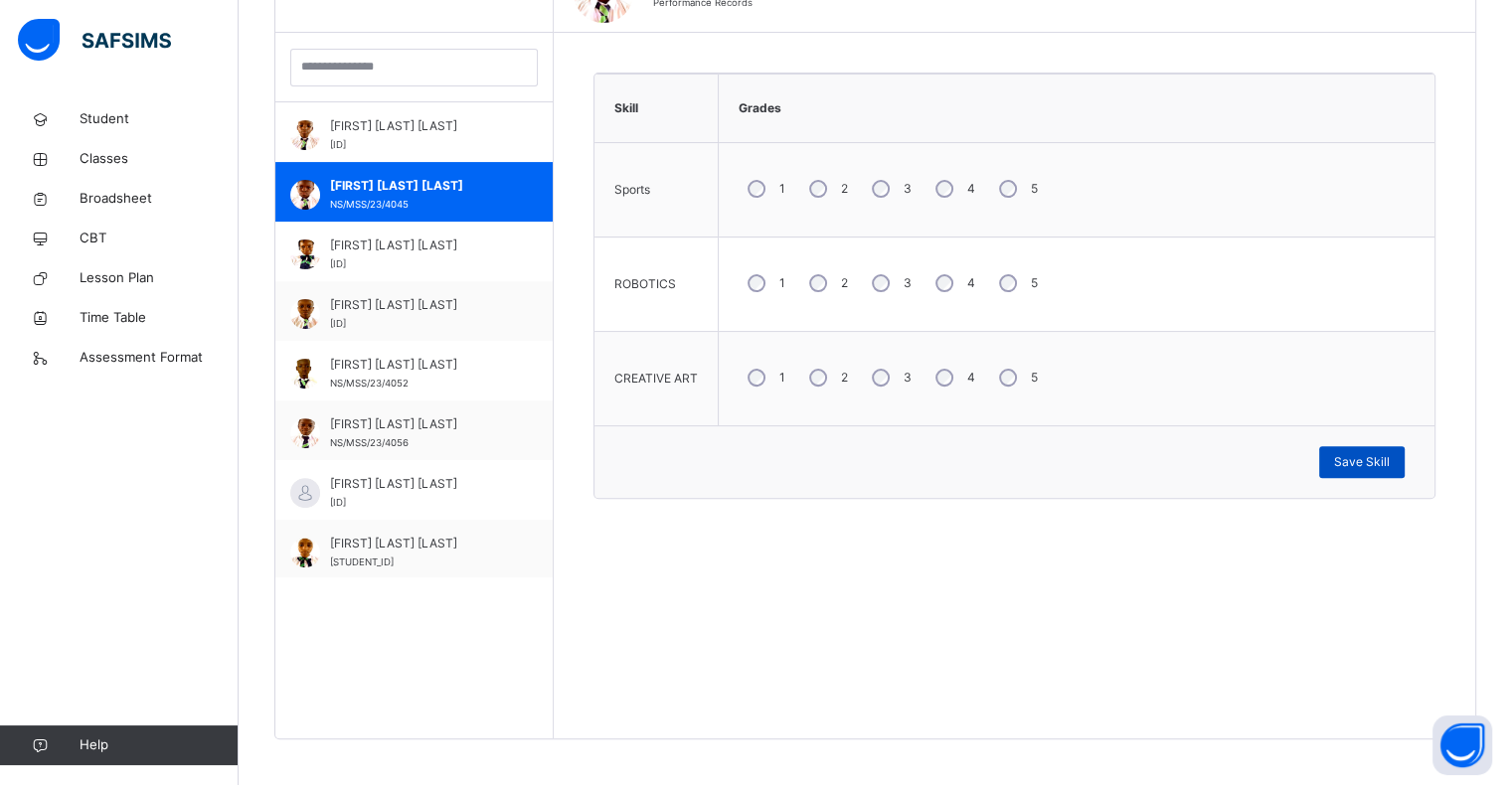 click on "Save Skill" at bounding box center [1362, 462] 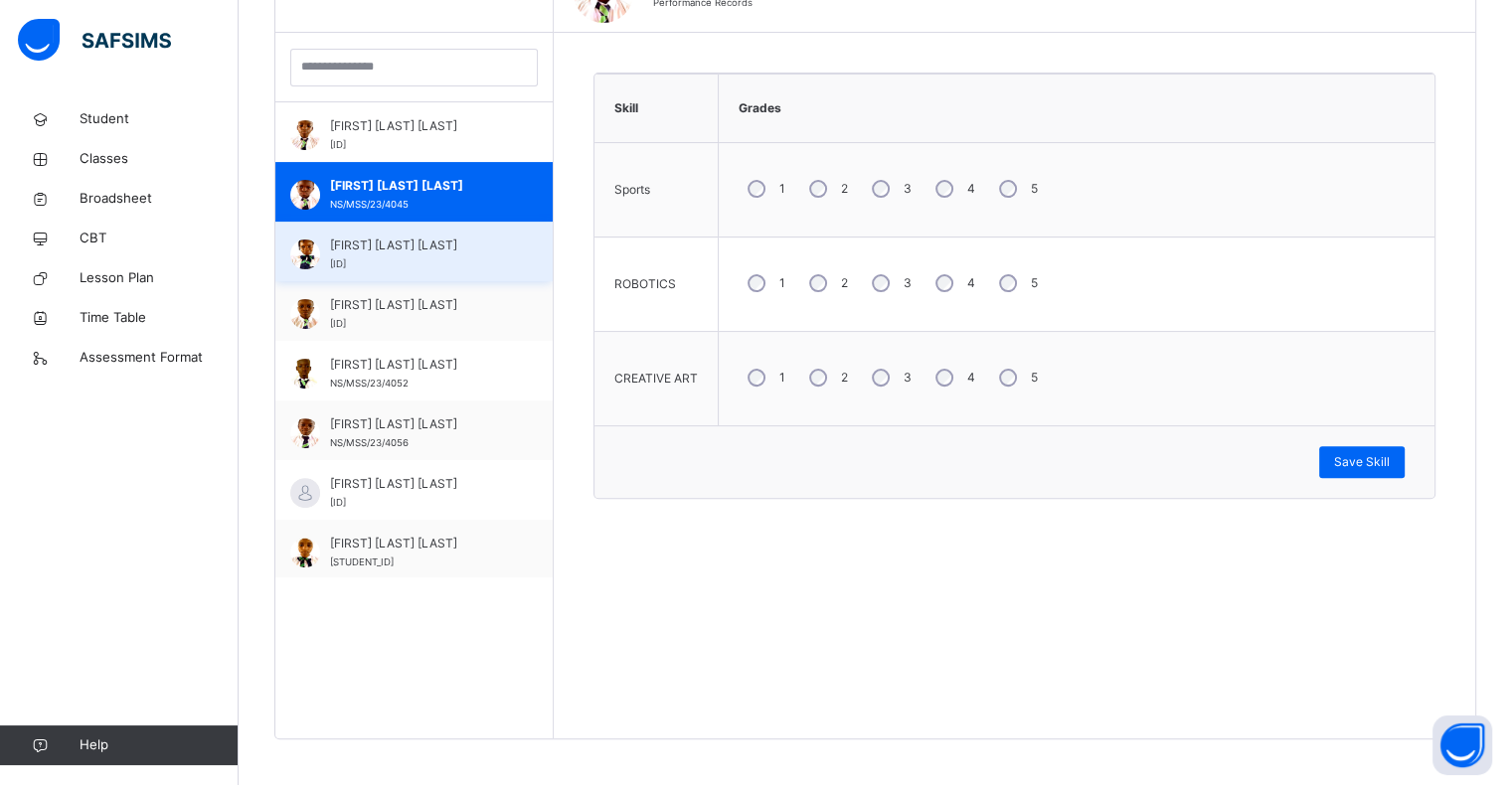click on "[FIRST] [LAST]" at bounding box center (419, 245) 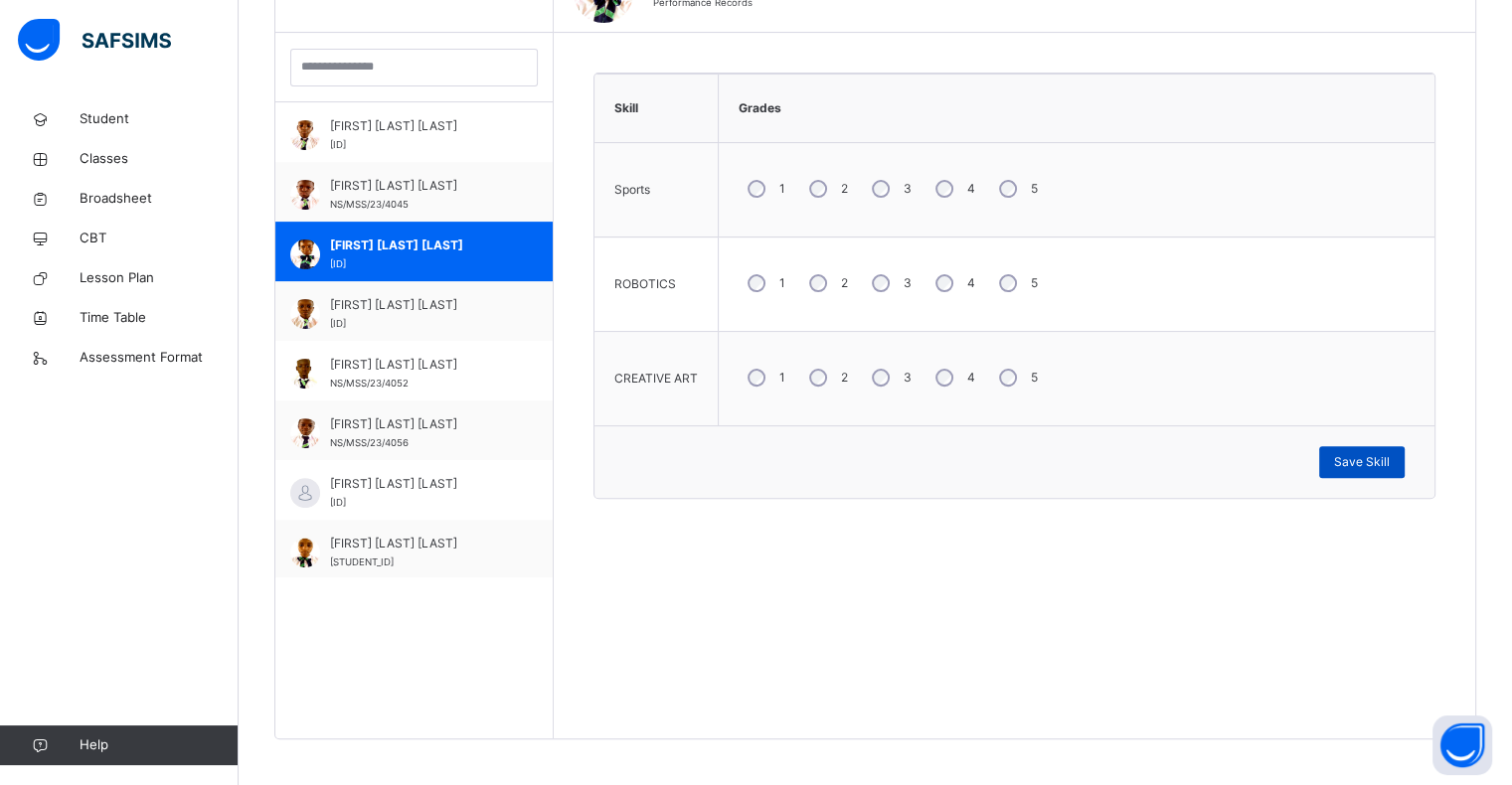 click on "Save Skill" at bounding box center (1362, 462) 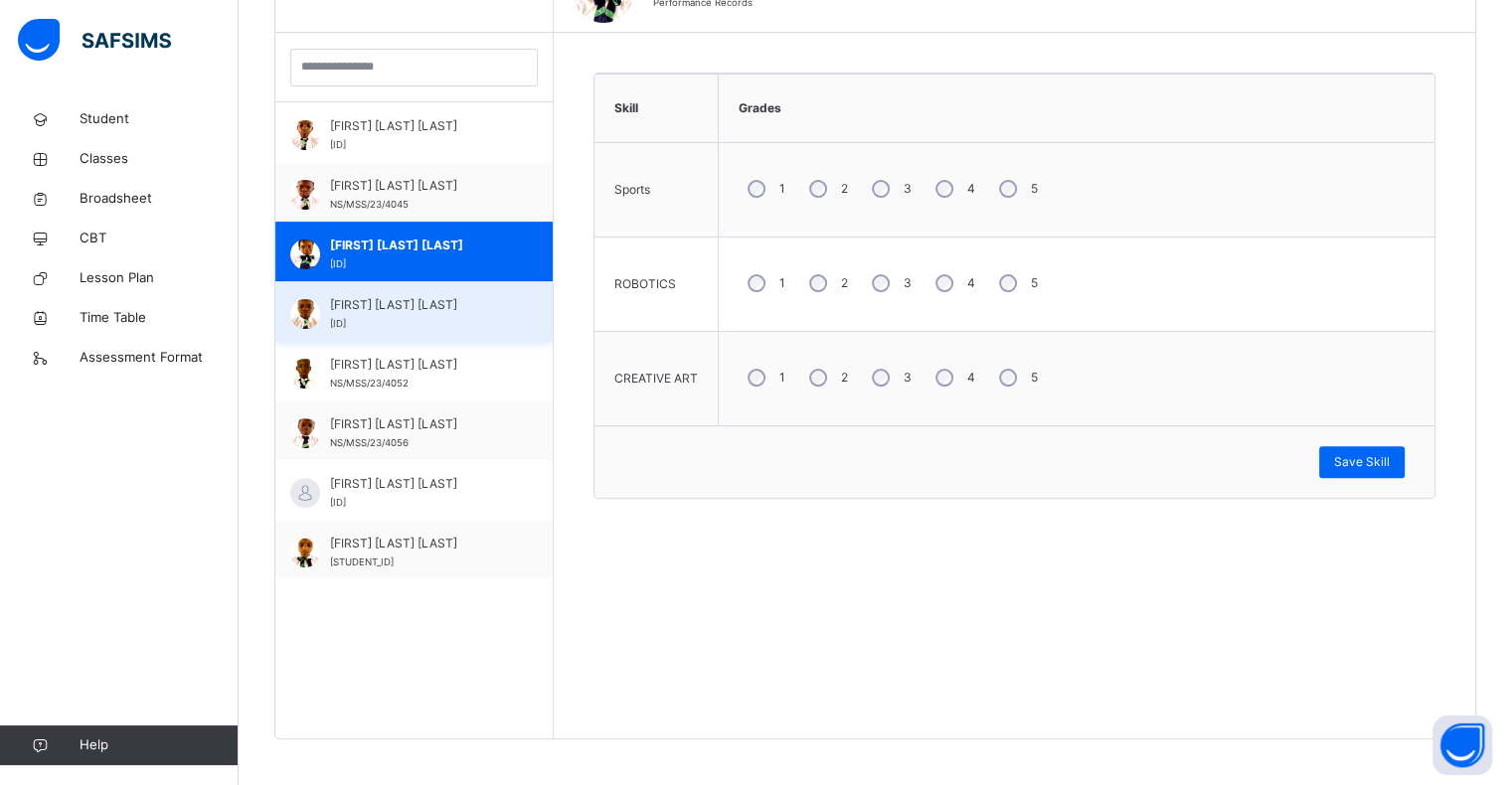 click on "[FIRST] [LAST]" at bounding box center [419, 305] 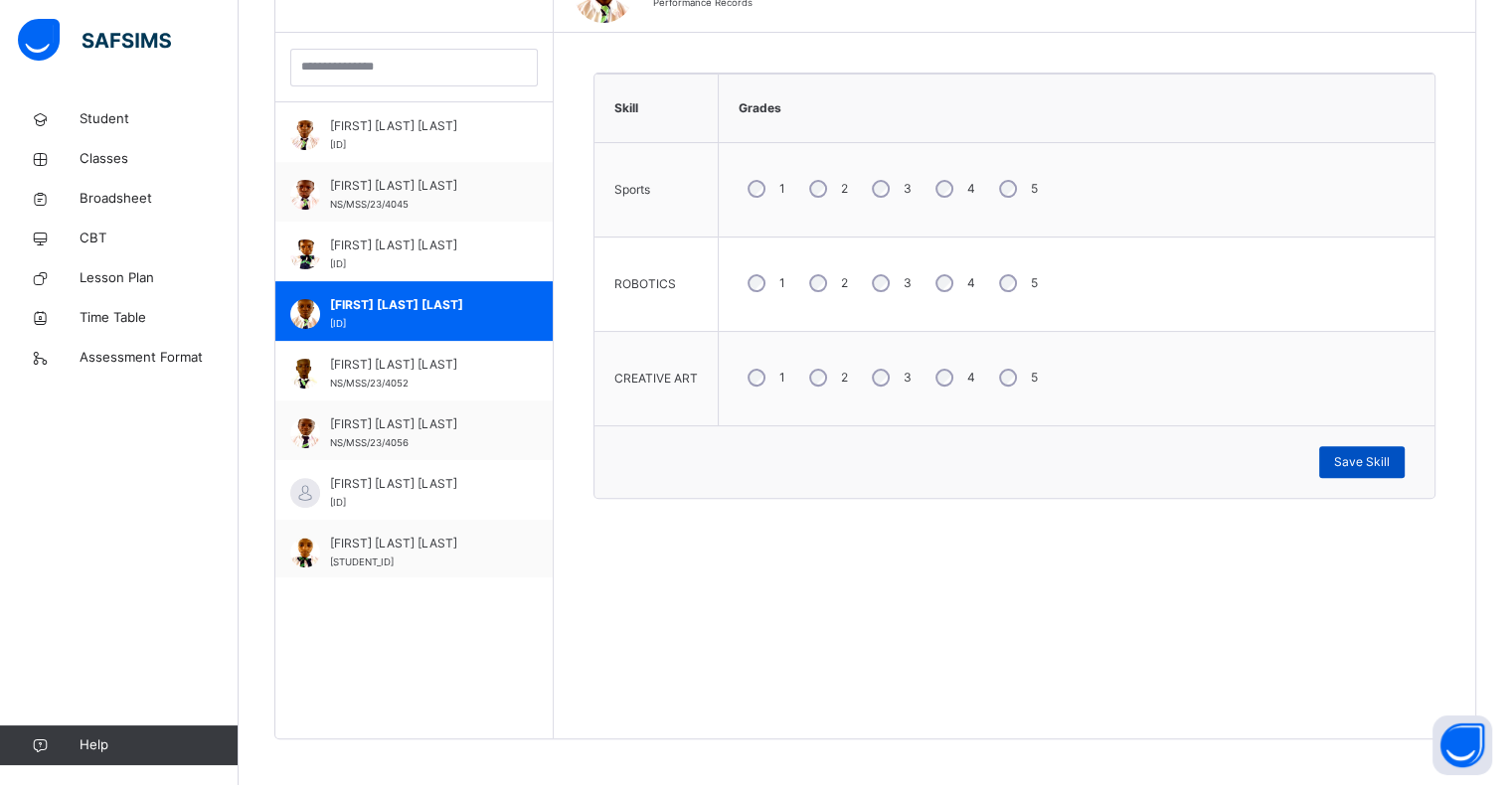 click on "Save Skill" at bounding box center (1362, 462) 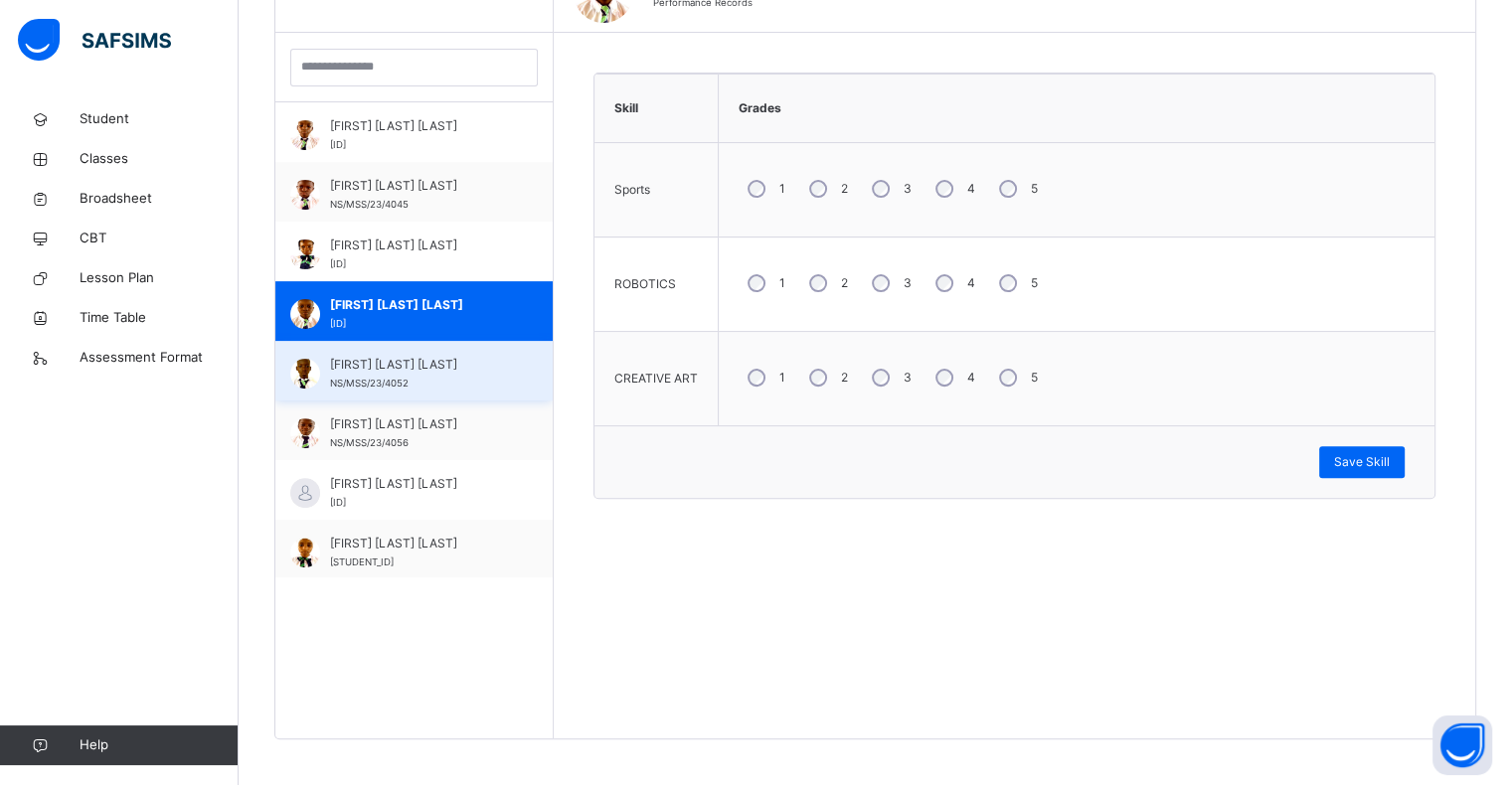 click on "NS/MSS/23/4052" at bounding box center [369, 383] 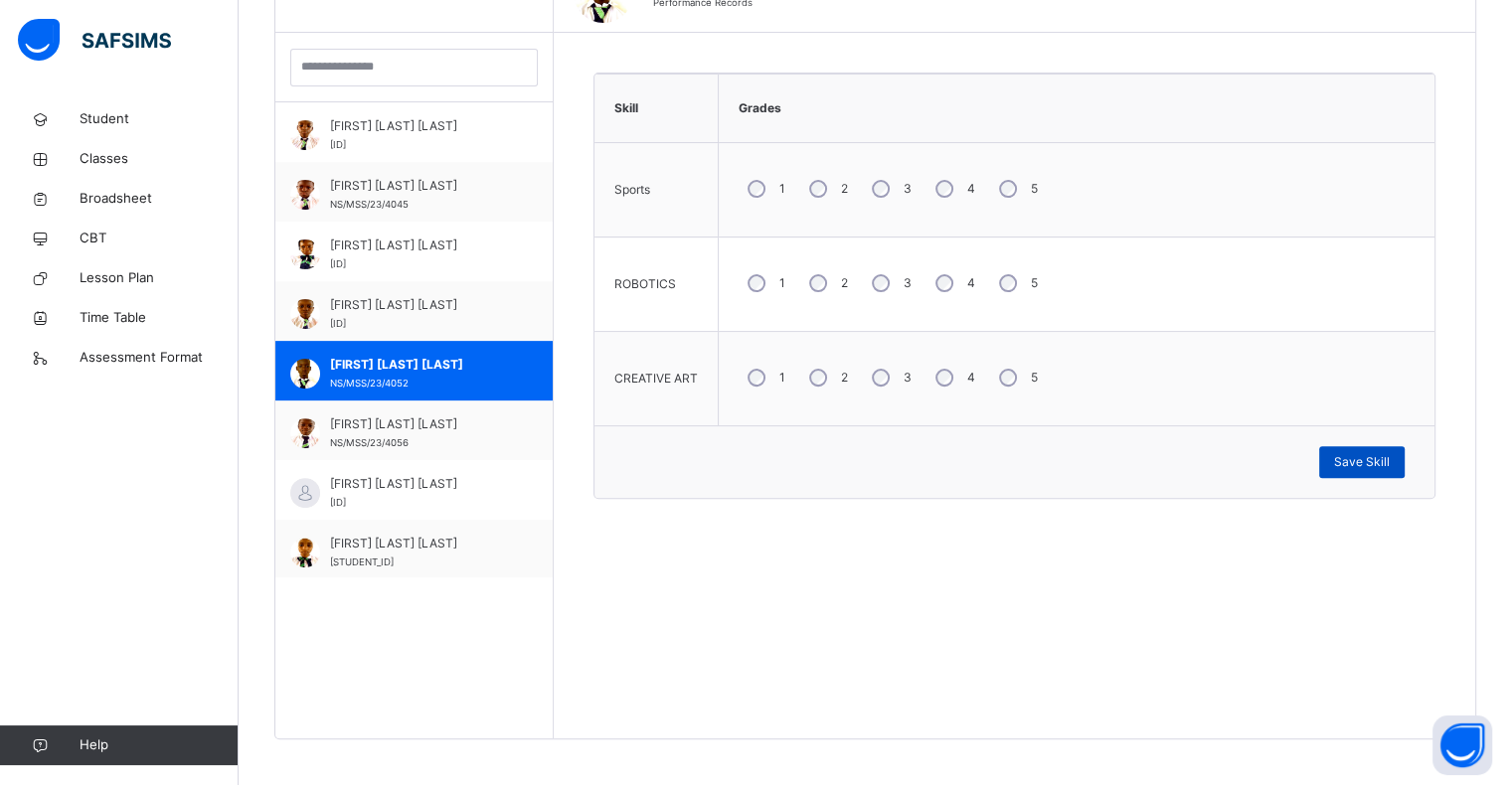 click on "Save Skill" at bounding box center [1362, 462] 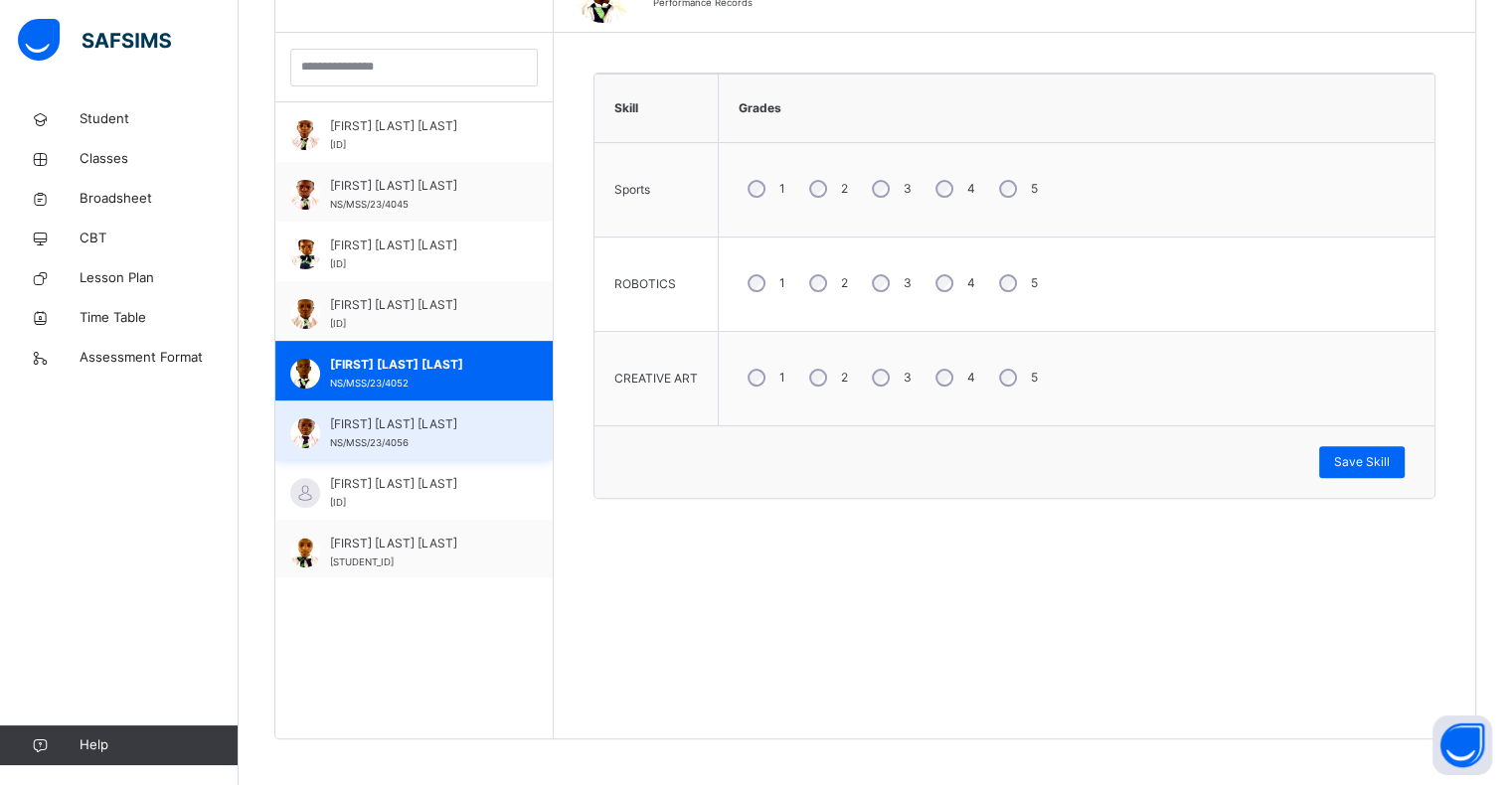 click on "[FIRST] [LAST]" at bounding box center [419, 424] 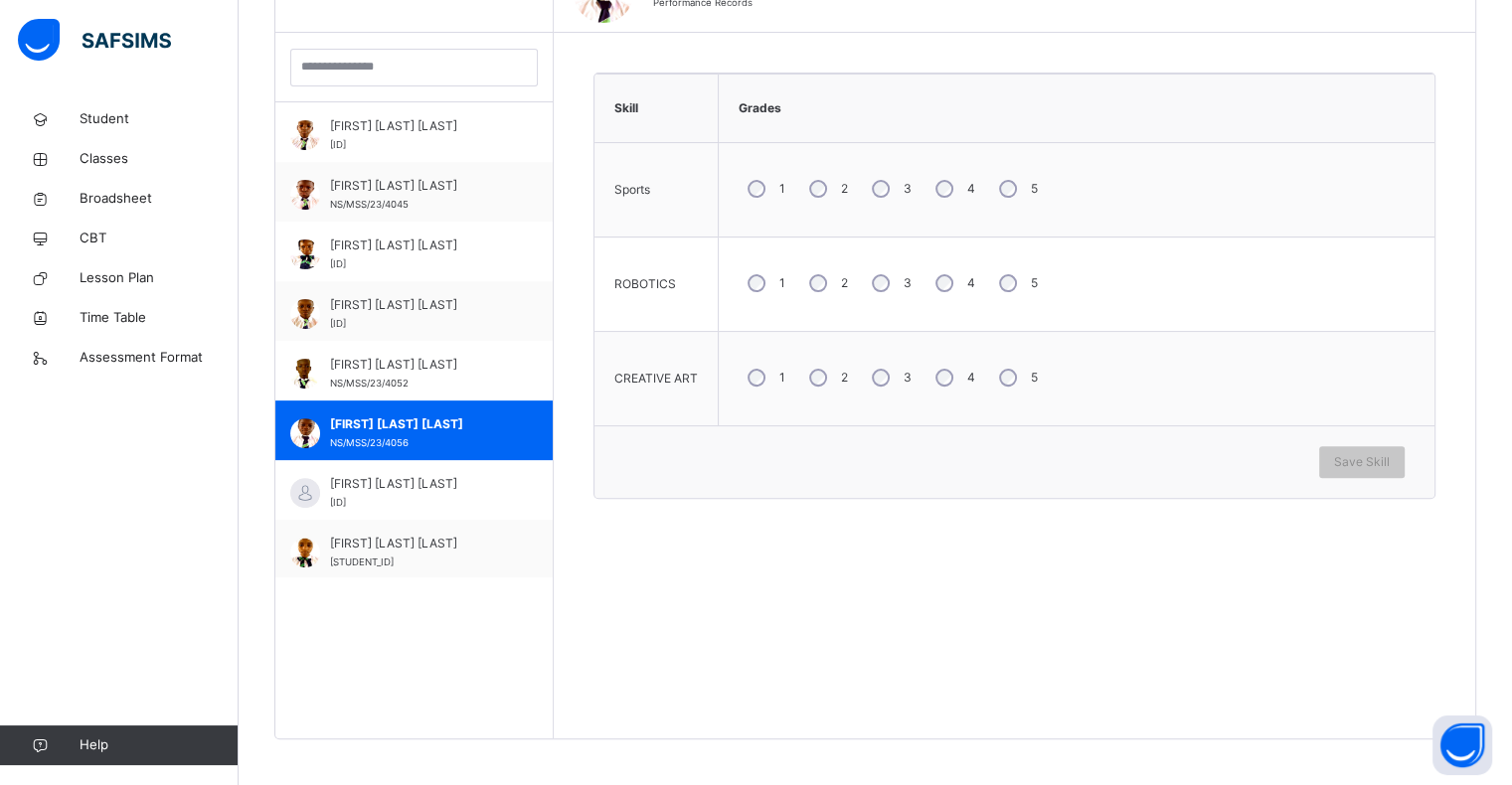 click on "3" at bounding box center (890, 189) 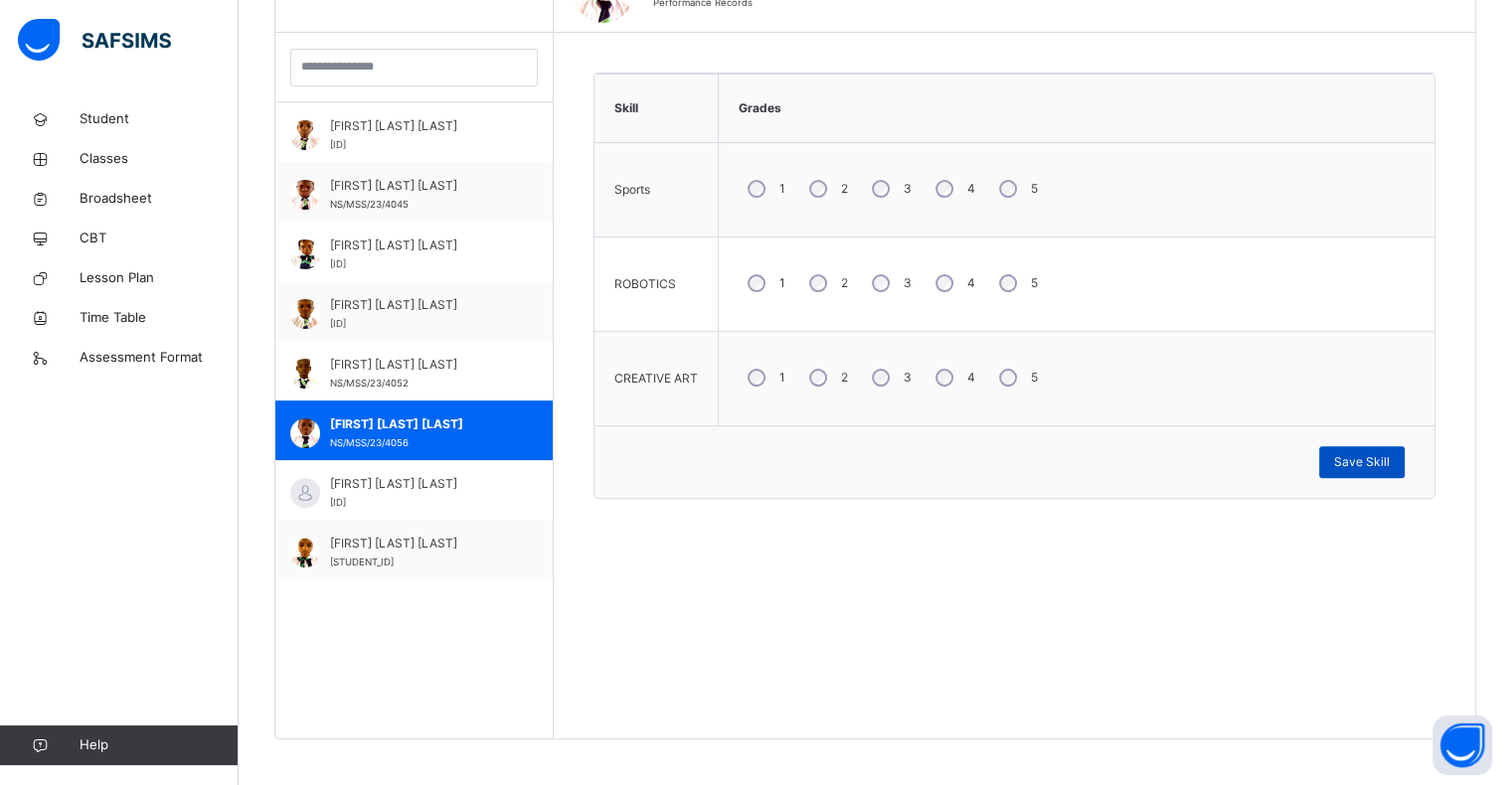 click on "Save Skill" at bounding box center [1362, 462] 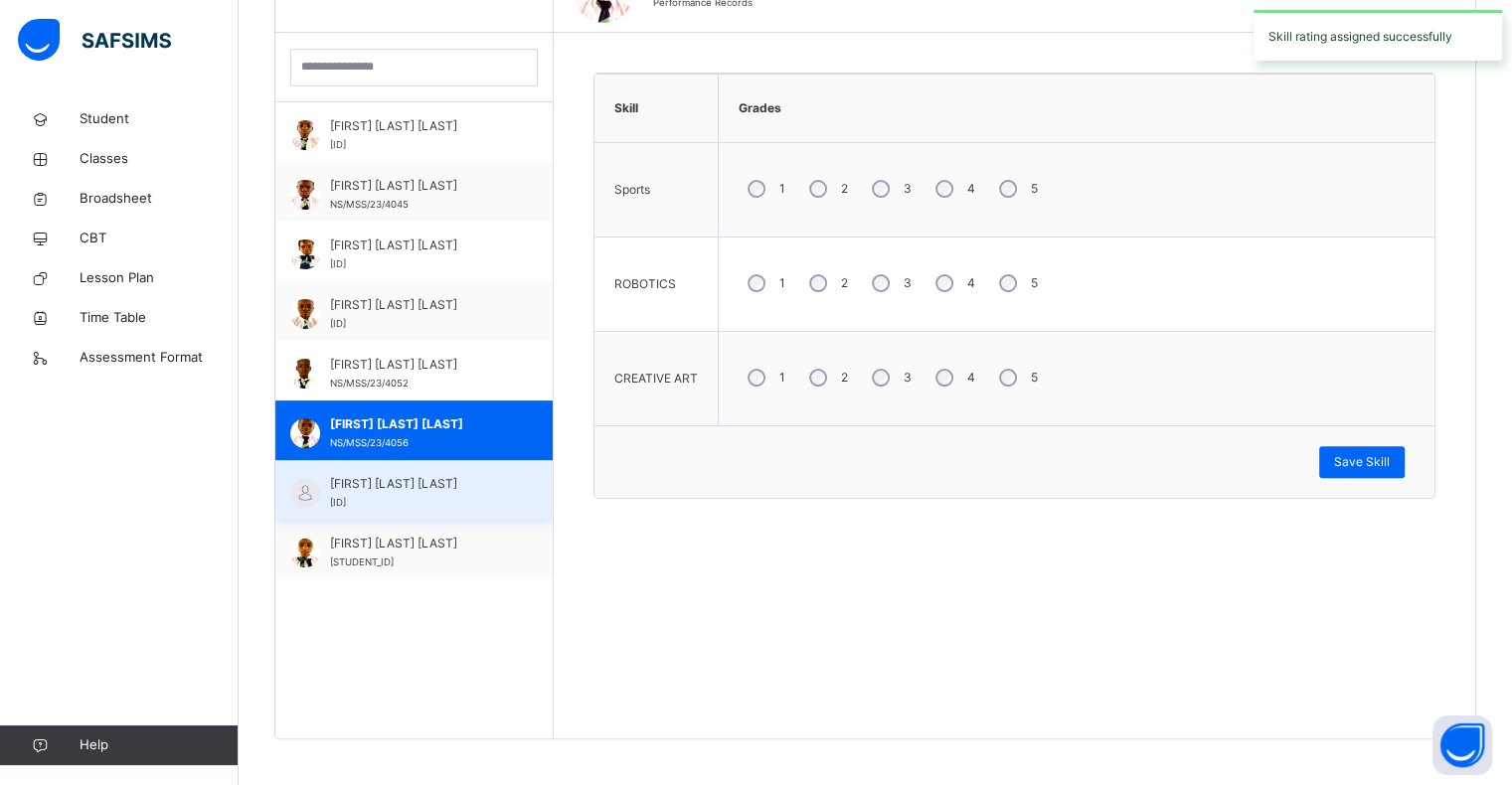 click on "[FIRST] [LAST]" at bounding box center [419, 484] 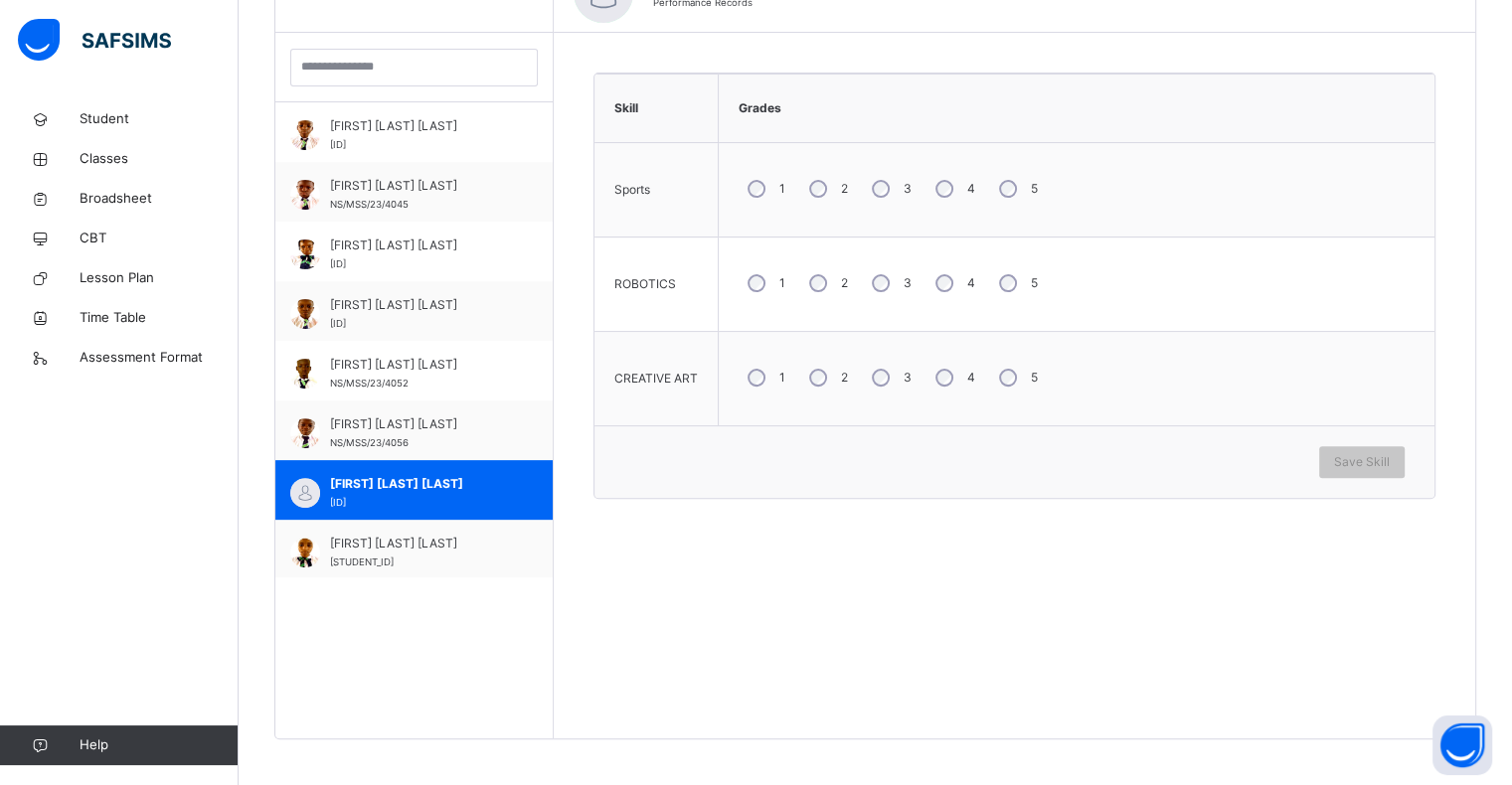 click on "1" at bounding box center (764, 189) 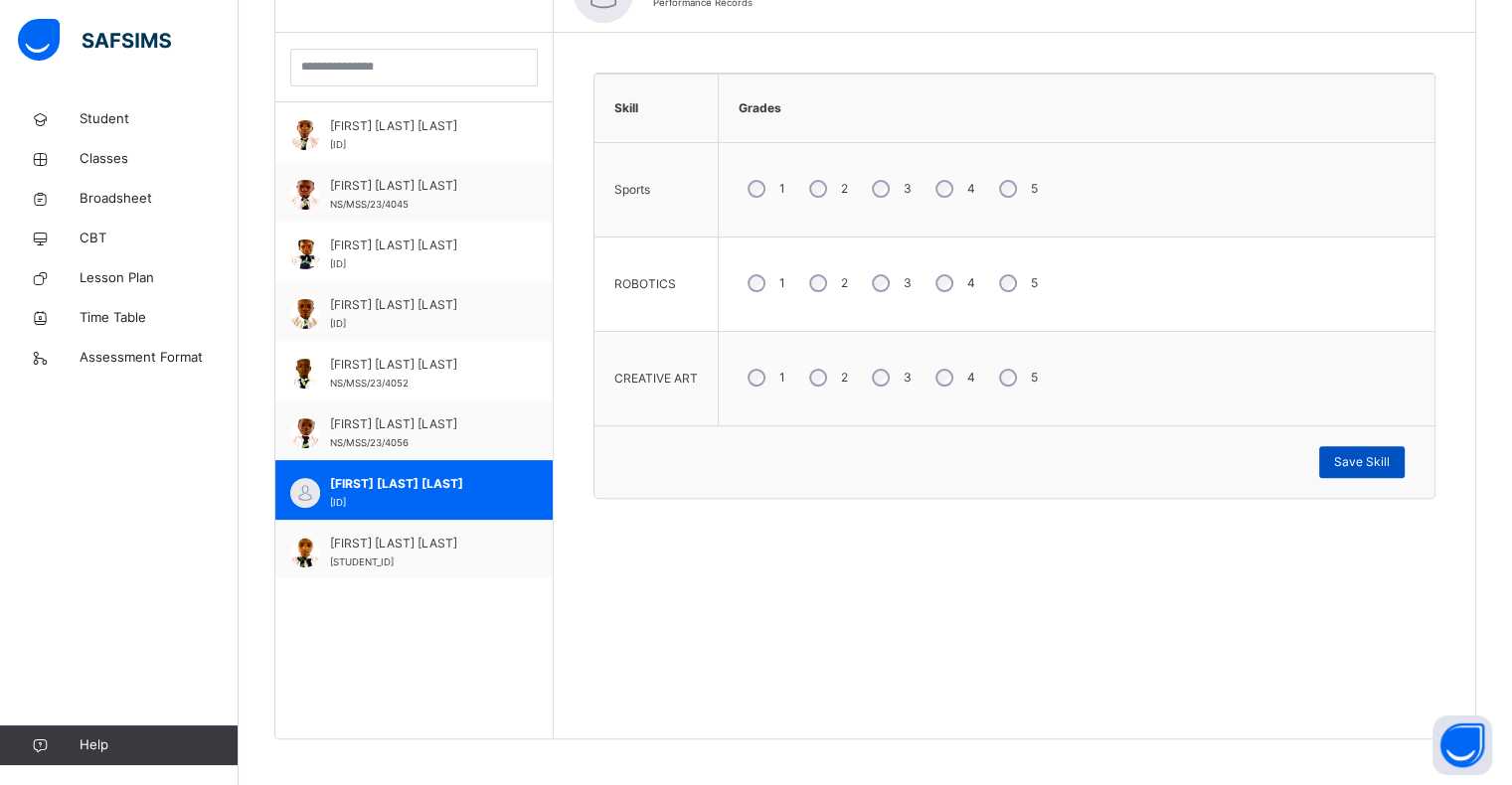 click on "Save Skill" at bounding box center (1362, 462) 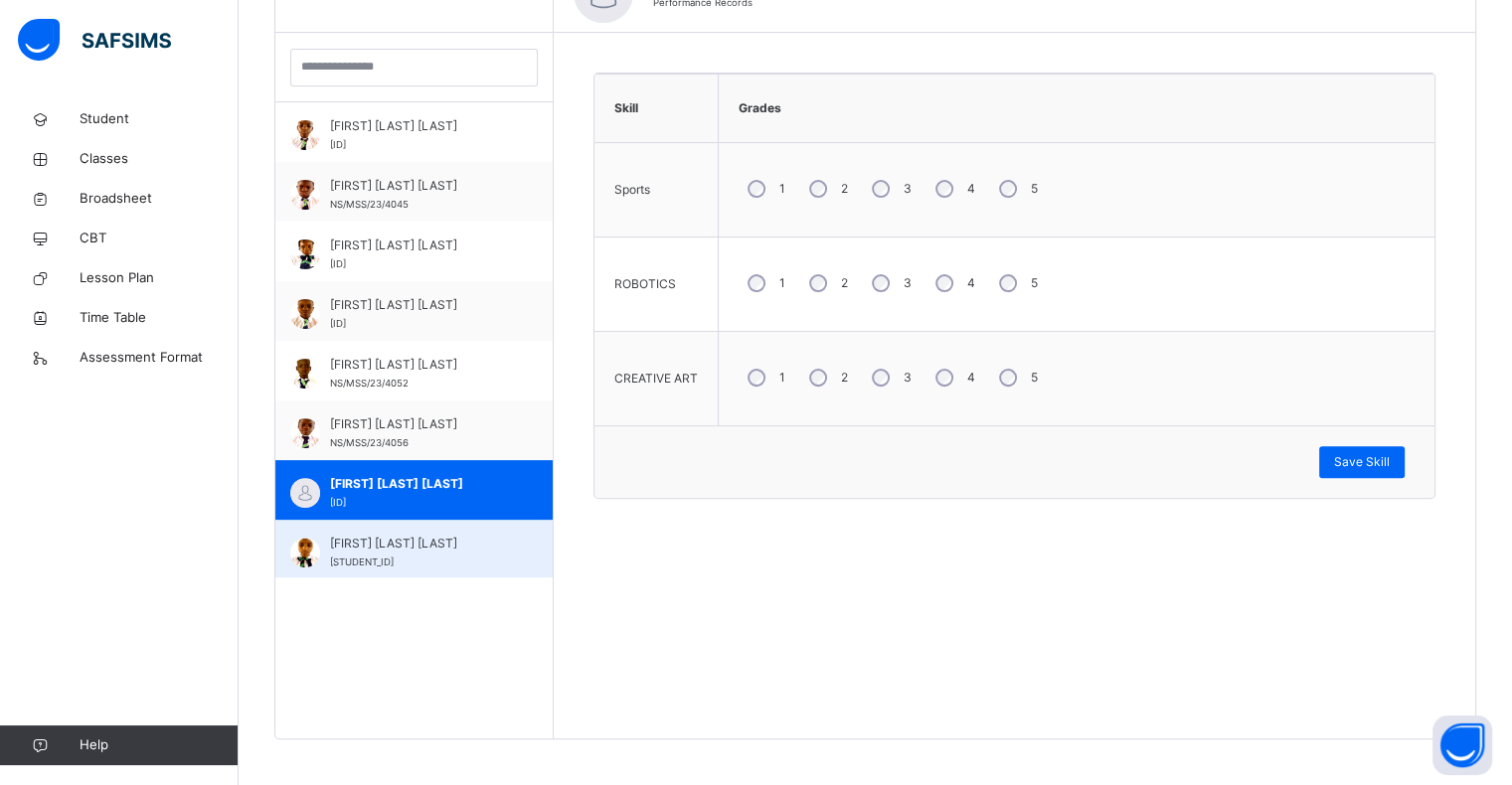 click on "[FIRST] [LAST]" at bounding box center (419, 544) 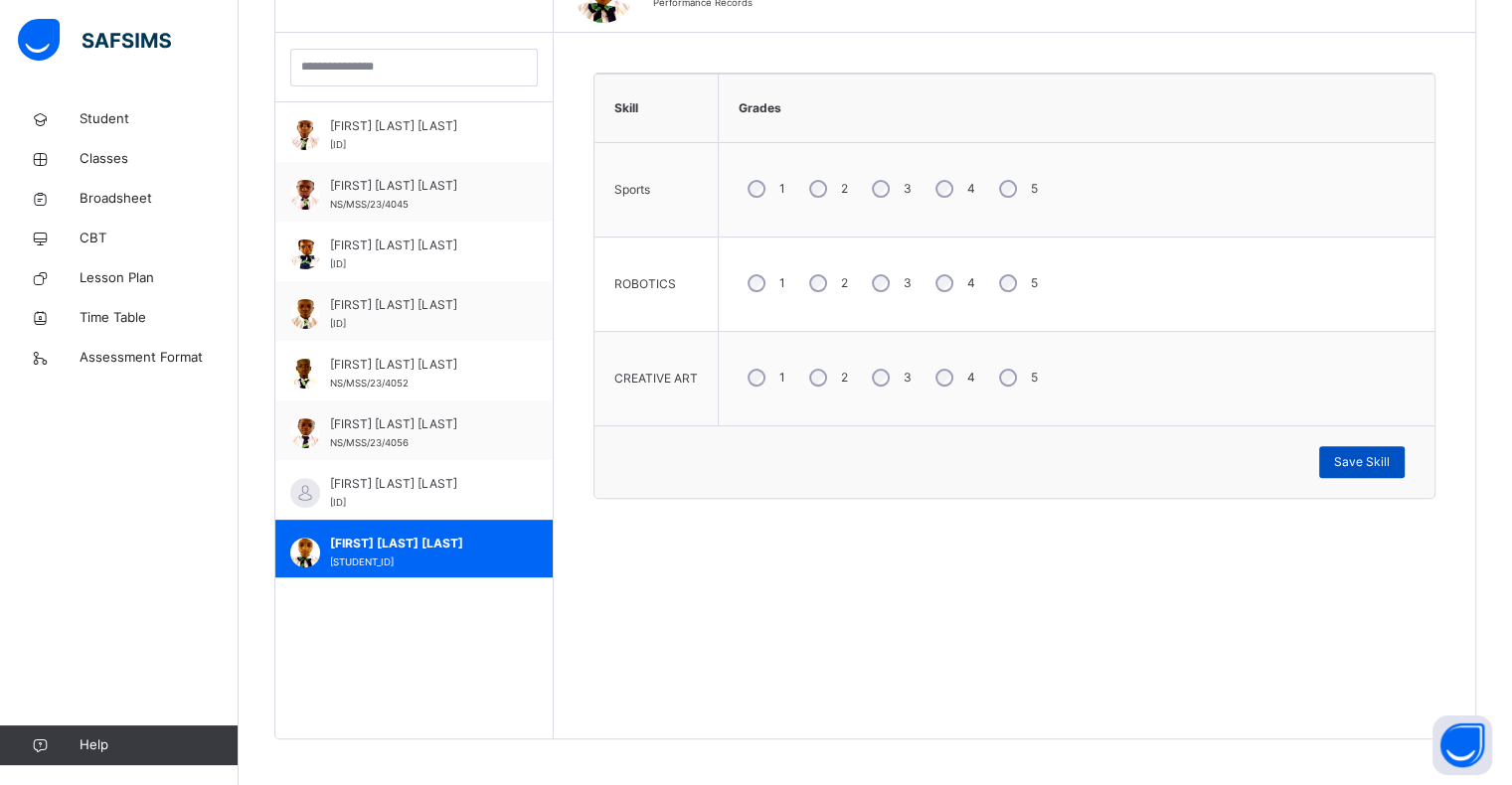 click on "Save Skill" at bounding box center (1362, 462) 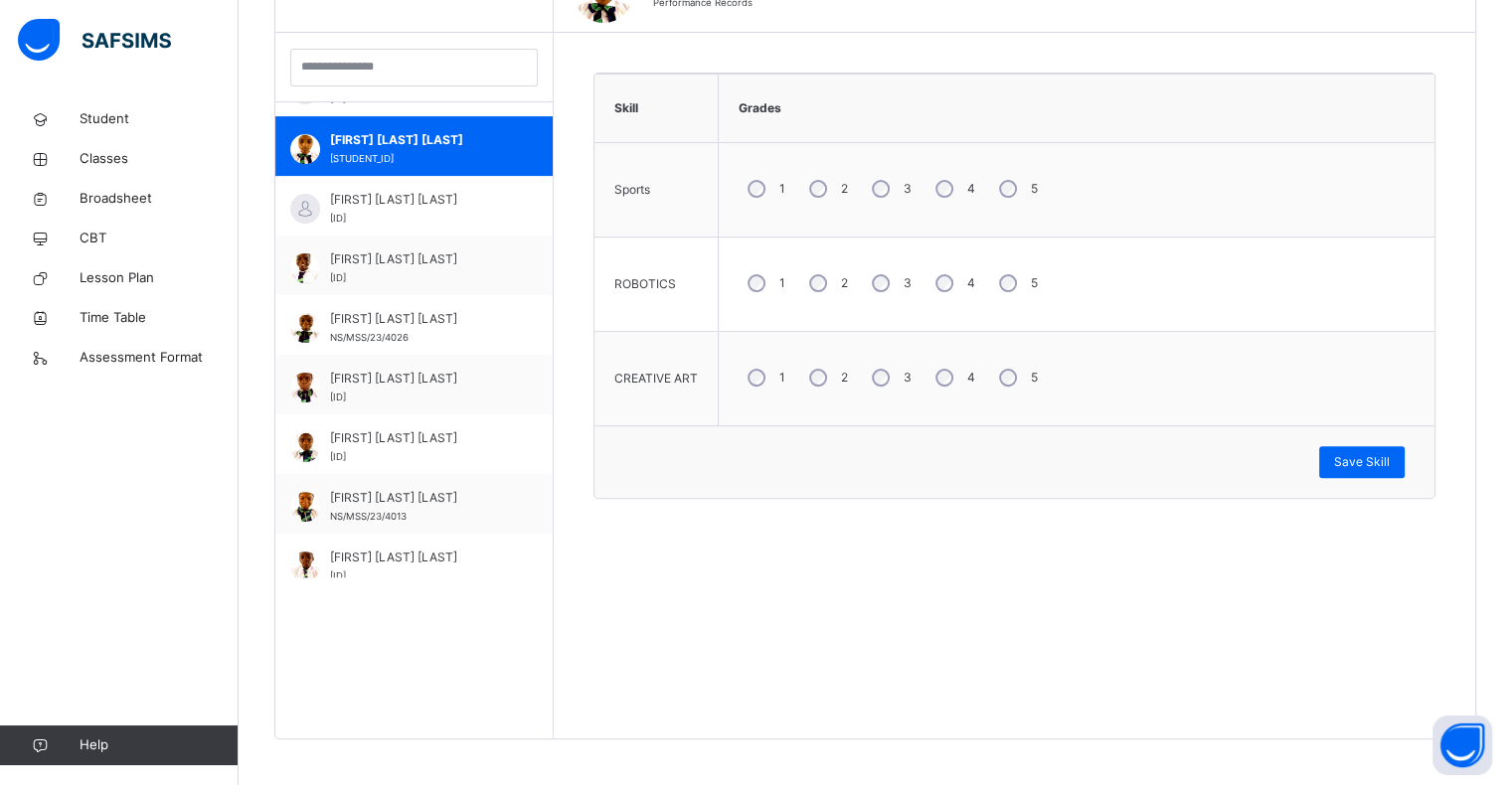 scroll, scrollTop: 381, scrollLeft: 0, axis: vertical 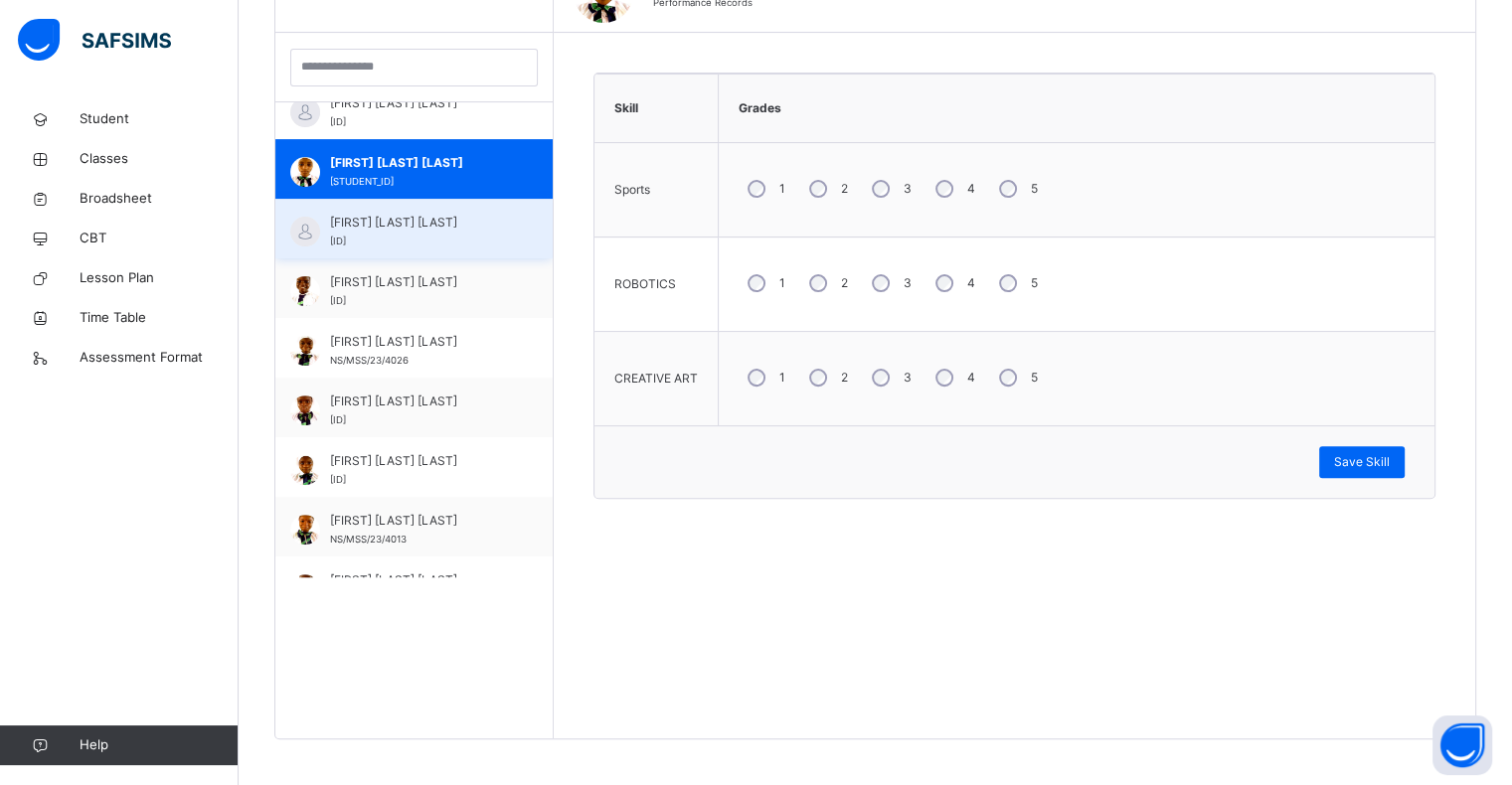 click on "AISHA ZARIME SULAIMAN NS/MSS/23/4061" at bounding box center (419, 232) 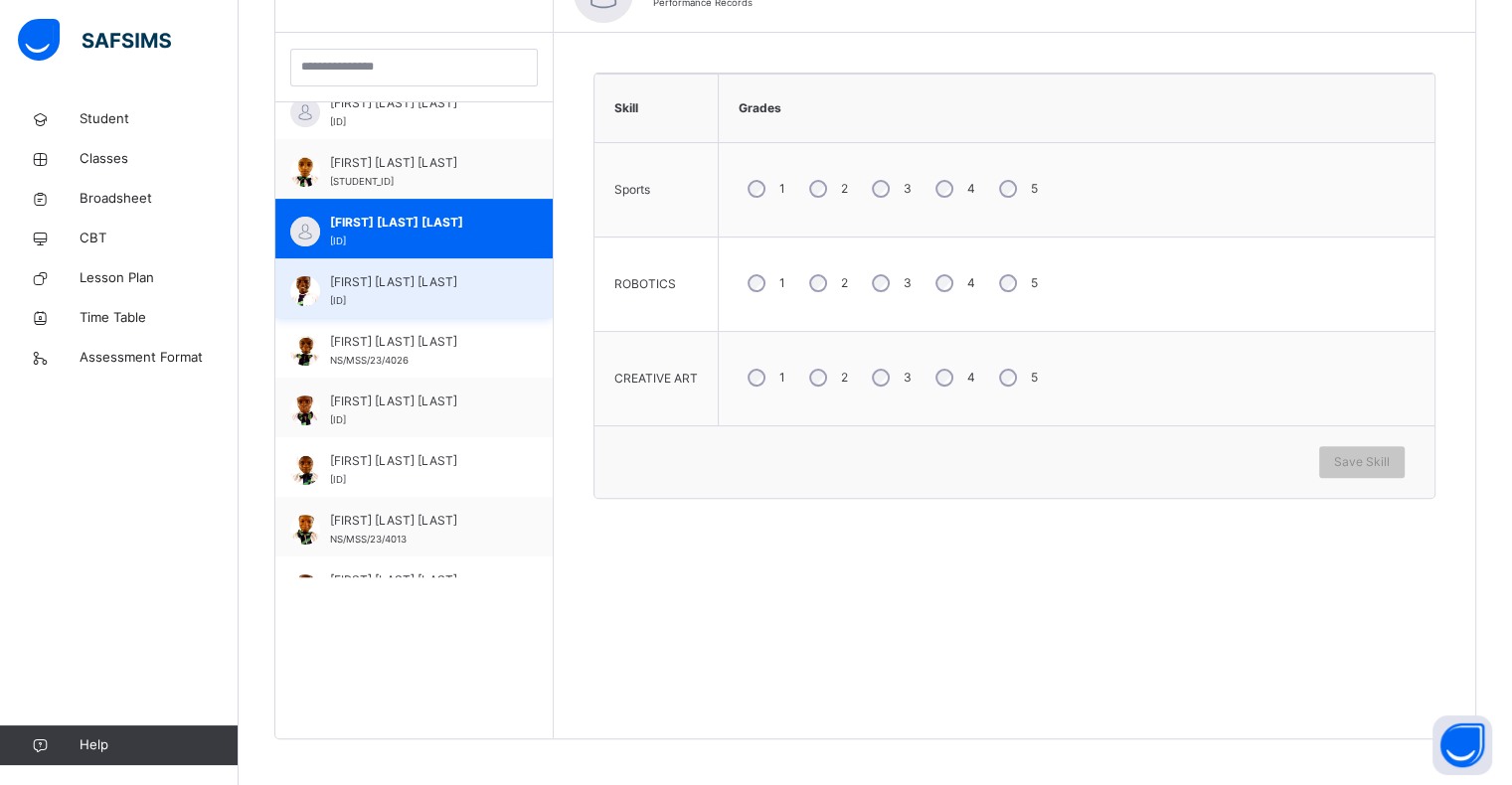 click on "[FIRST] [LAST]" at bounding box center (419, 282) 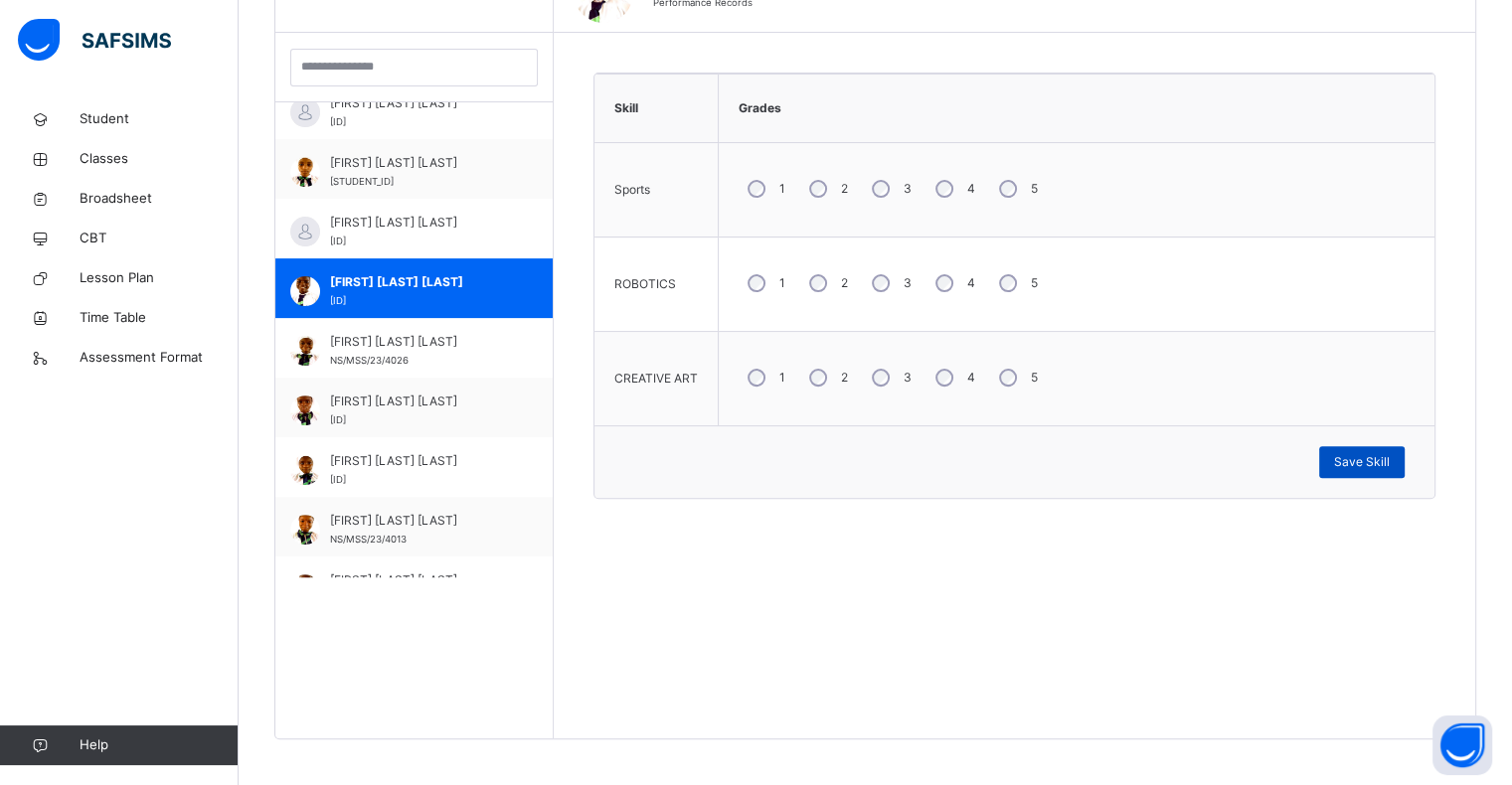 click on "Save Skill" at bounding box center (1362, 462) 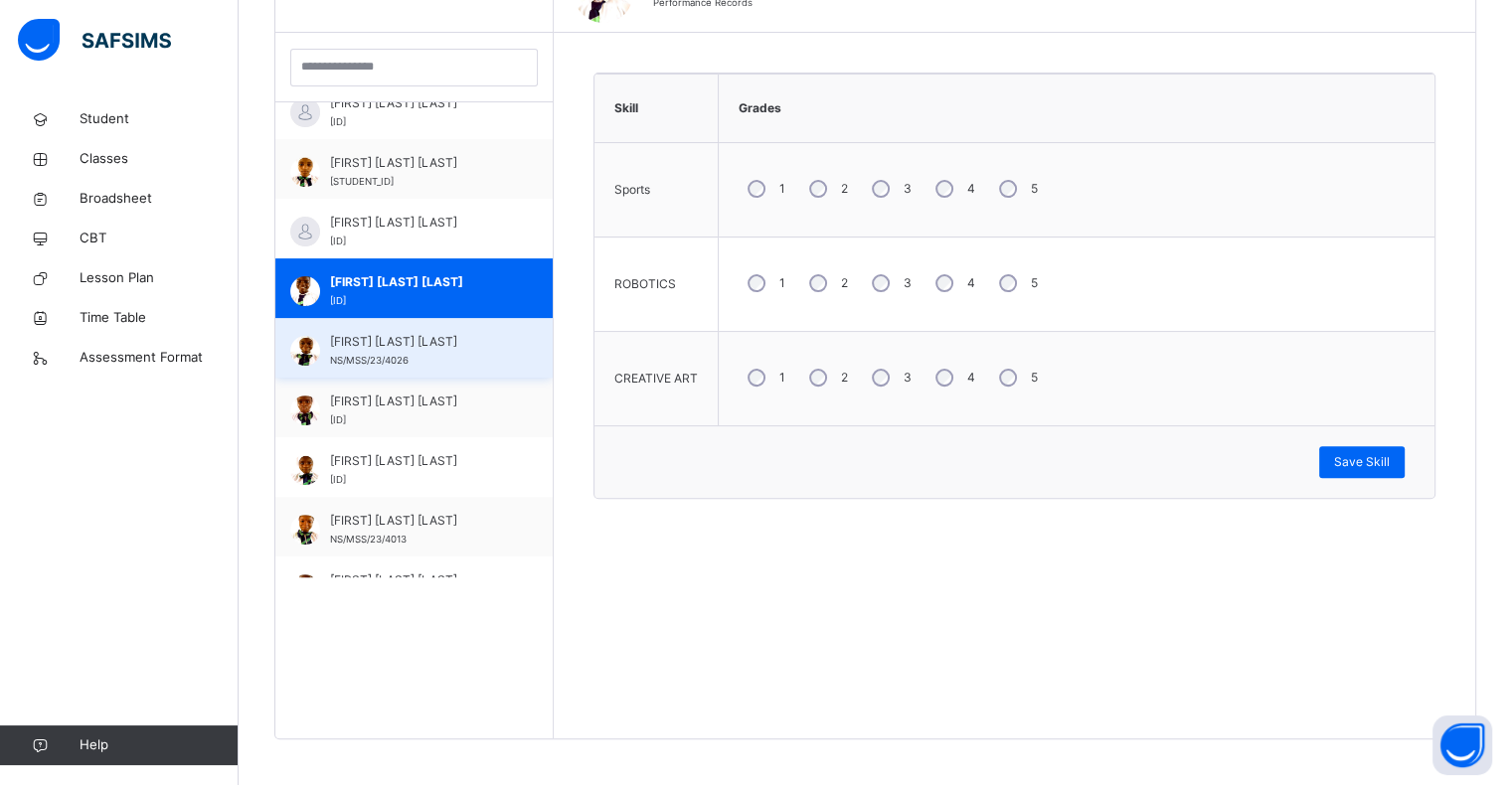 click on "[FIRST] [LAST]" at bounding box center (419, 342) 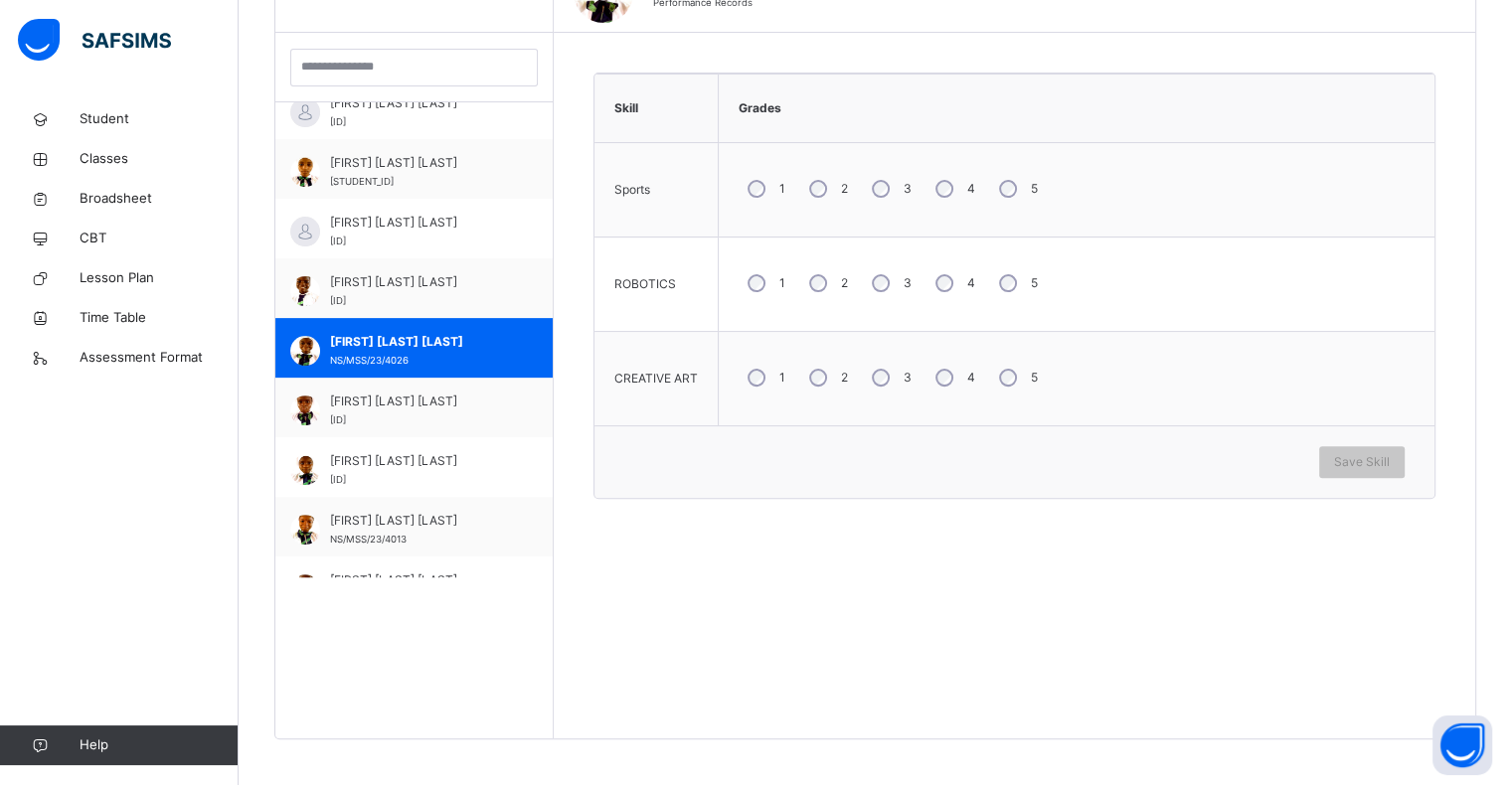 click on "2" at bounding box center [826, 189] 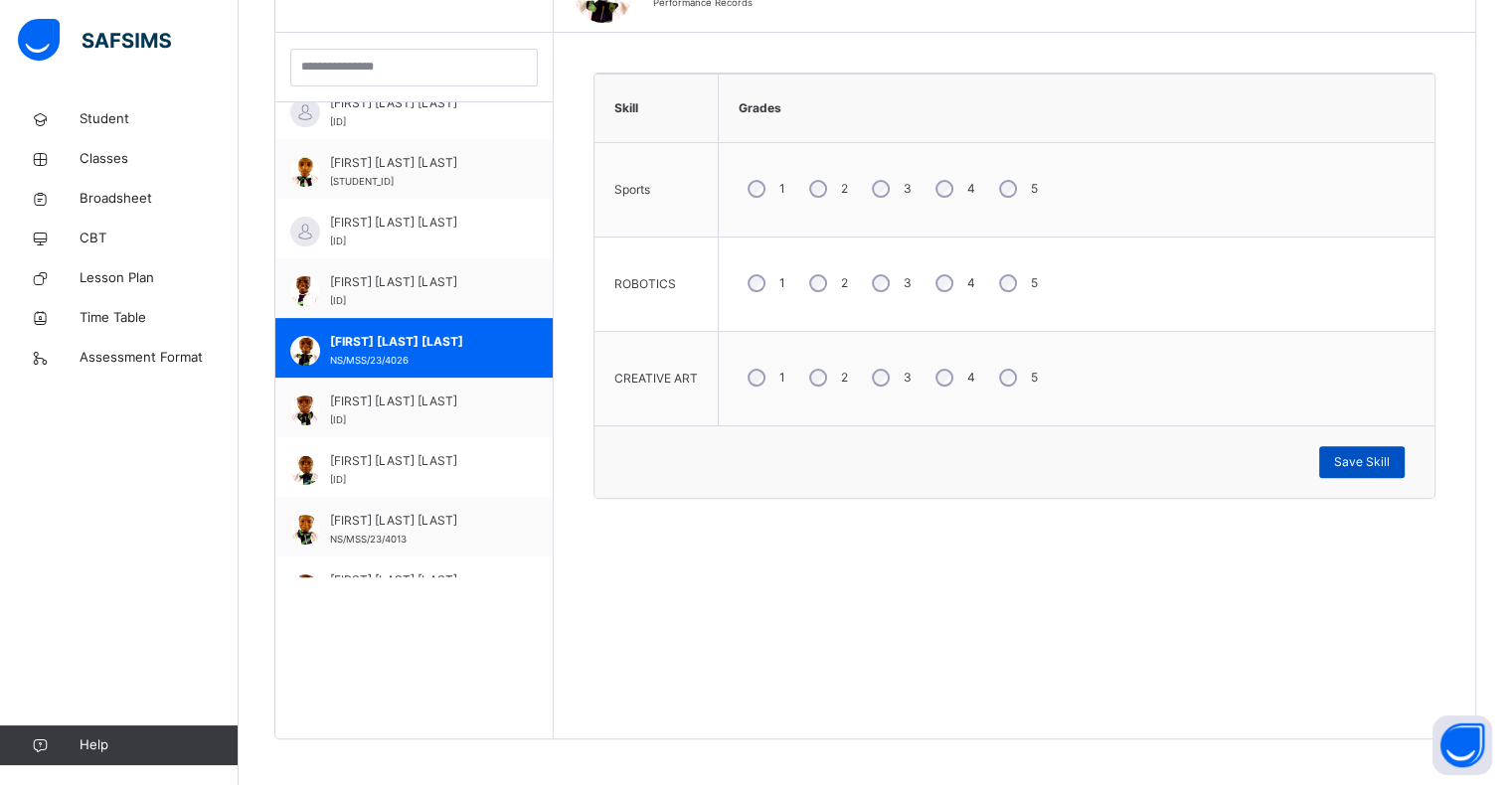 click on "Save Skill" at bounding box center (1362, 462) 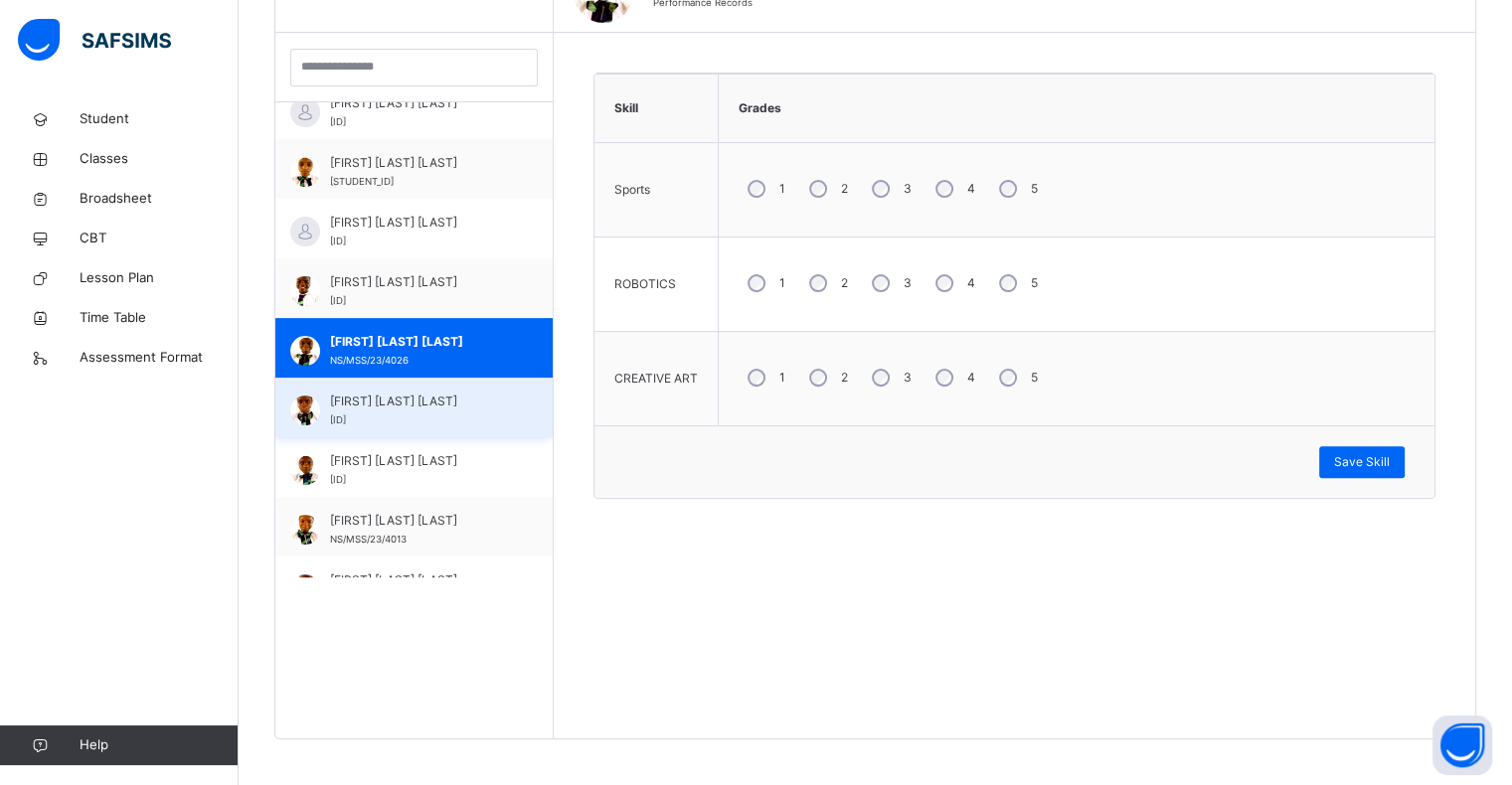 click on "[FIRST] [LAST]" at bounding box center (419, 401) 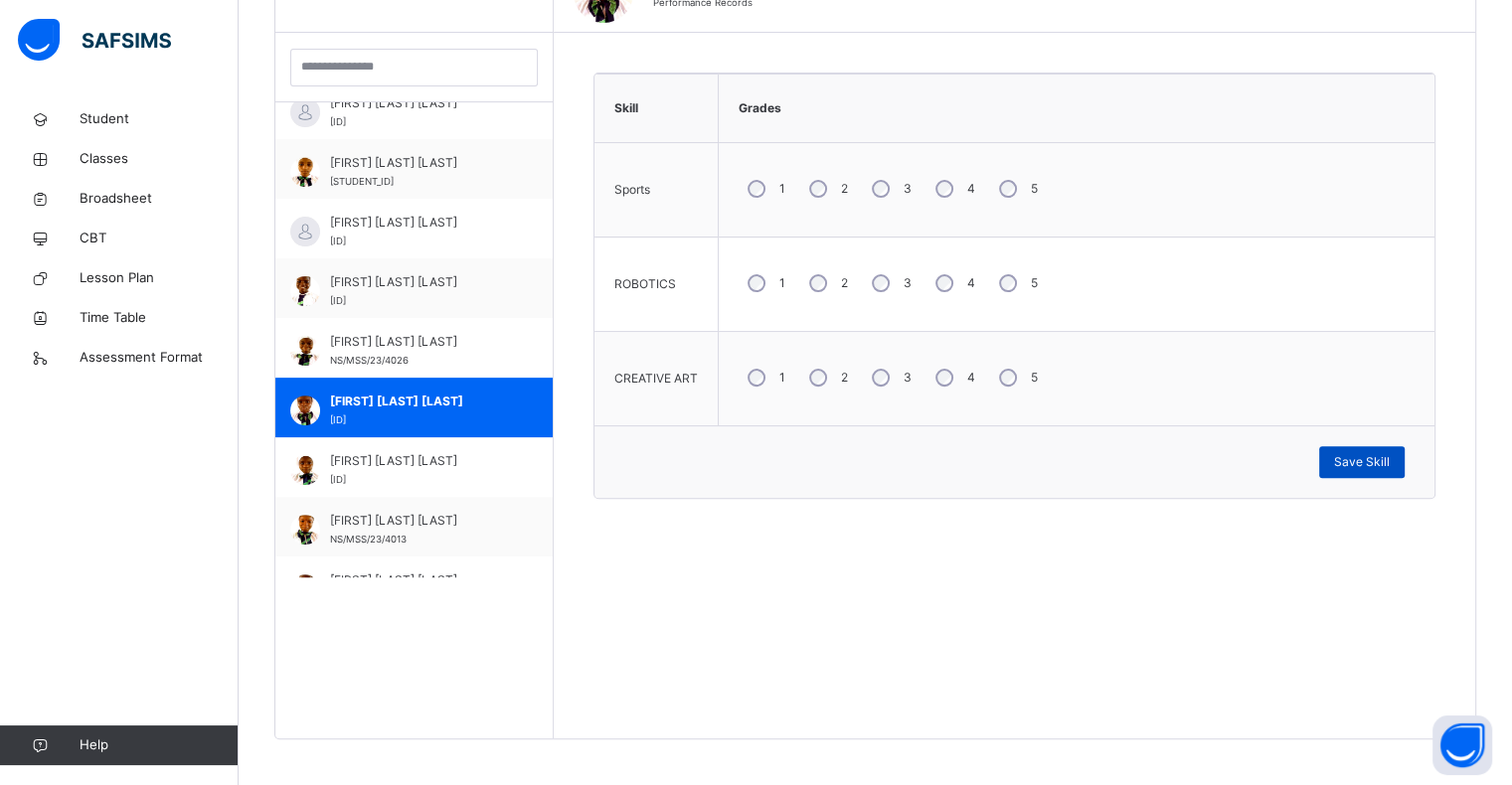 click on "Save Skill" at bounding box center [1362, 462] 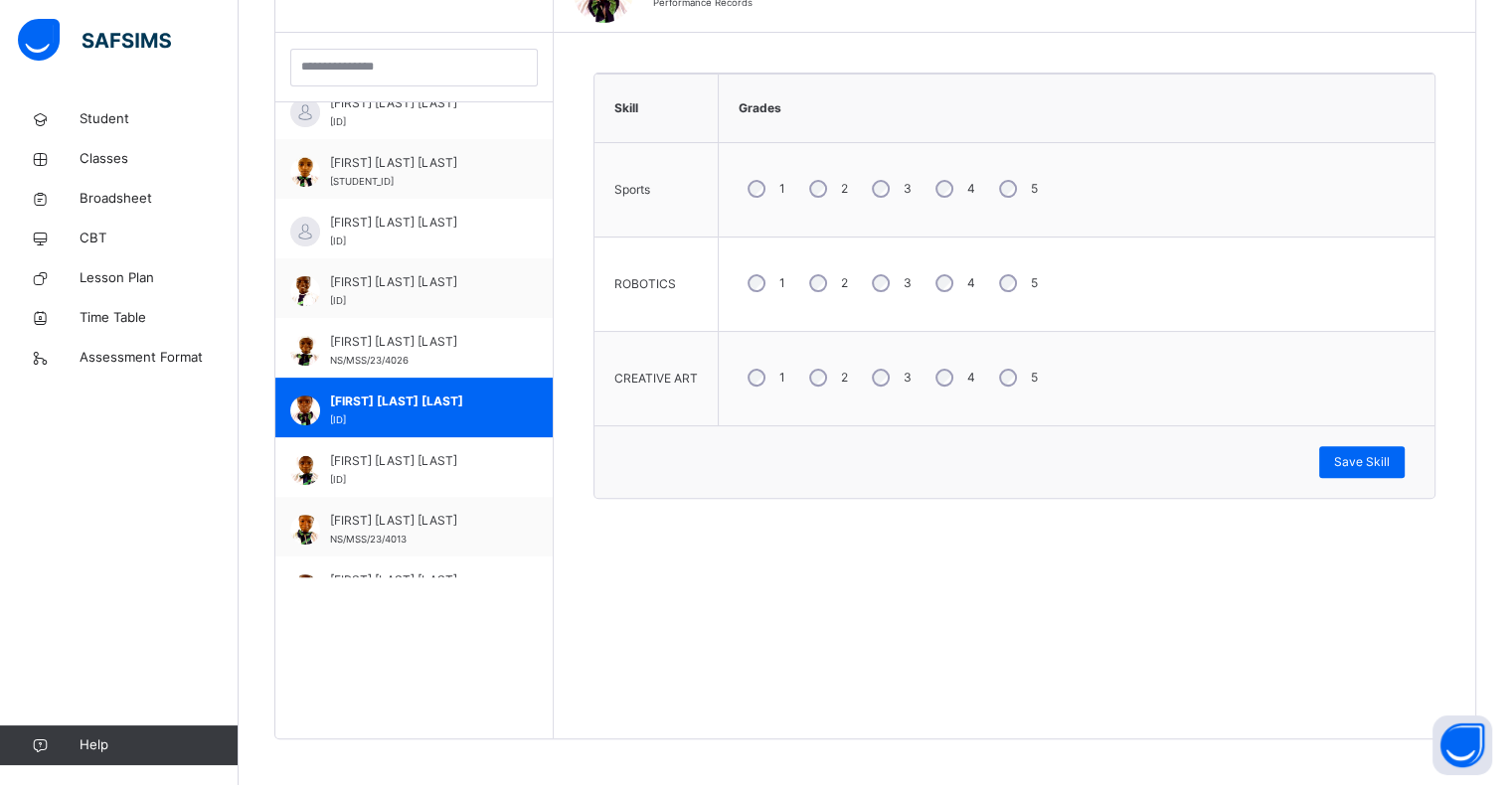 click on "Save Skill" at bounding box center (1014, 461) 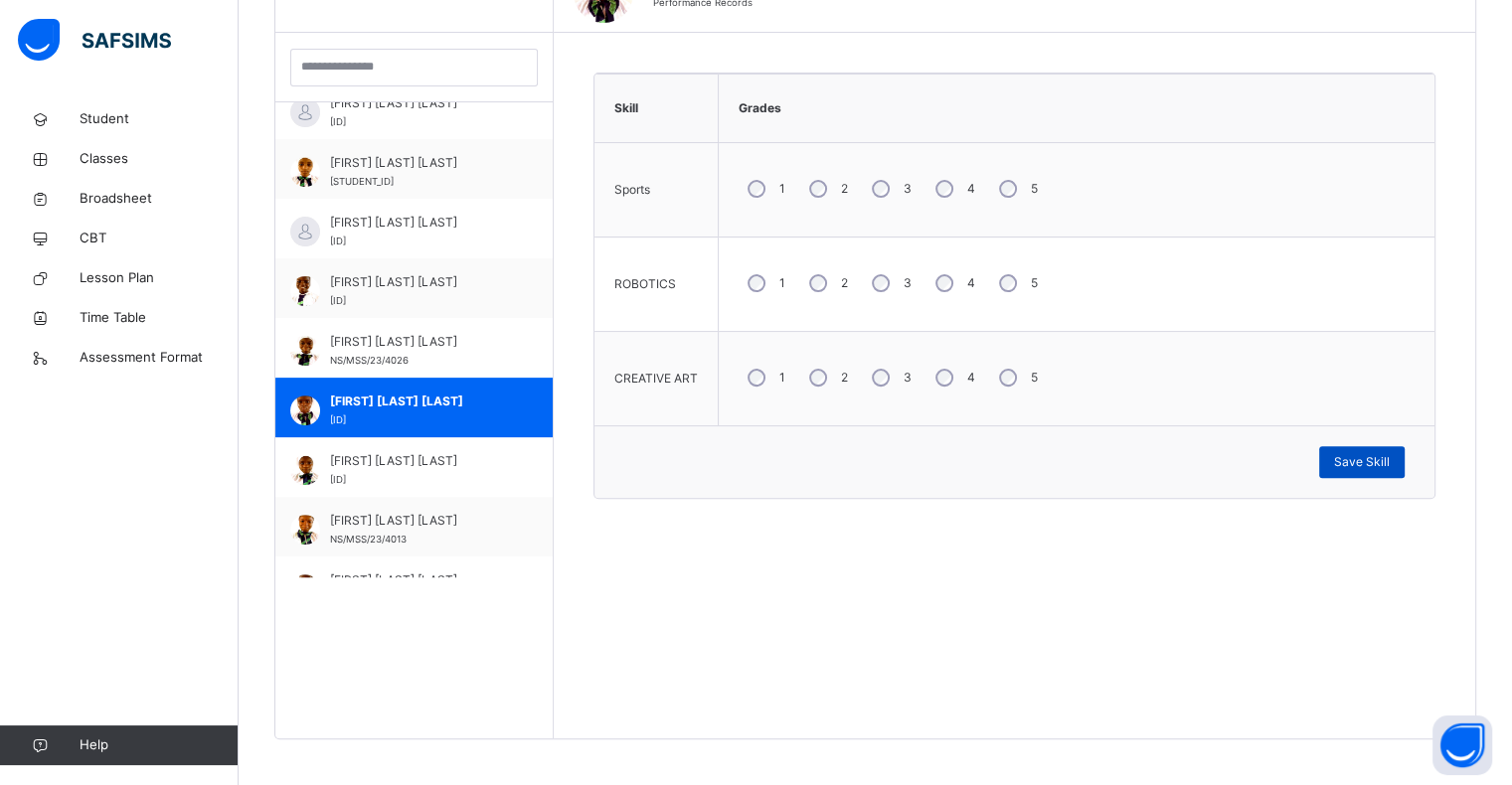 click on "Save Skill" at bounding box center [1362, 462] 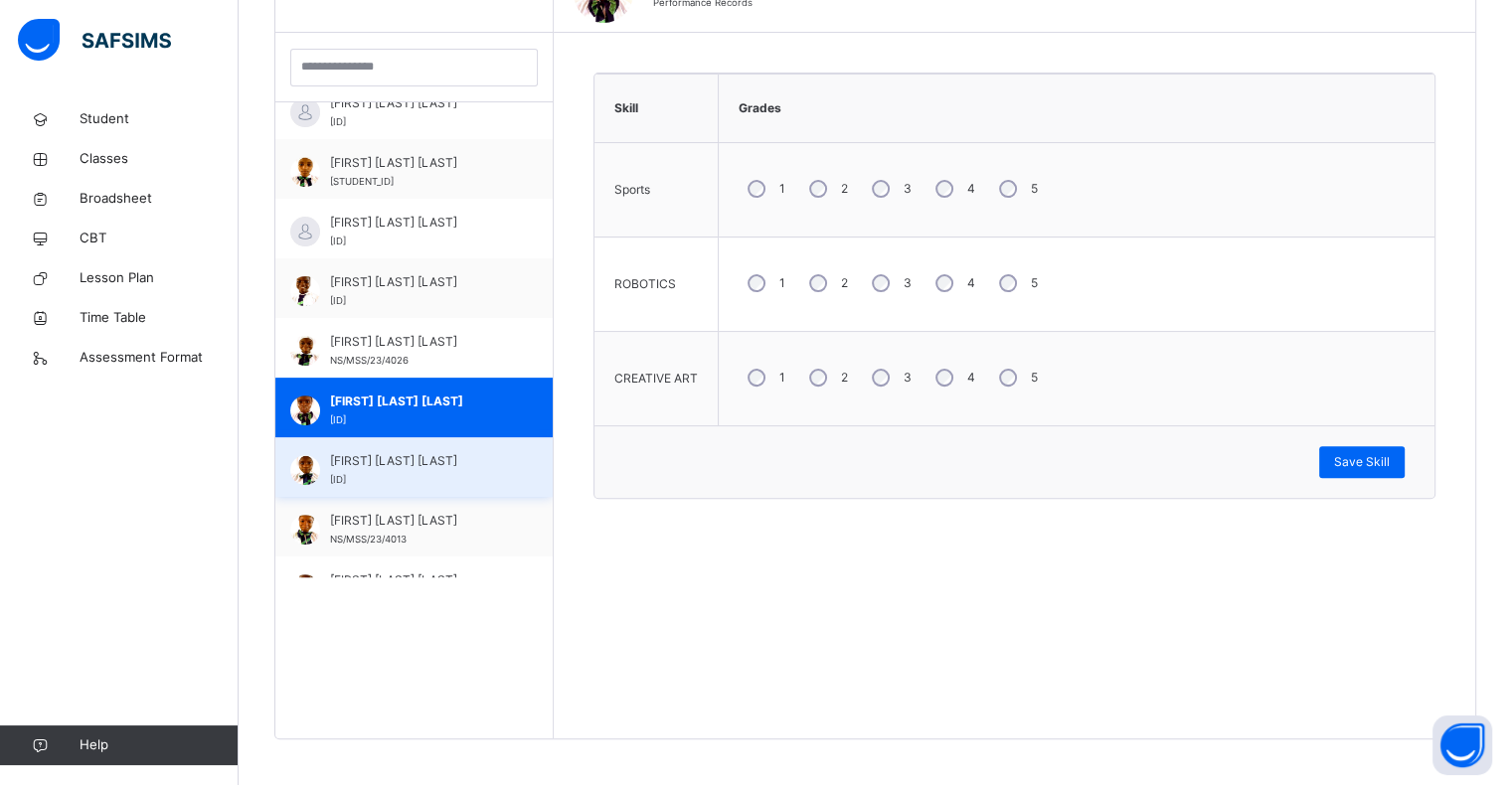 click on "AMINA ZAIDU ISA NS/MSS/23/4060" at bounding box center [414, 467] 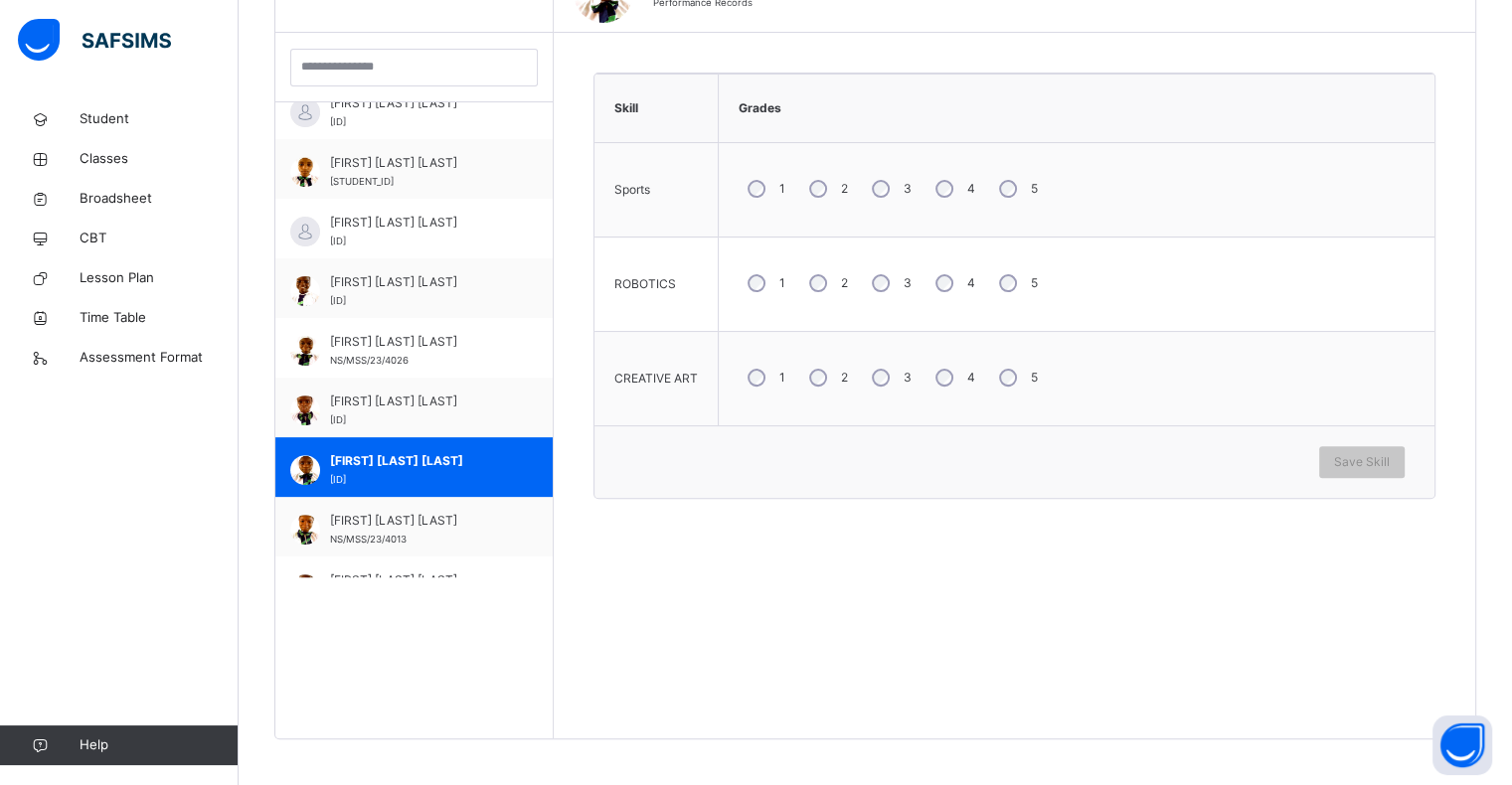click on "2" at bounding box center [826, 189] 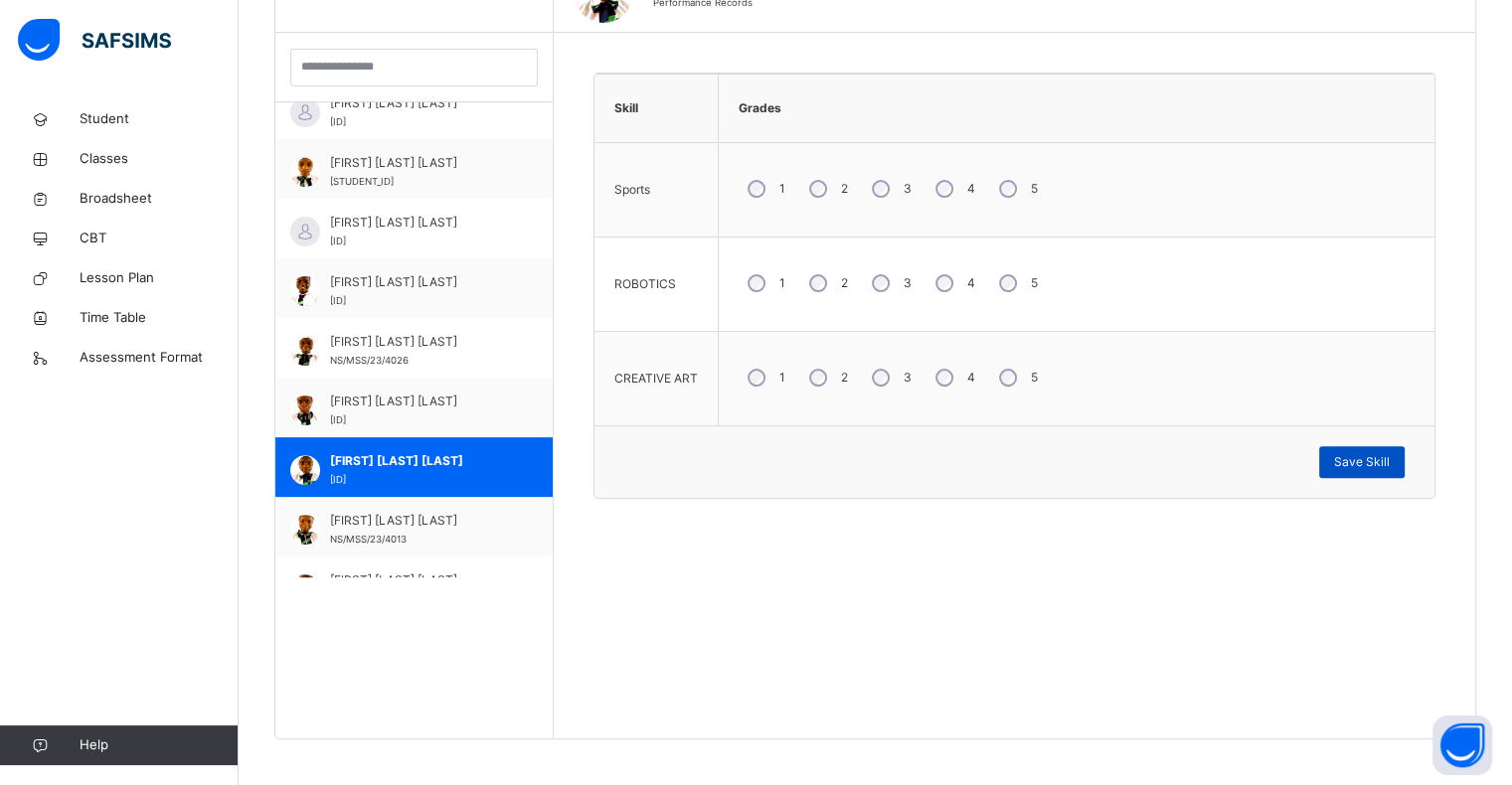 click on "Save Skill" at bounding box center (1362, 462) 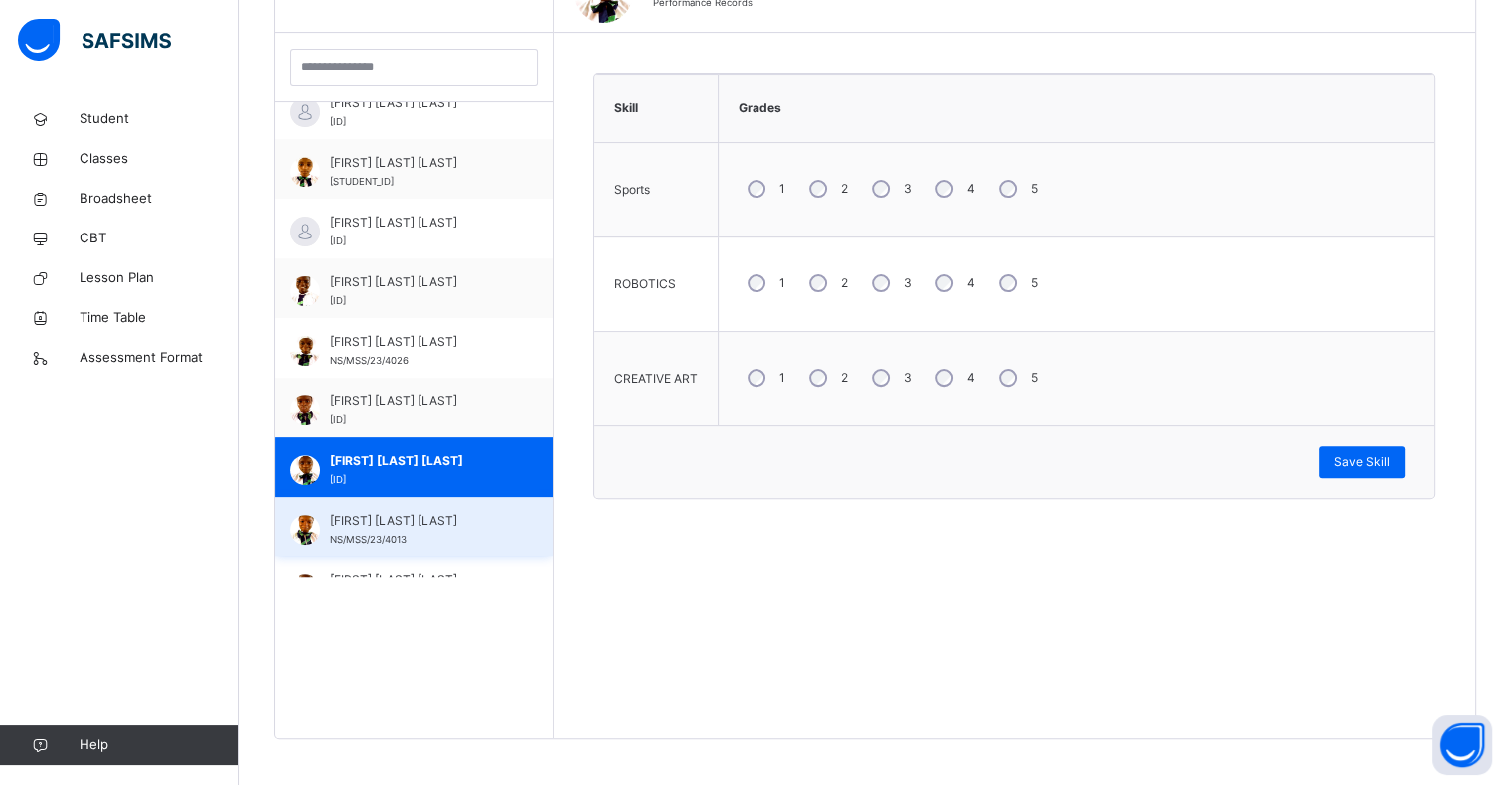 click on "[FIRST] [LAST]" at bounding box center (419, 521) 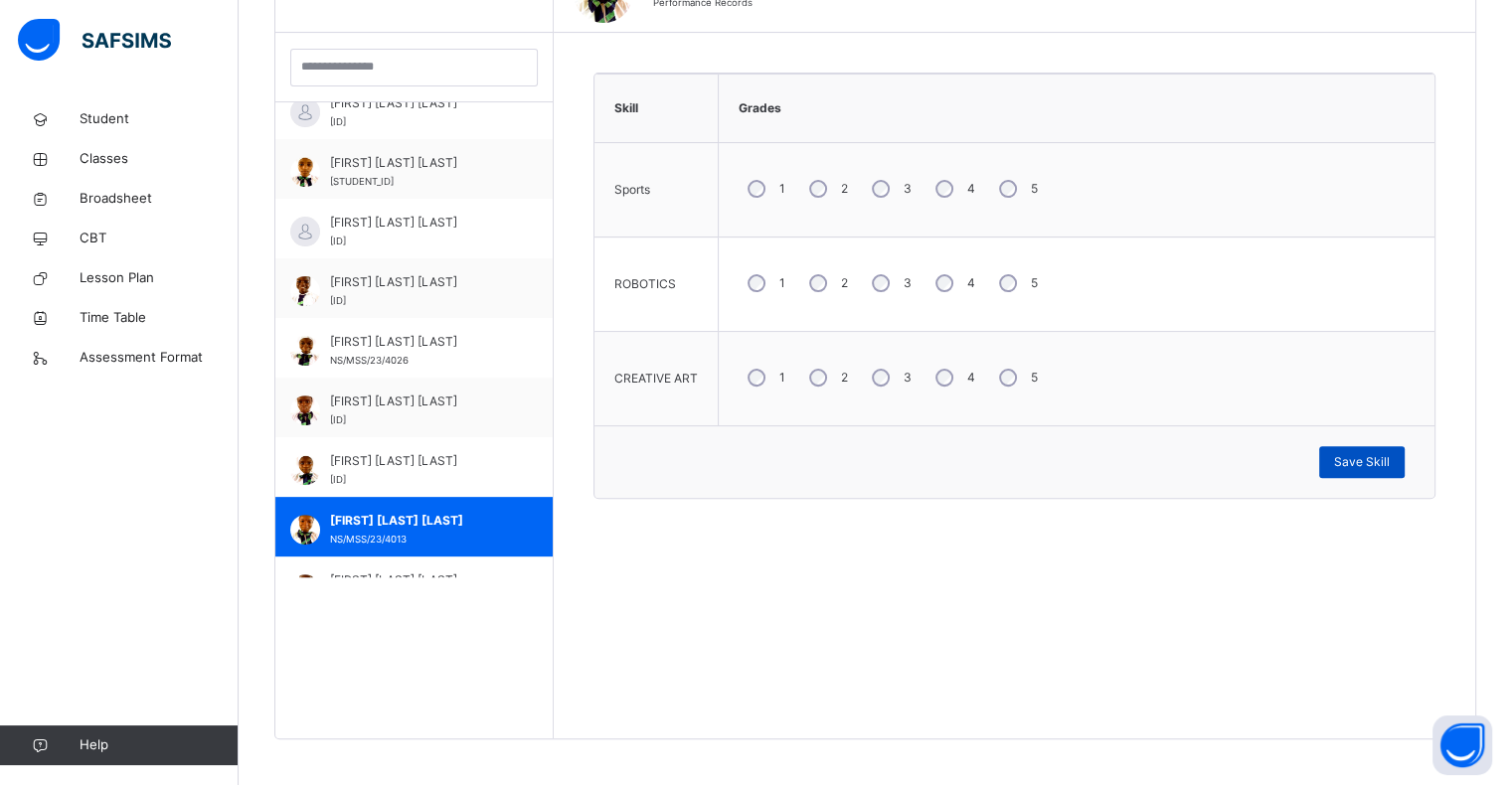 click on "Save Skill" at bounding box center (1362, 462) 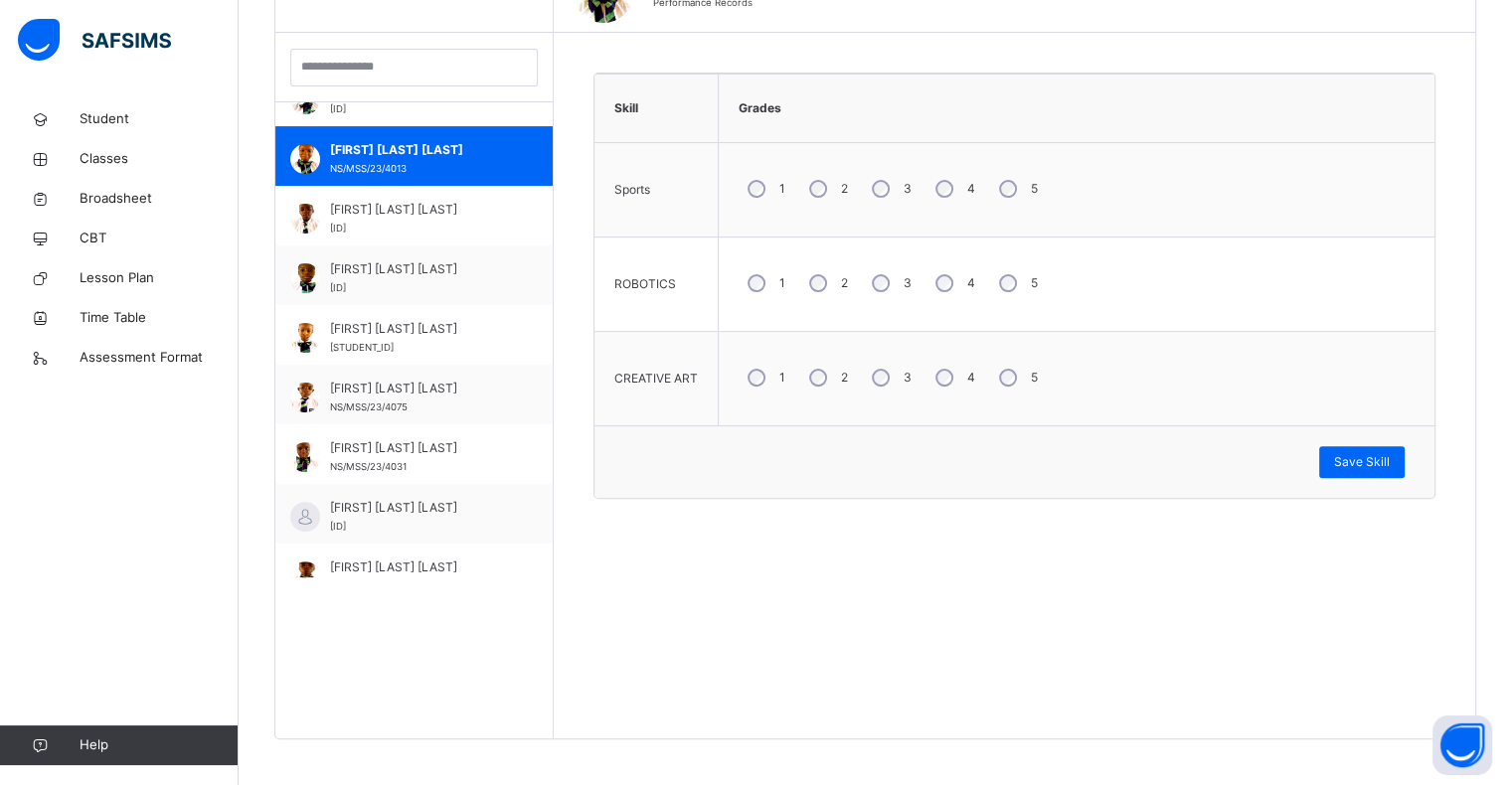 scroll, scrollTop: 760, scrollLeft: 0, axis: vertical 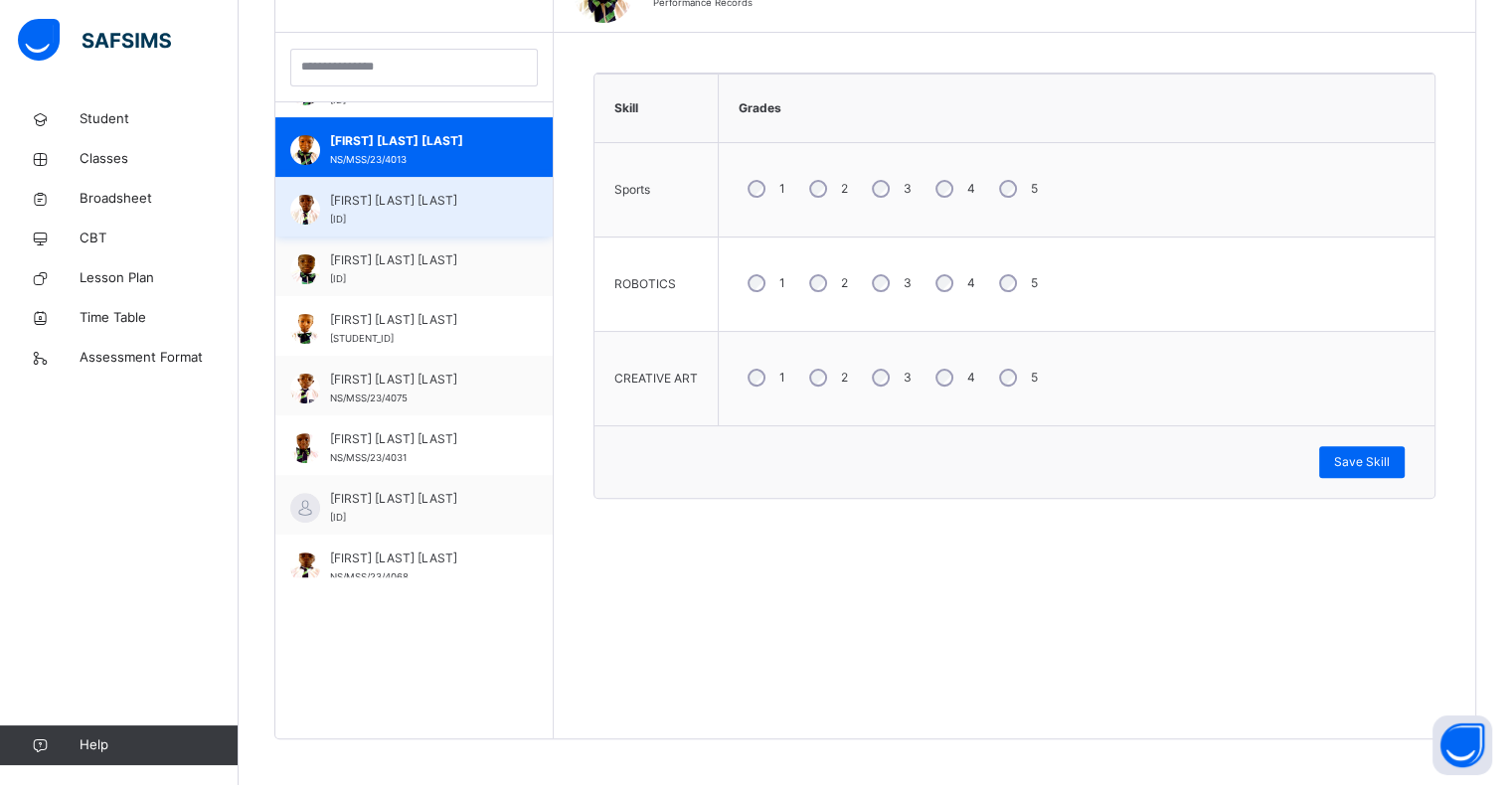 click on "[ID]" at bounding box center (338, 219) 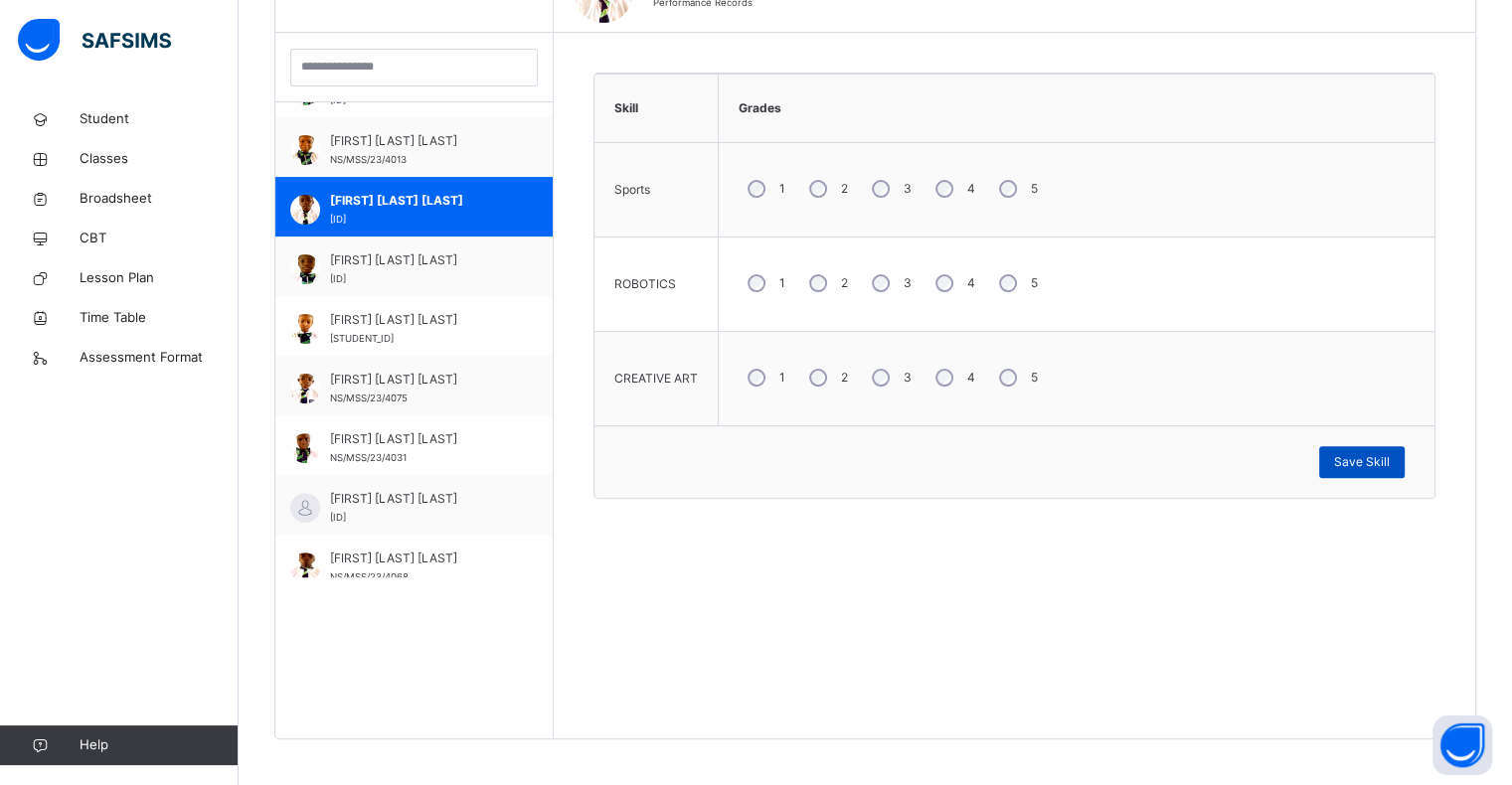click on "Save Skill" at bounding box center (1362, 462) 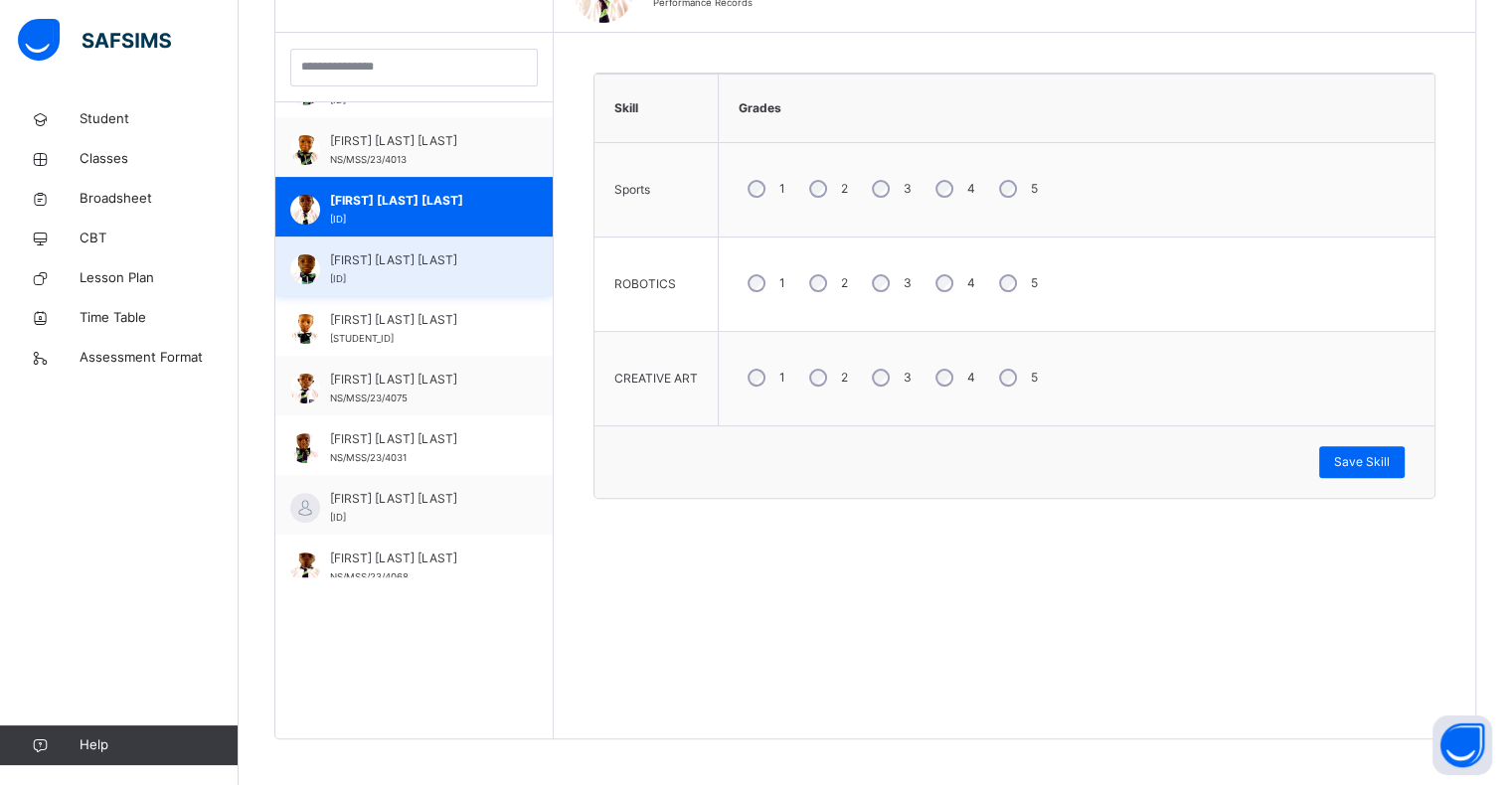 click on "COMFORT AKUSON PHILIP NS/MSS/23/4077" at bounding box center (414, 266) 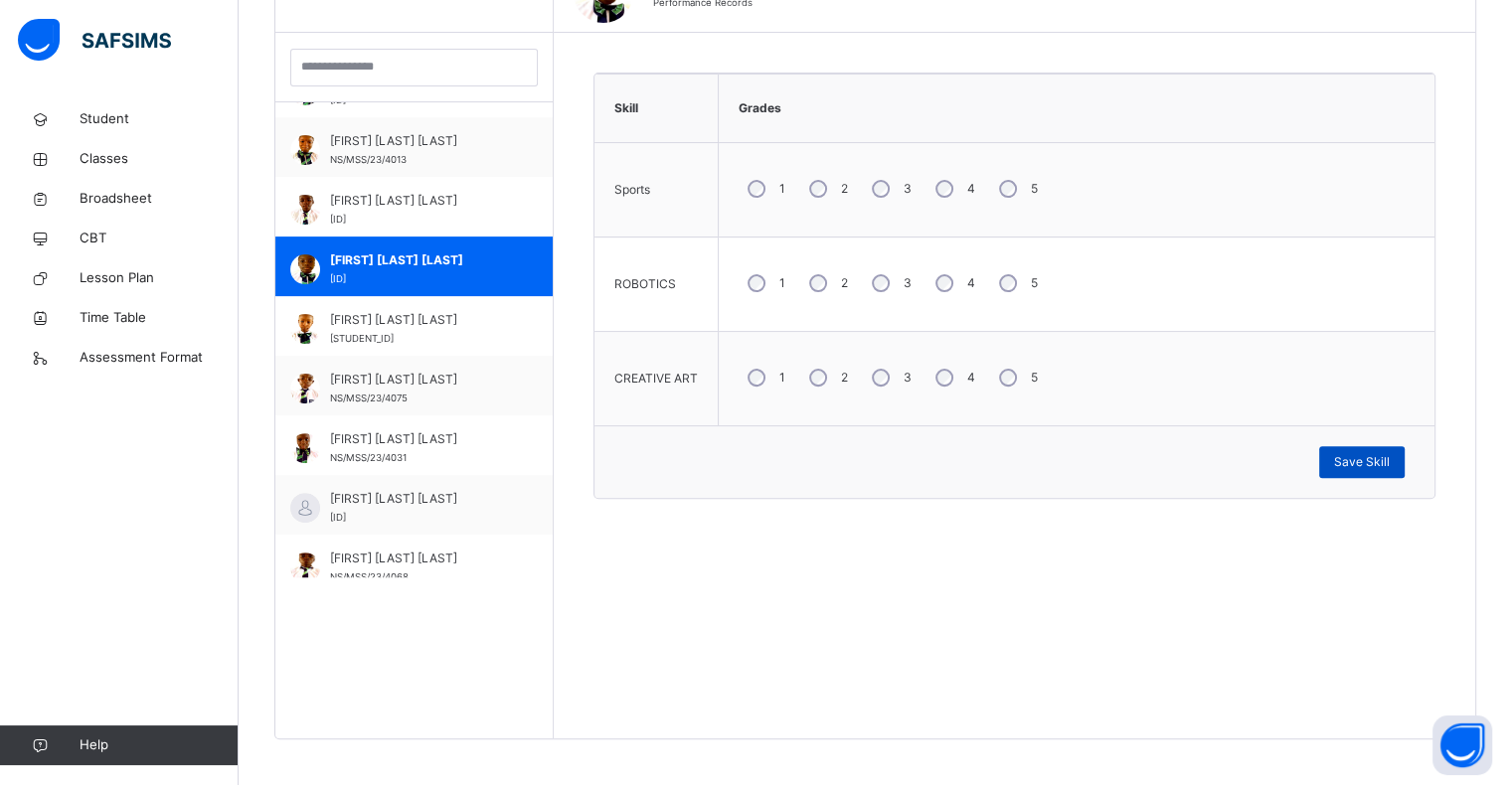 click on "Save Skill" at bounding box center [1362, 462] 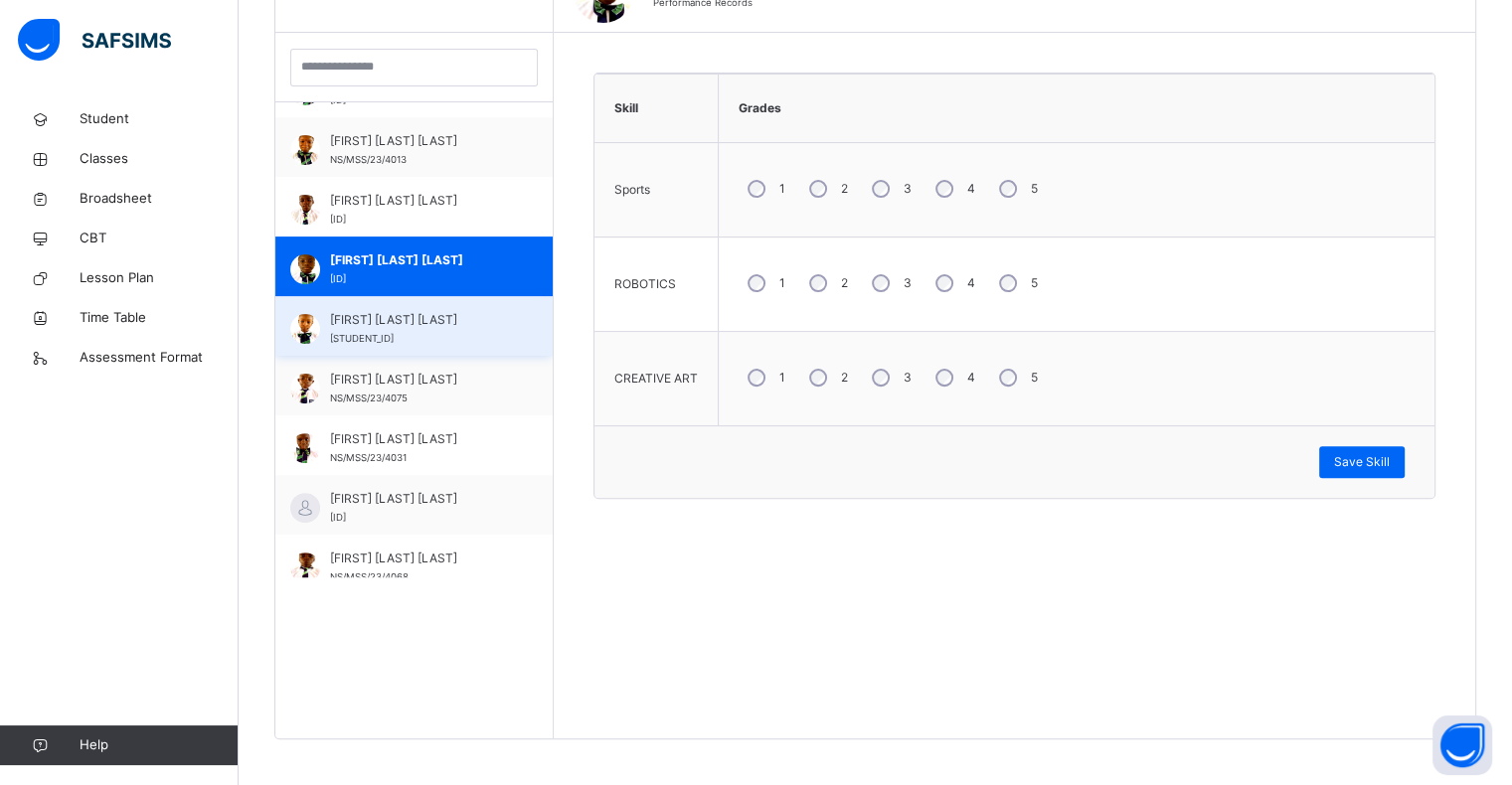 click on "[FIRST] [LAST]" at bounding box center (419, 320) 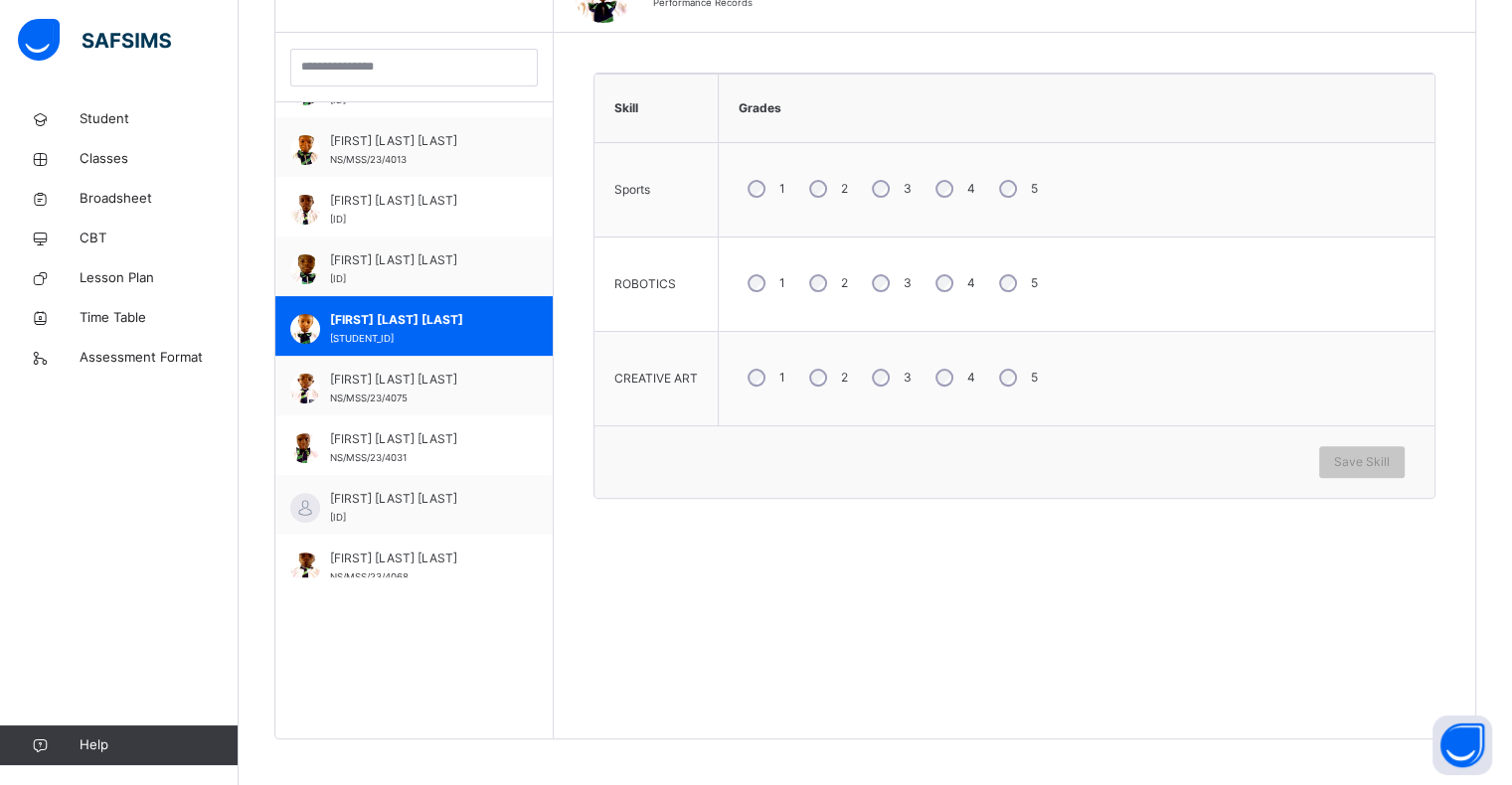 click on "1" at bounding box center [764, 189] 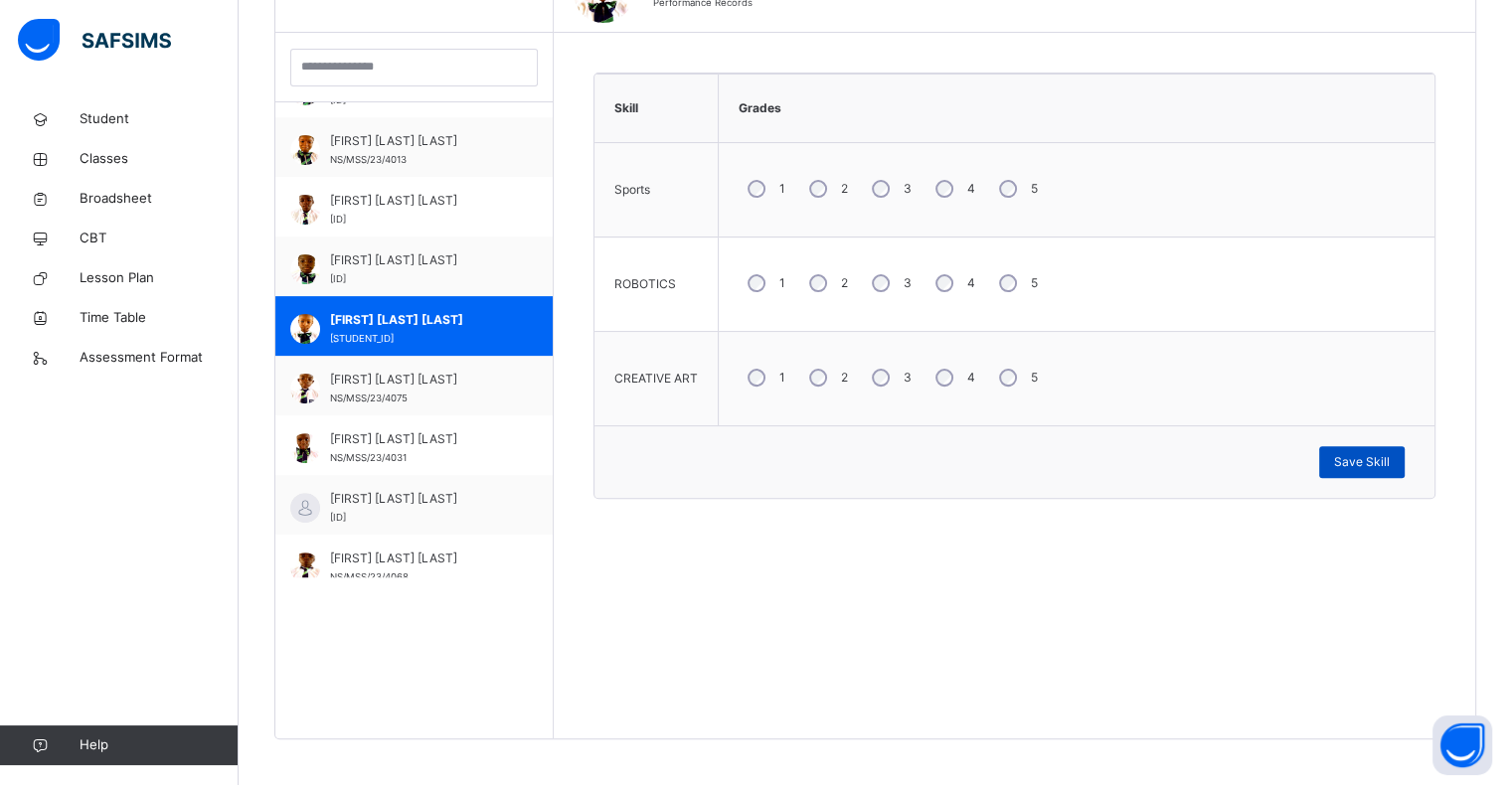 click on "Save Skill" at bounding box center [1362, 462] 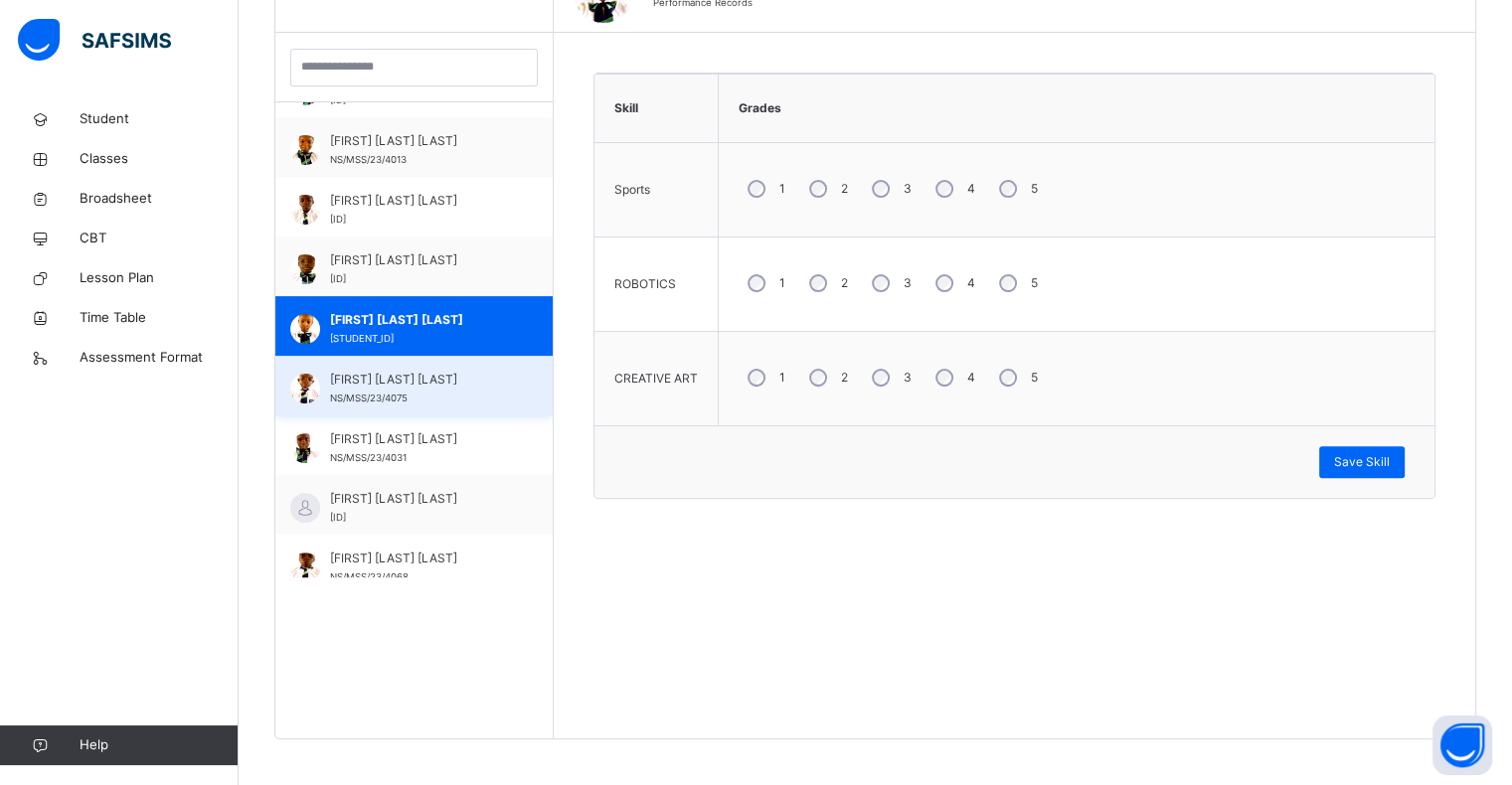 click on "[FIRST] [LAST]" at bounding box center [419, 380] 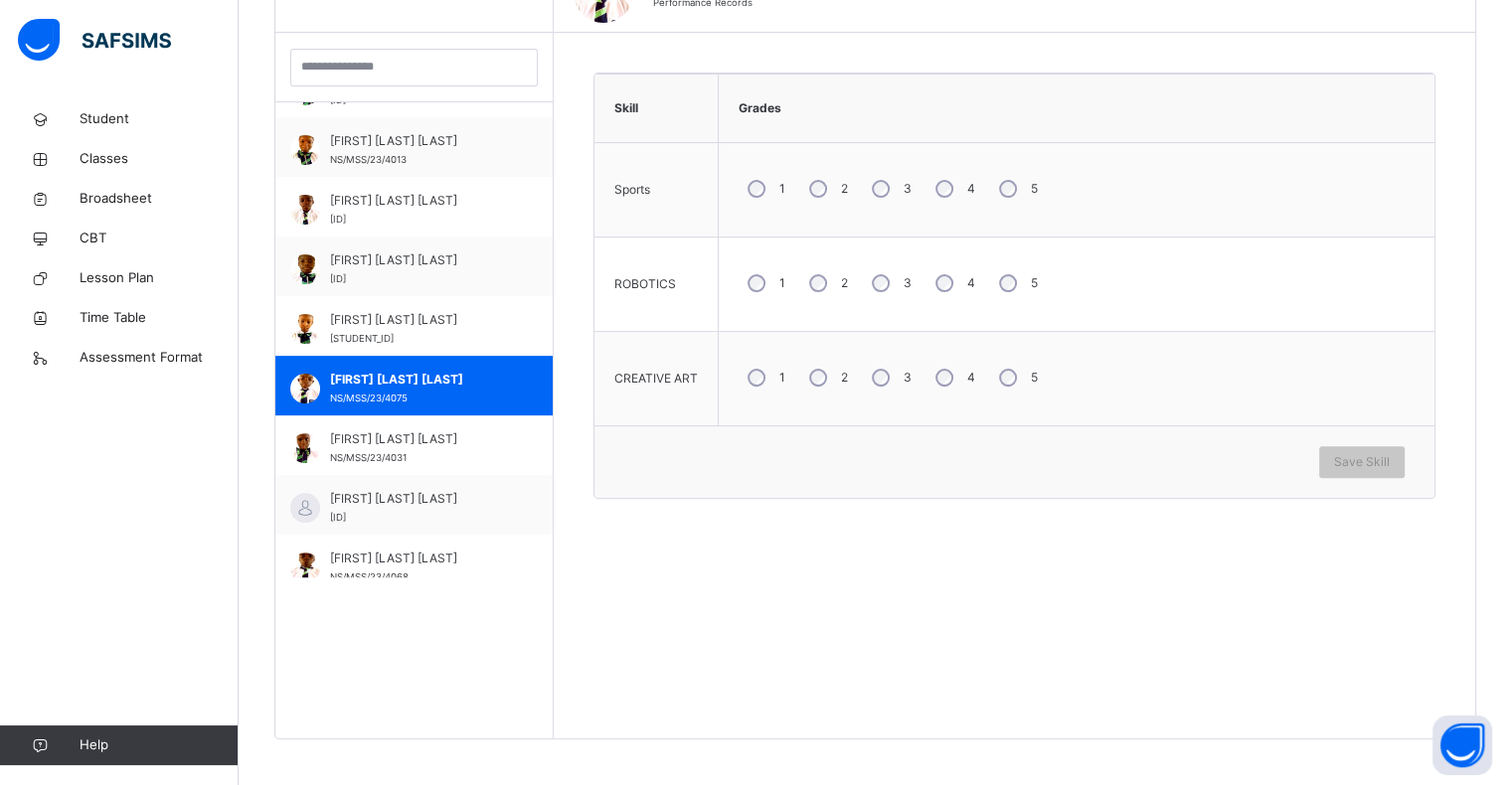 click on "1" at bounding box center [764, 189] 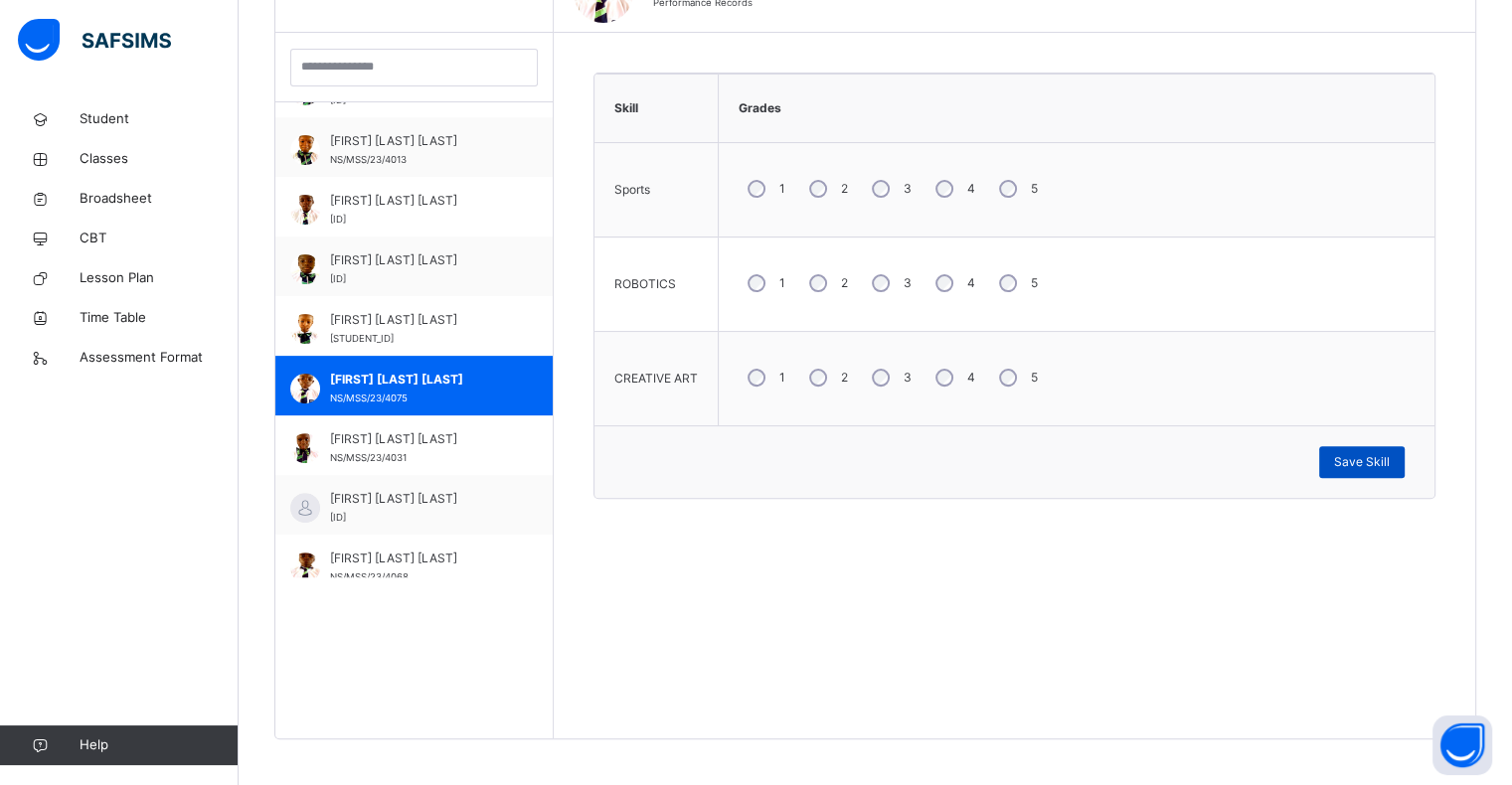 click on "Save Skill" at bounding box center (1362, 462) 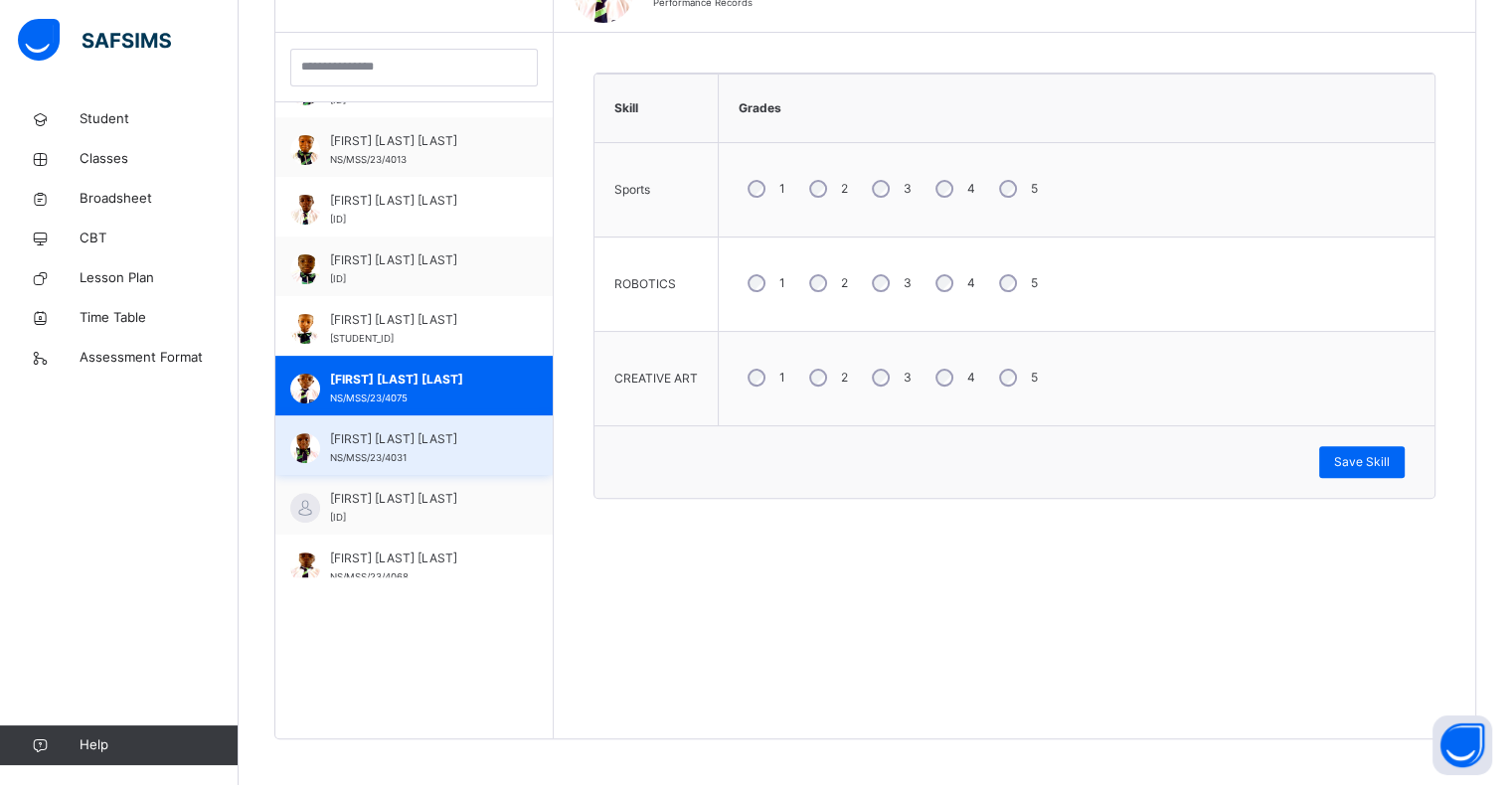 click on "FADILAT OZEGYA UMAR NS/MSS/23/4031" at bounding box center [419, 448] 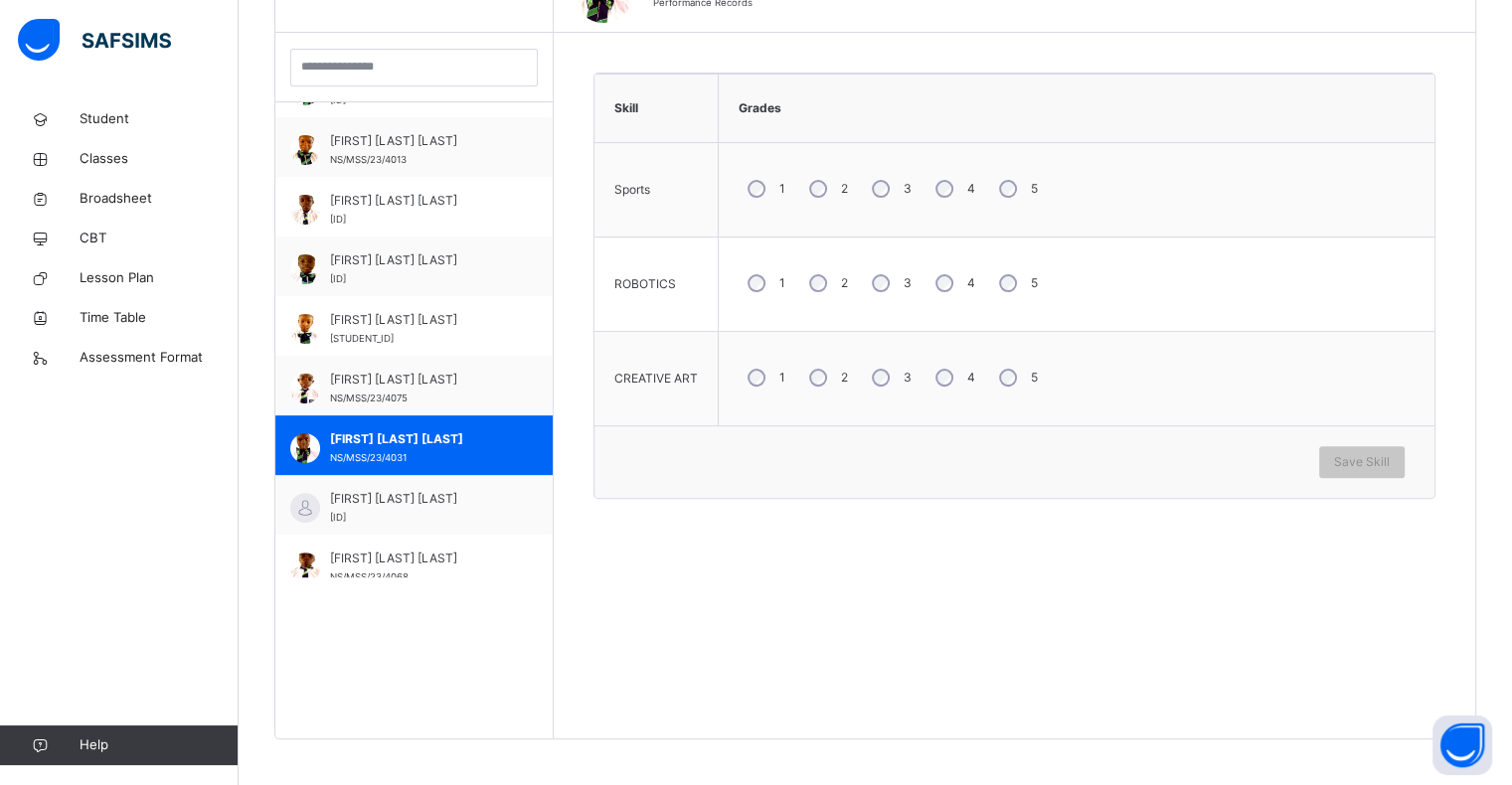 click on "3" at bounding box center (890, 378) 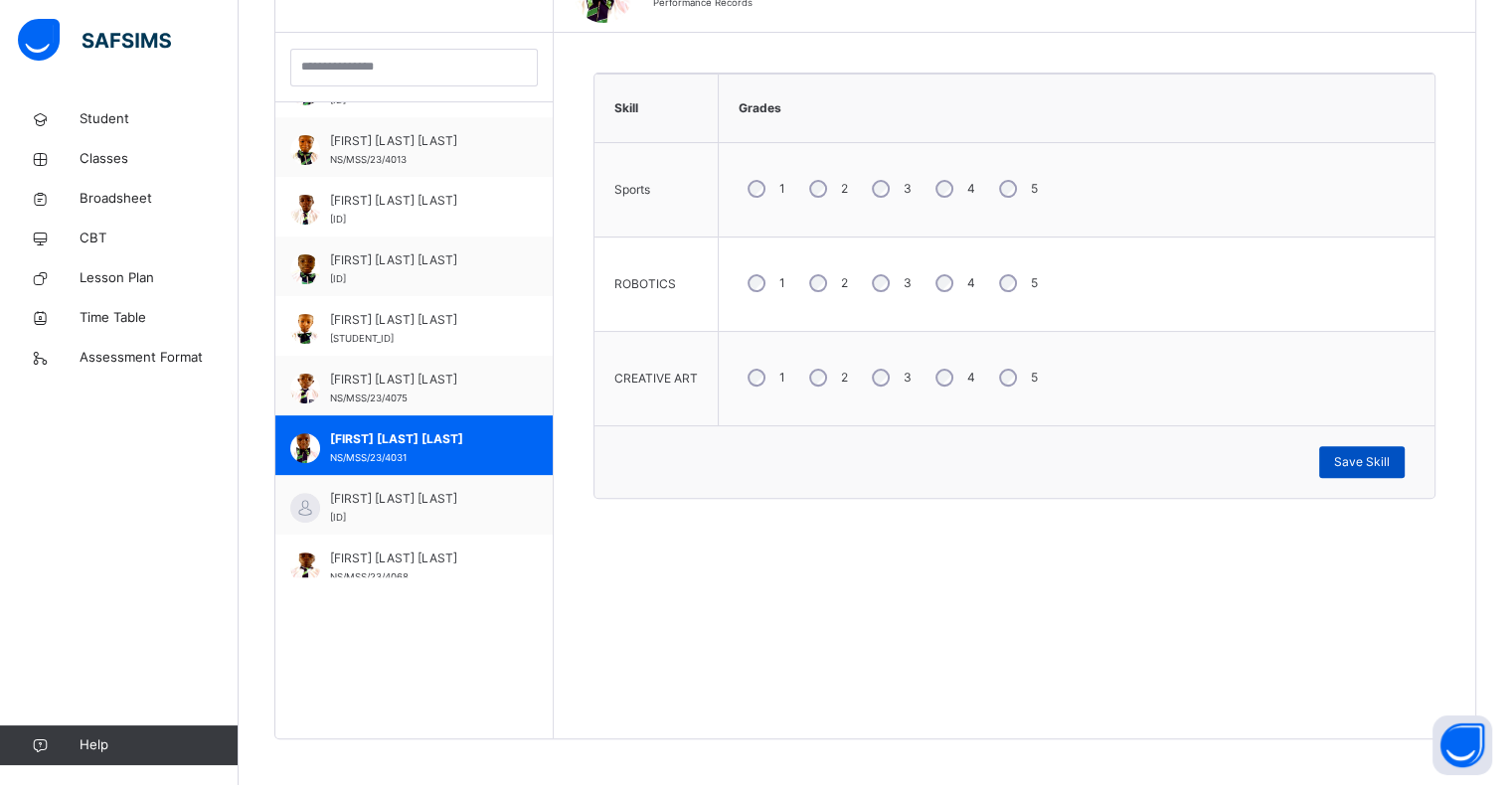 click on "Save Skill" at bounding box center (1362, 462) 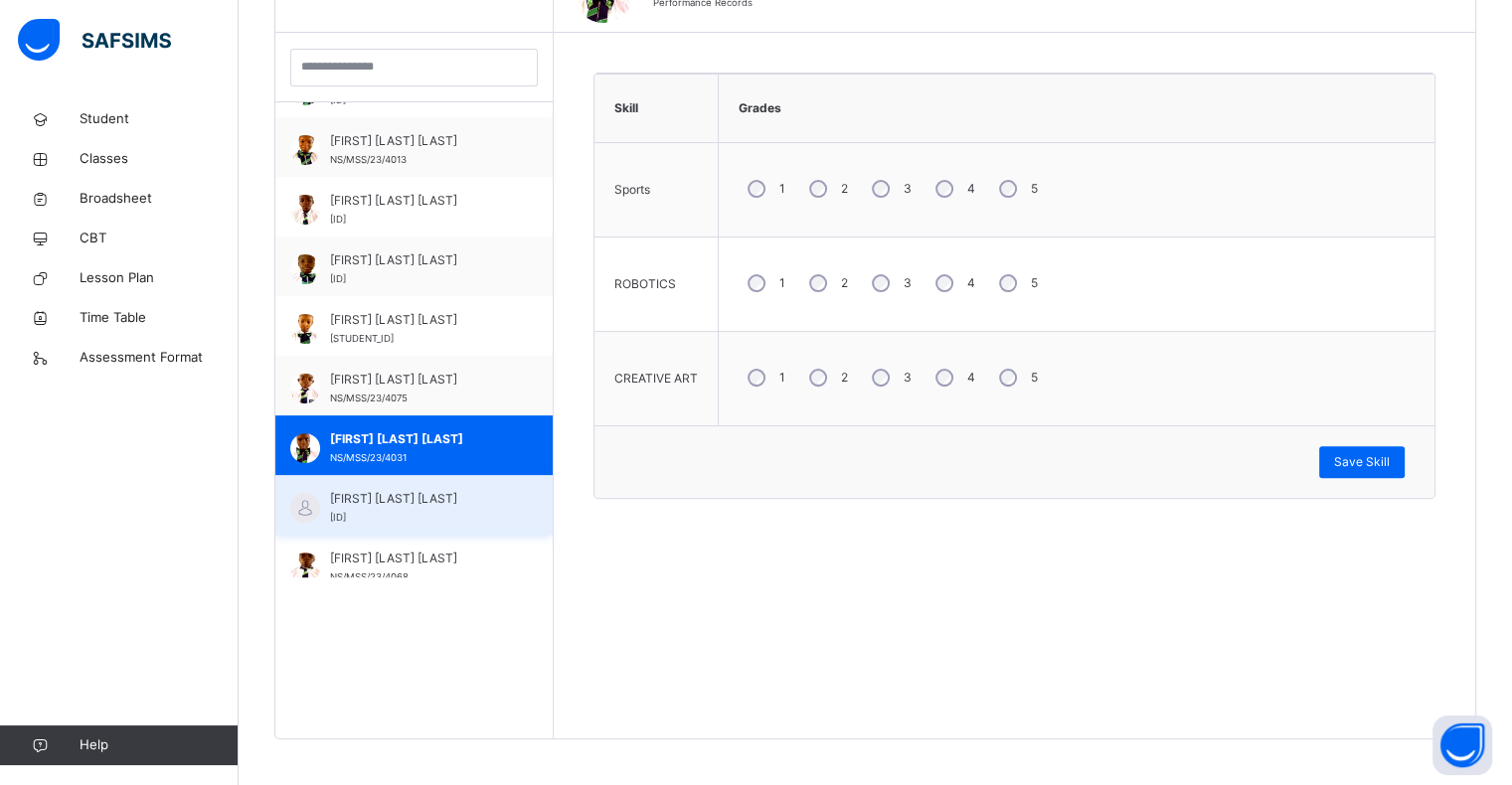 click on "[FIRST] [LAST]" at bounding box center (419, 499) 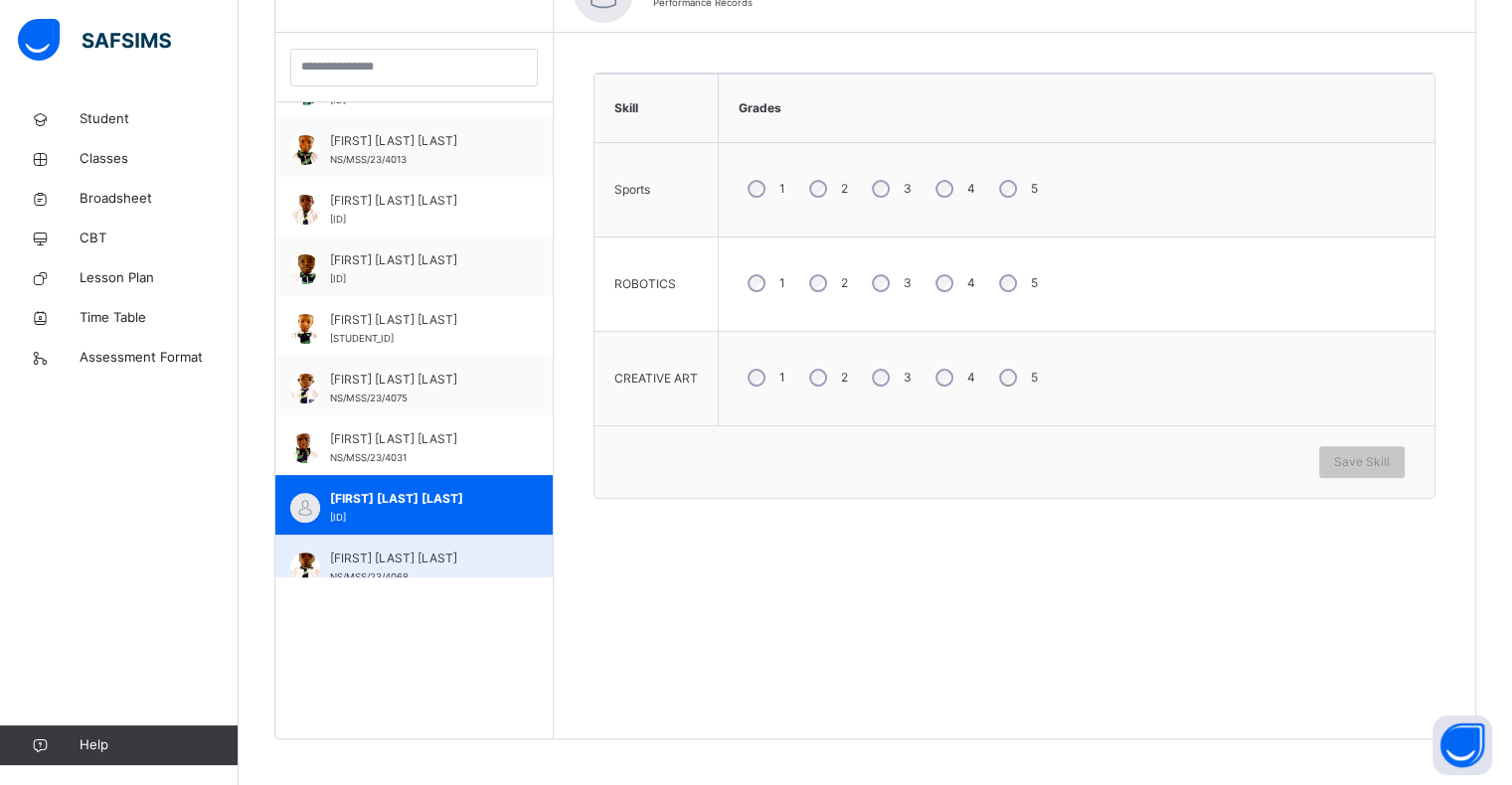 click on "[FIRST] [LAST]" at bounding box center (419, 558) 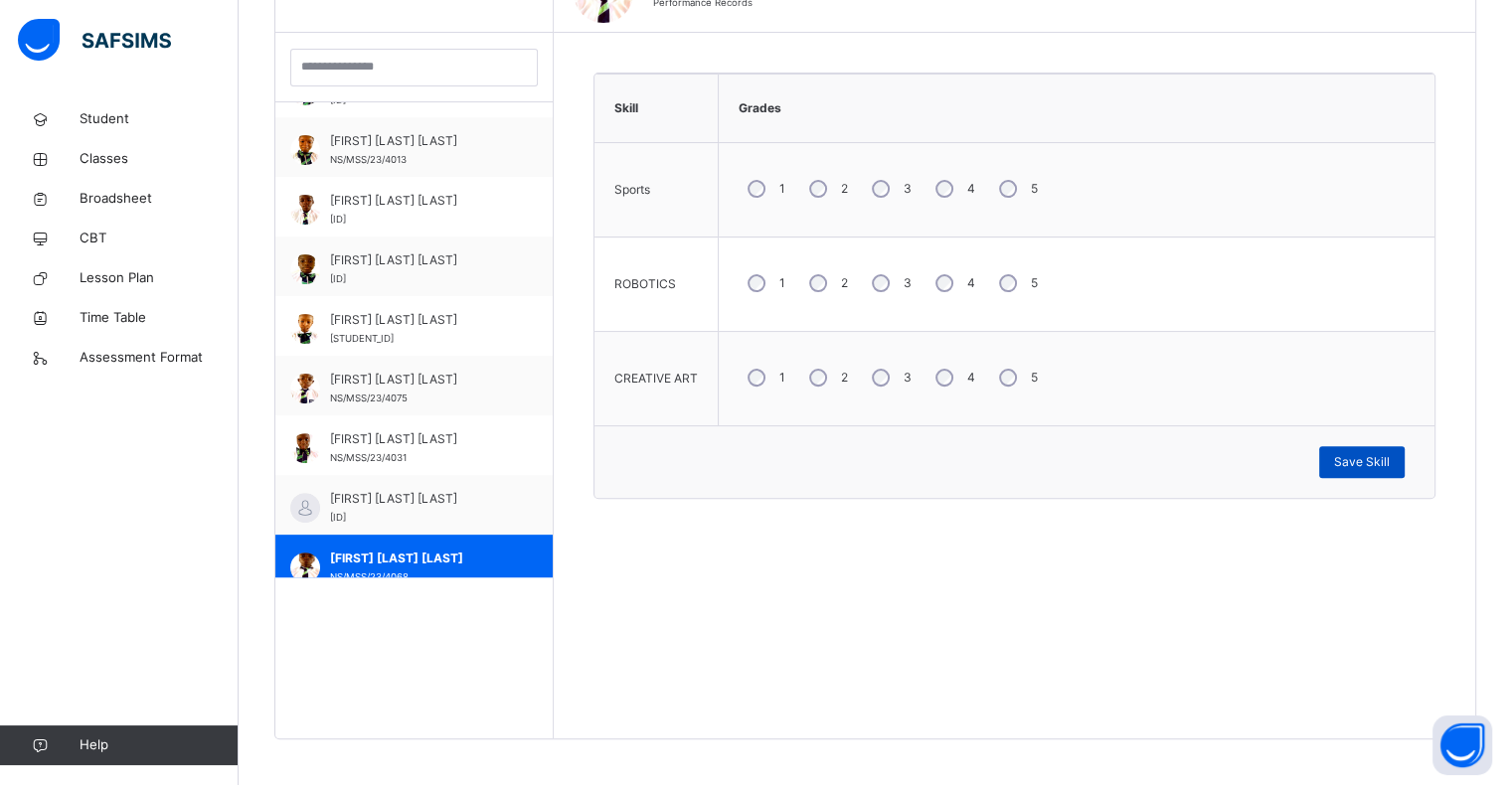 click on "Save Skill" at bounding box center (1362, 462) 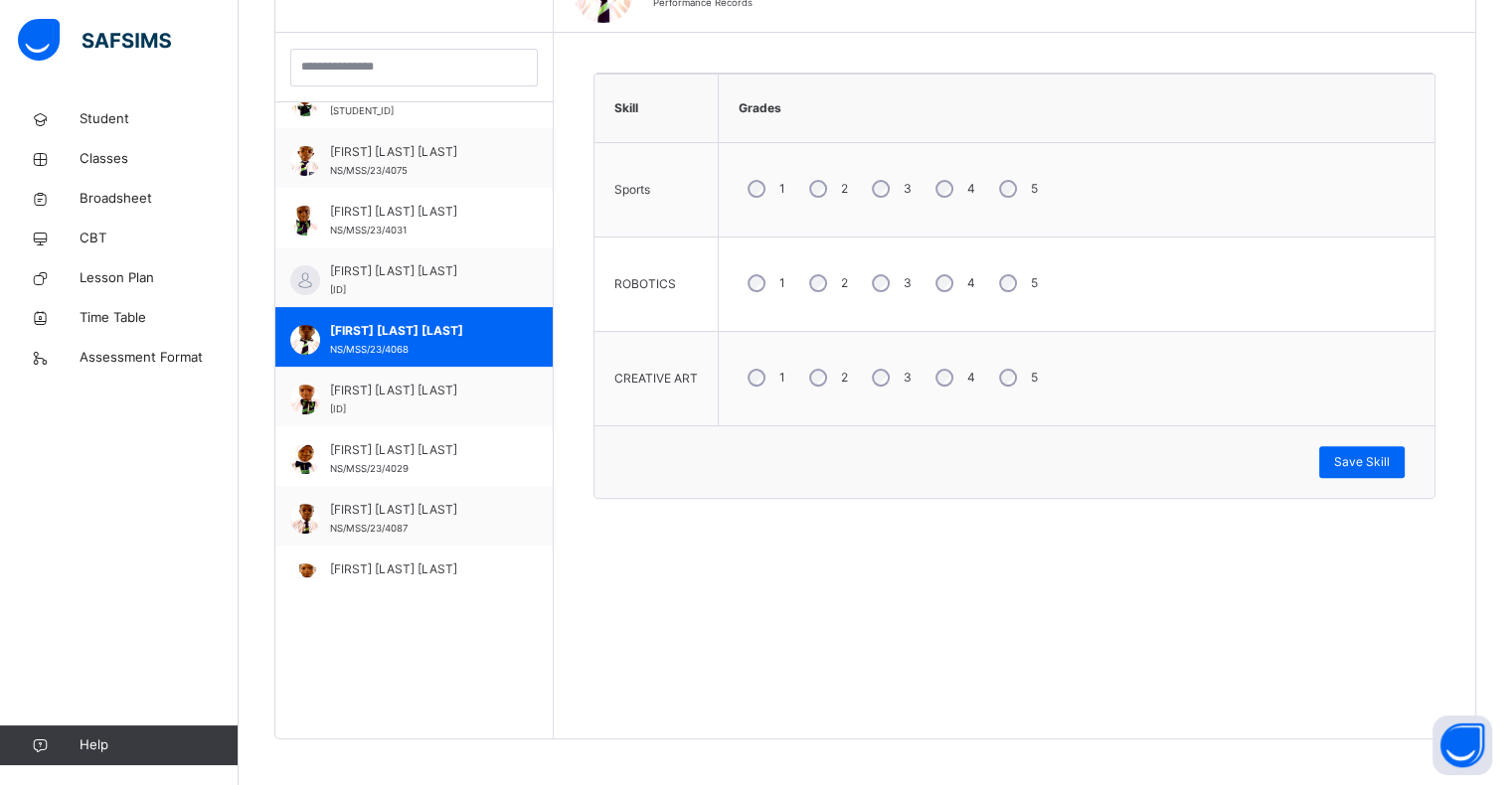 scroll, scrollTop: 979, scrollLeft: 0, axis: vertical 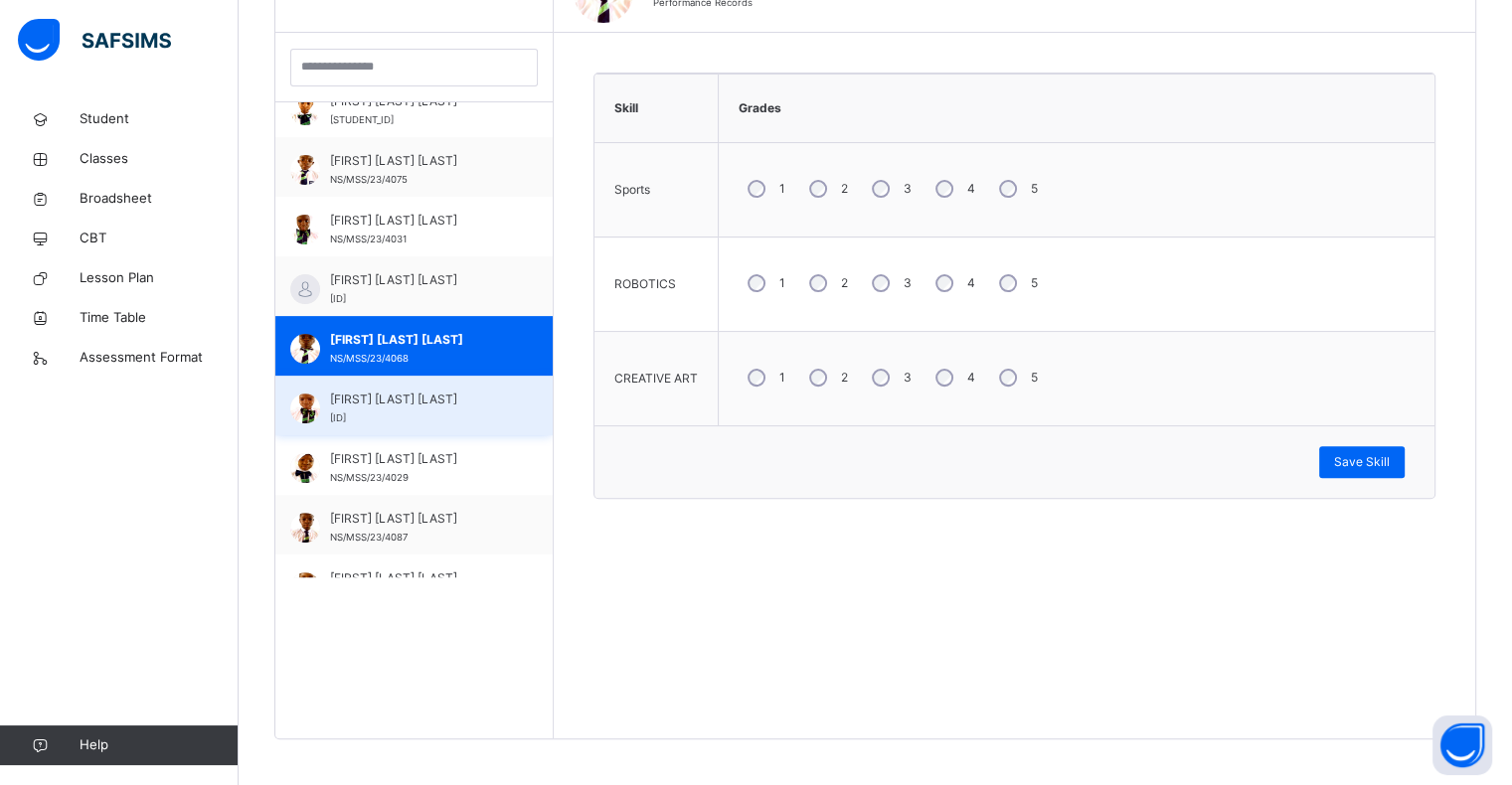 click on "[FIRST] [LAST]" at bounding box center [419, 399] 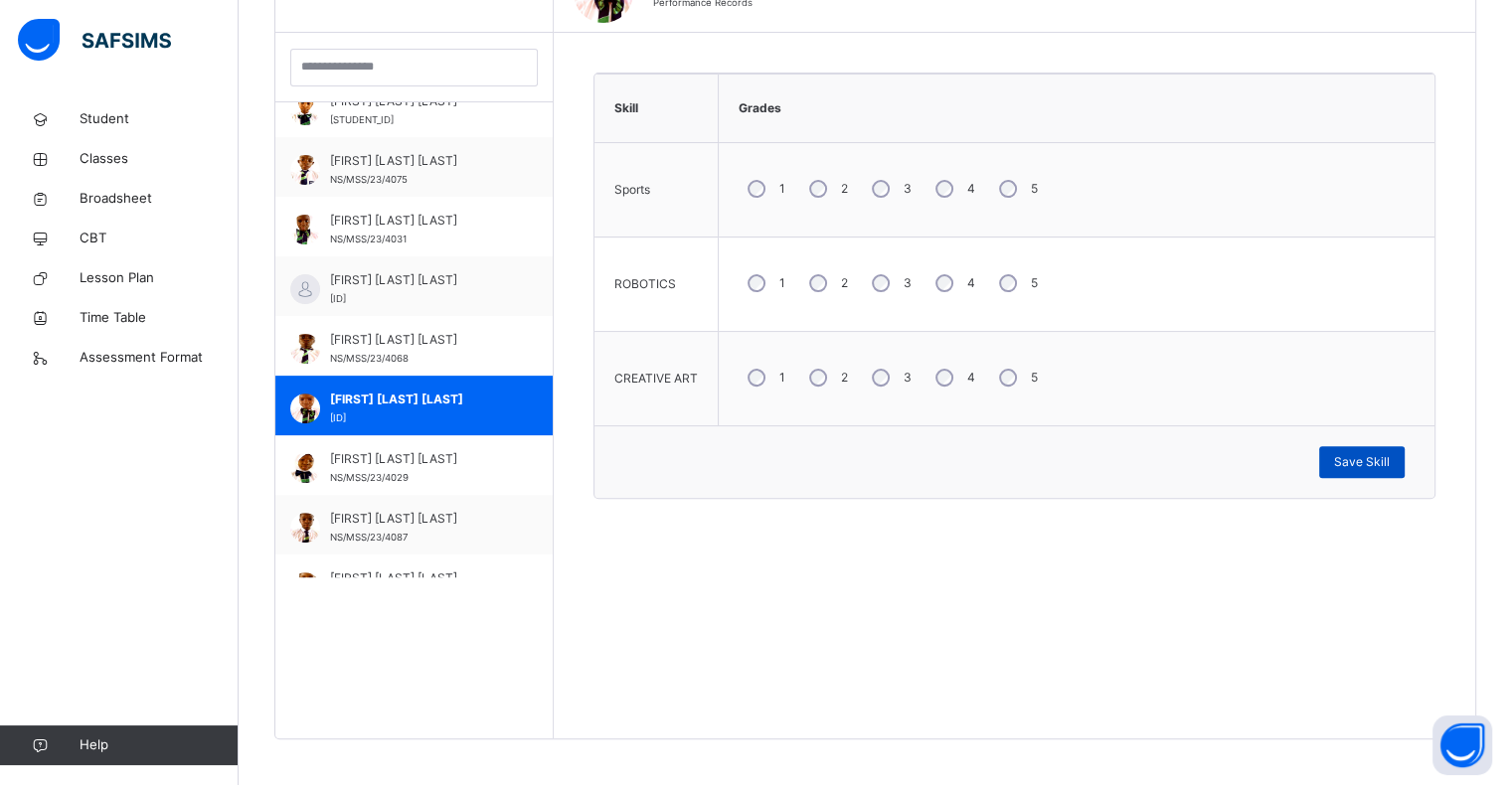 click on "Save Skill" at bounding box center [1362, 462] 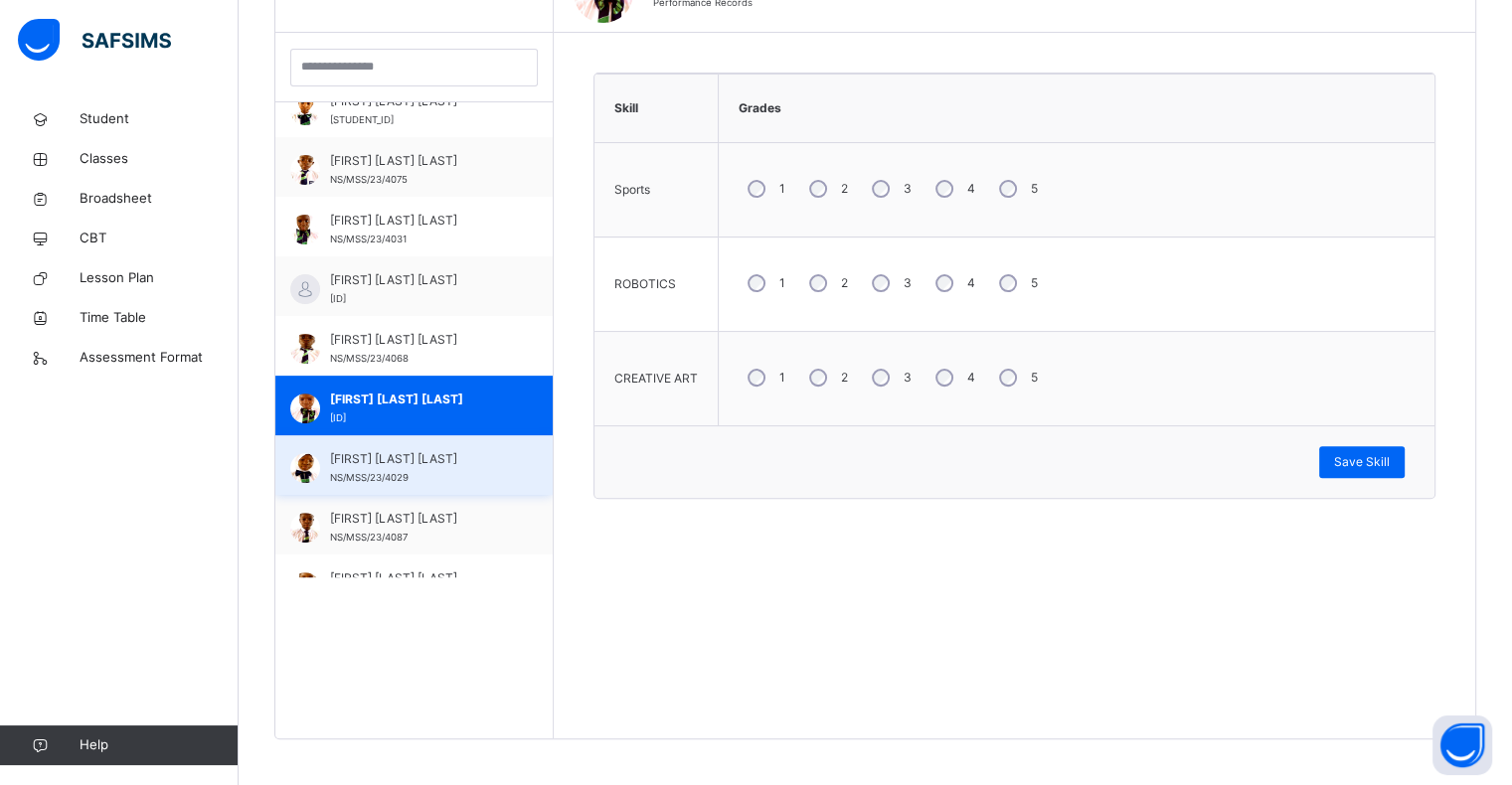 click on "[FIRST] [LAST]" at bounding box center [419, 459] 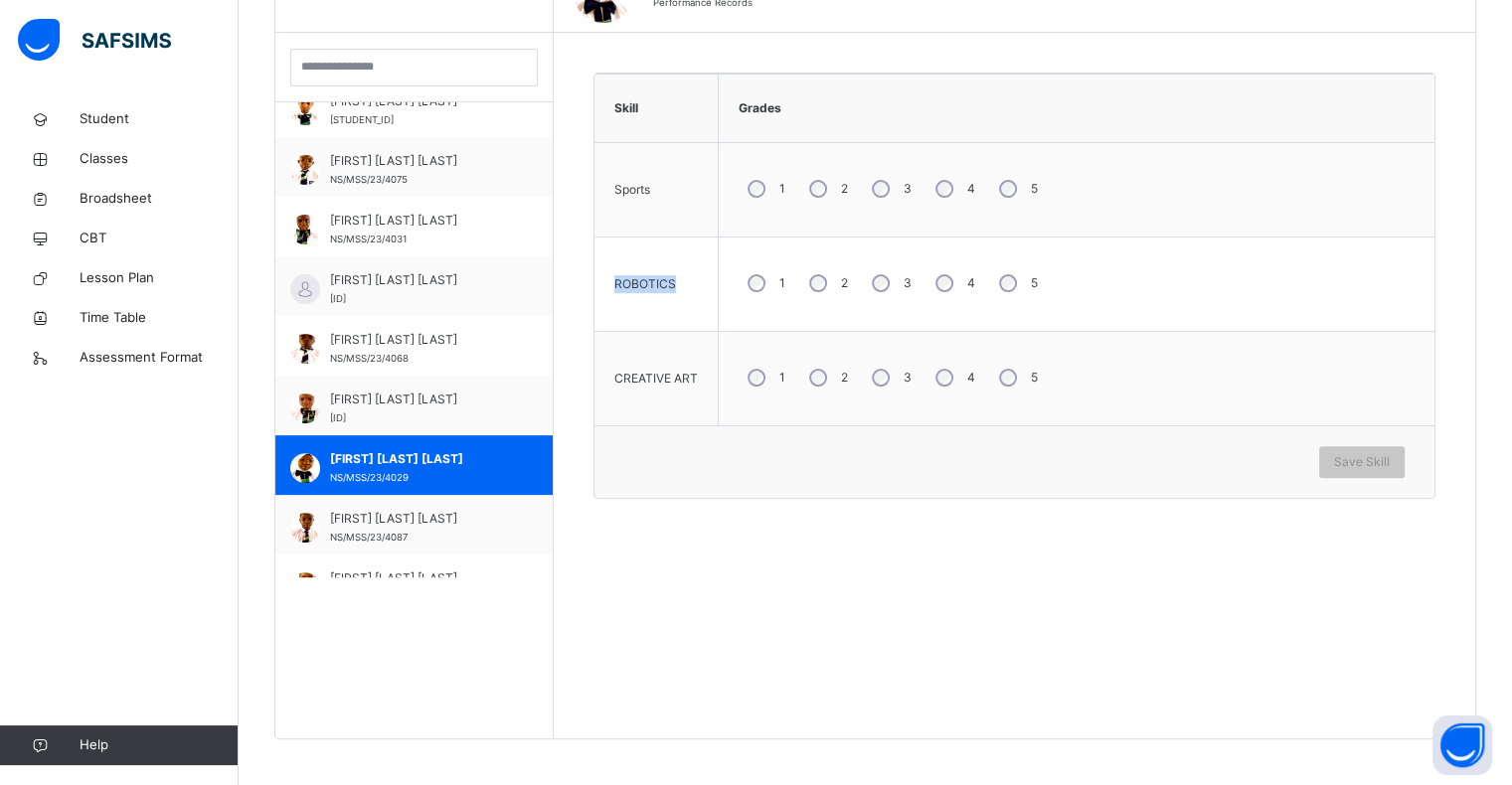drag, startPoint x: 724, startPoint y: 273, endPoint x: 1223, endPoint y: 153, distance: 513.2261 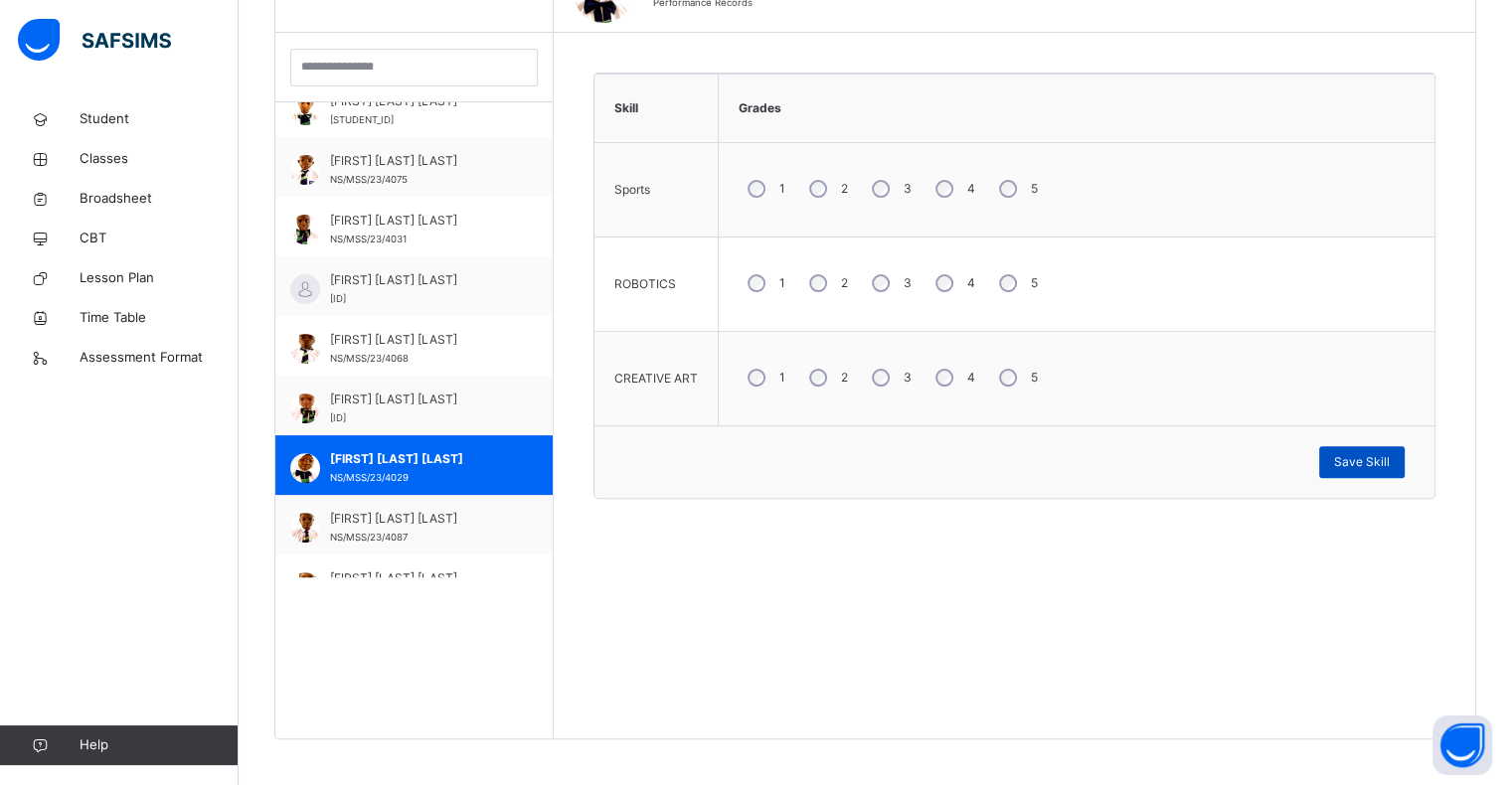 click on "Save Skill" at bounding box center [1362, 462] 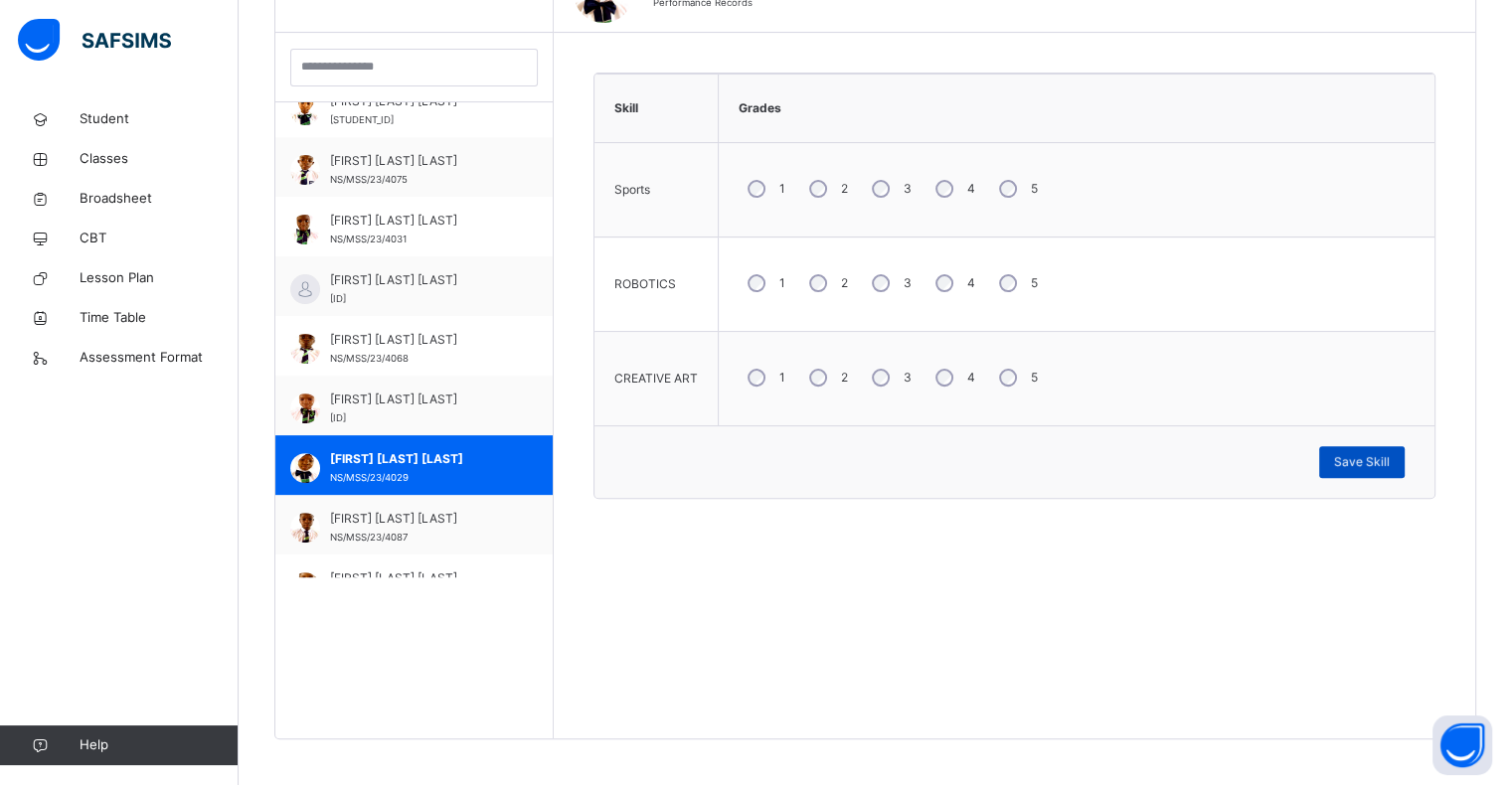 click on "Save Skill" at bounding box center [1362, 462] 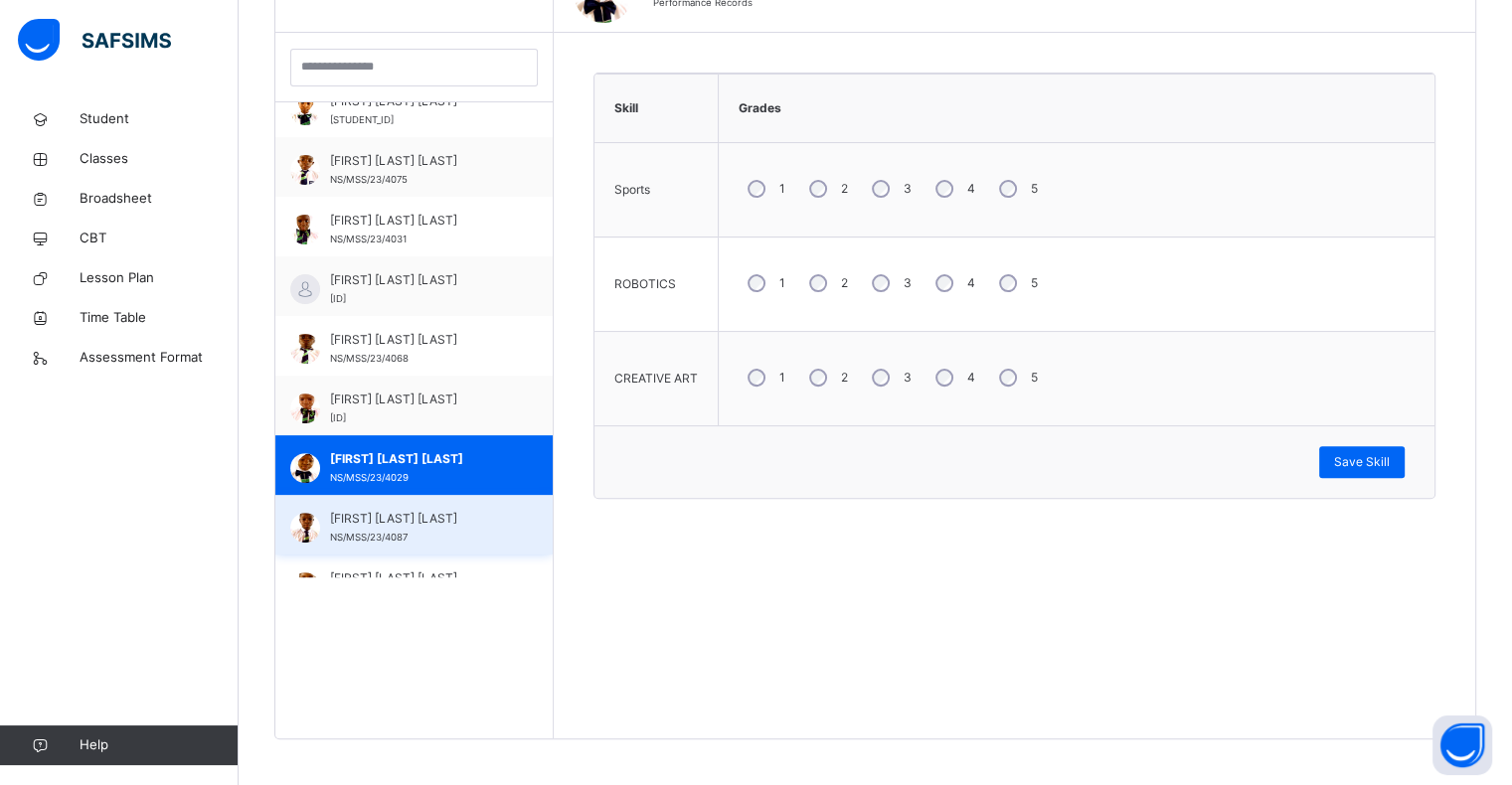 click on "HALIRU SHUAIBU UMAR NS/MSS/23/4087" at bounding box center (414, 525) 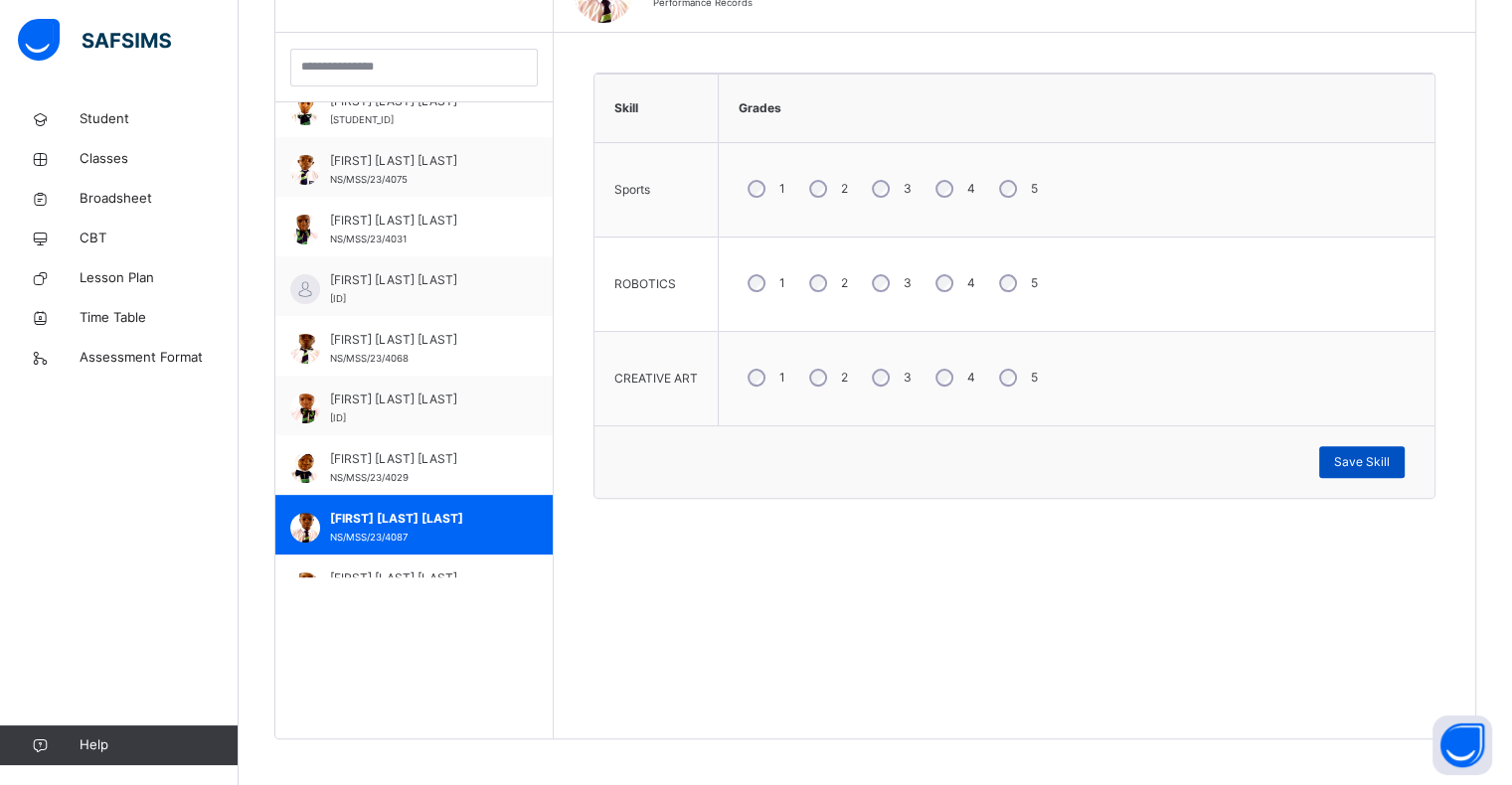 click on "Save Skill" at bounding box center (1362, 462) 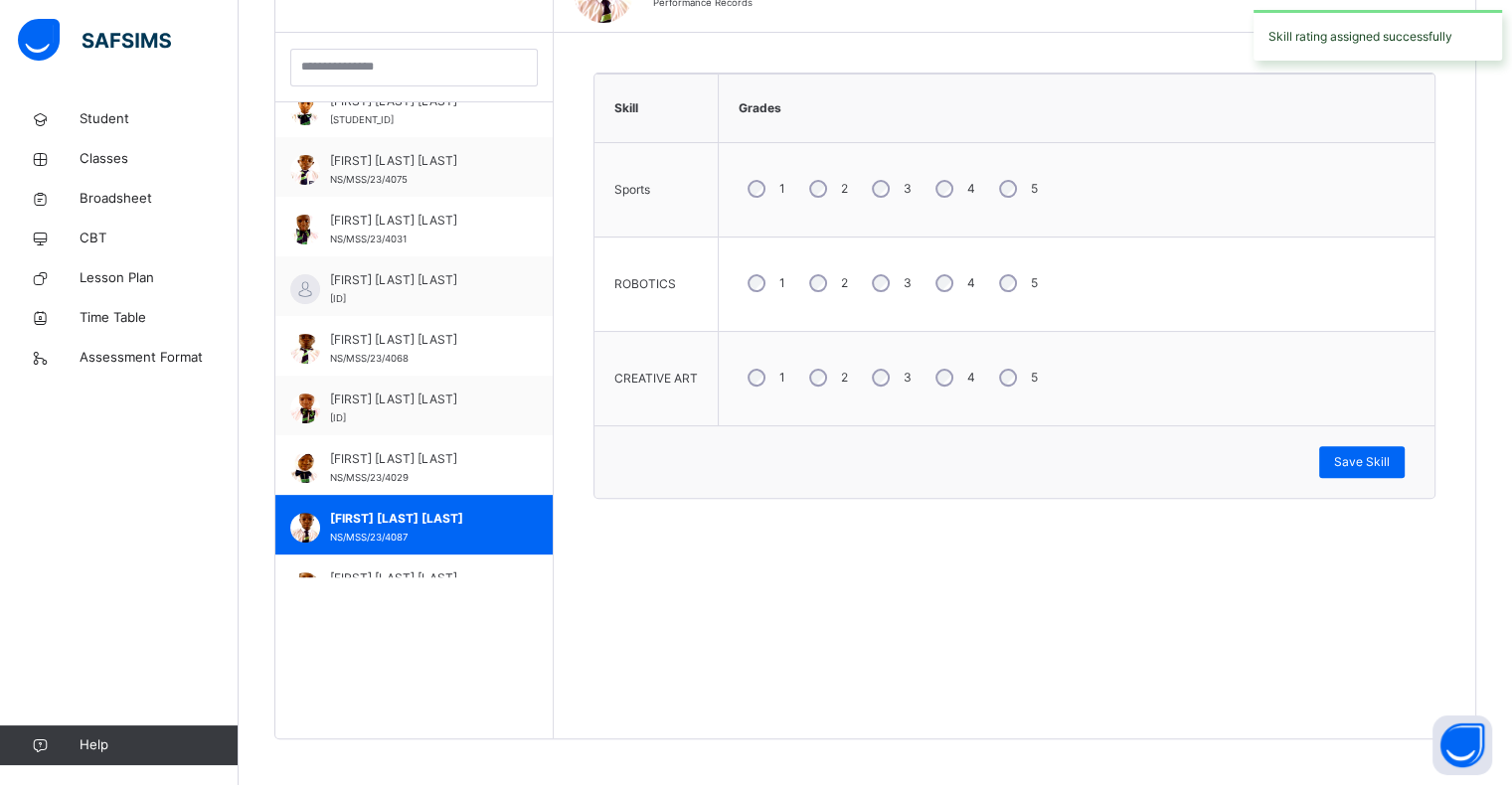 scroll, scrollTop: 562, scrollLeft: 0, axis: vertical 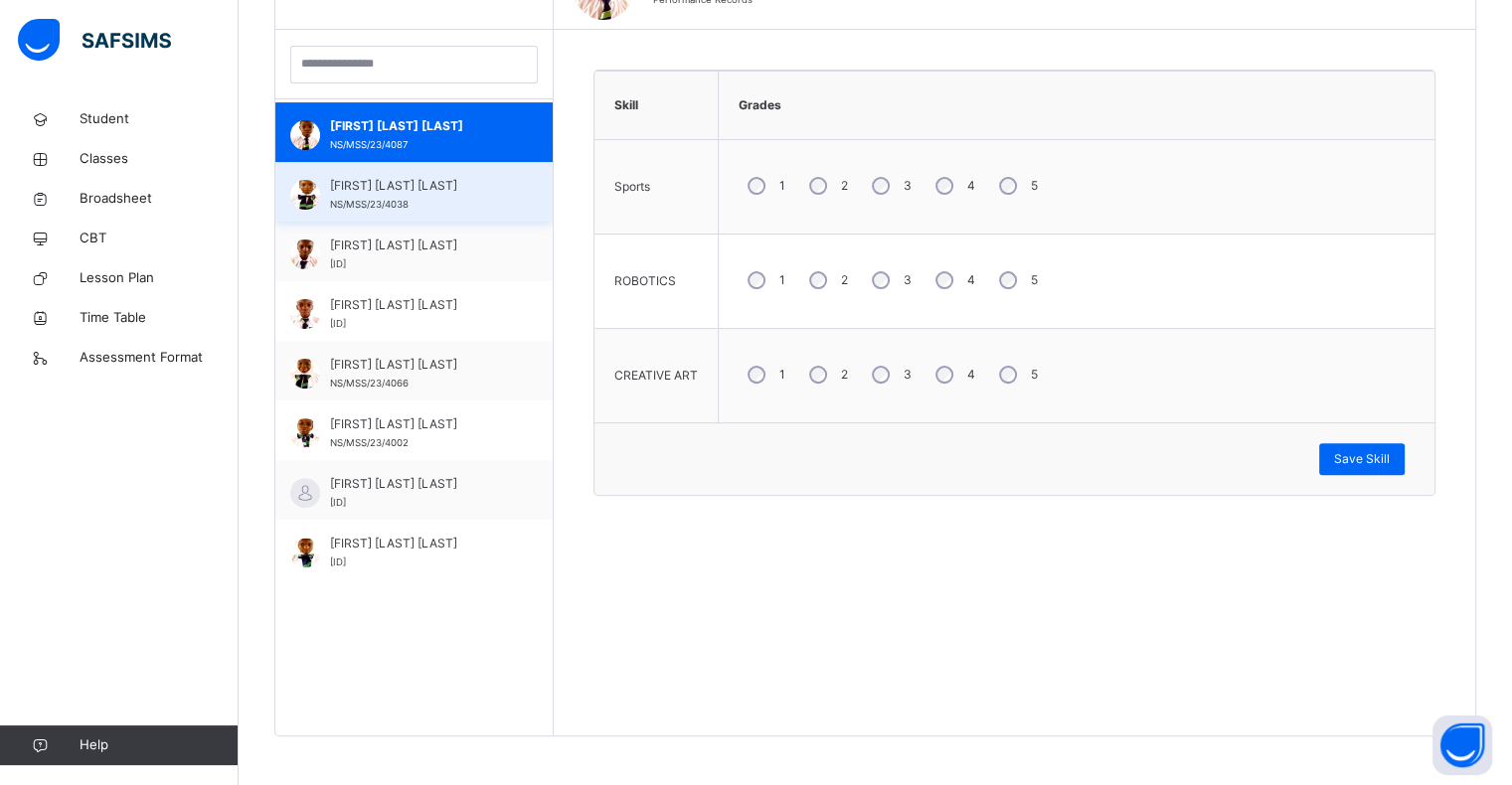 click on "[FIRST] [LAST]" at bounding box center [419, 186] 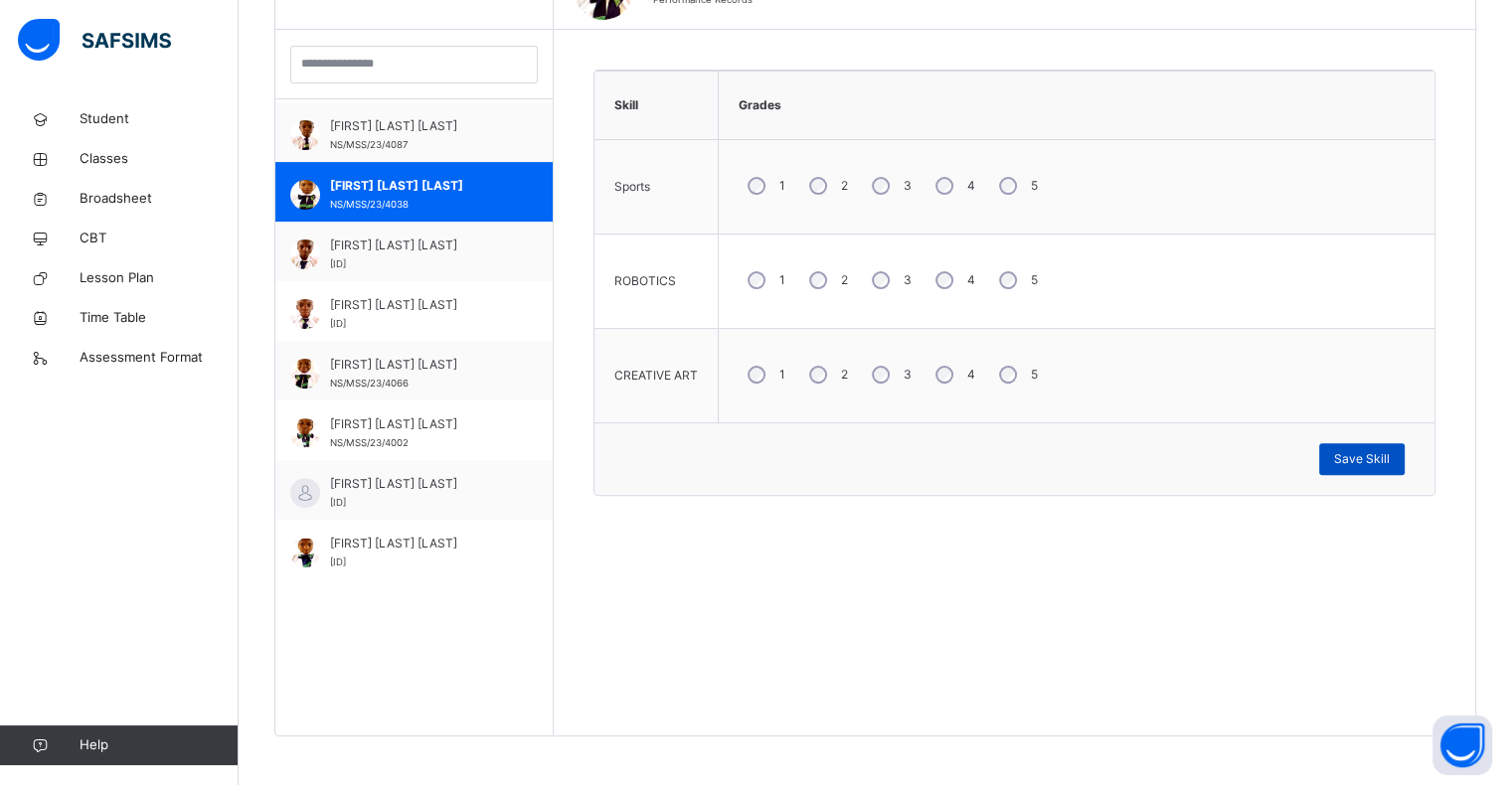 click on "Save Skill" at bounding box center (1362, 459) 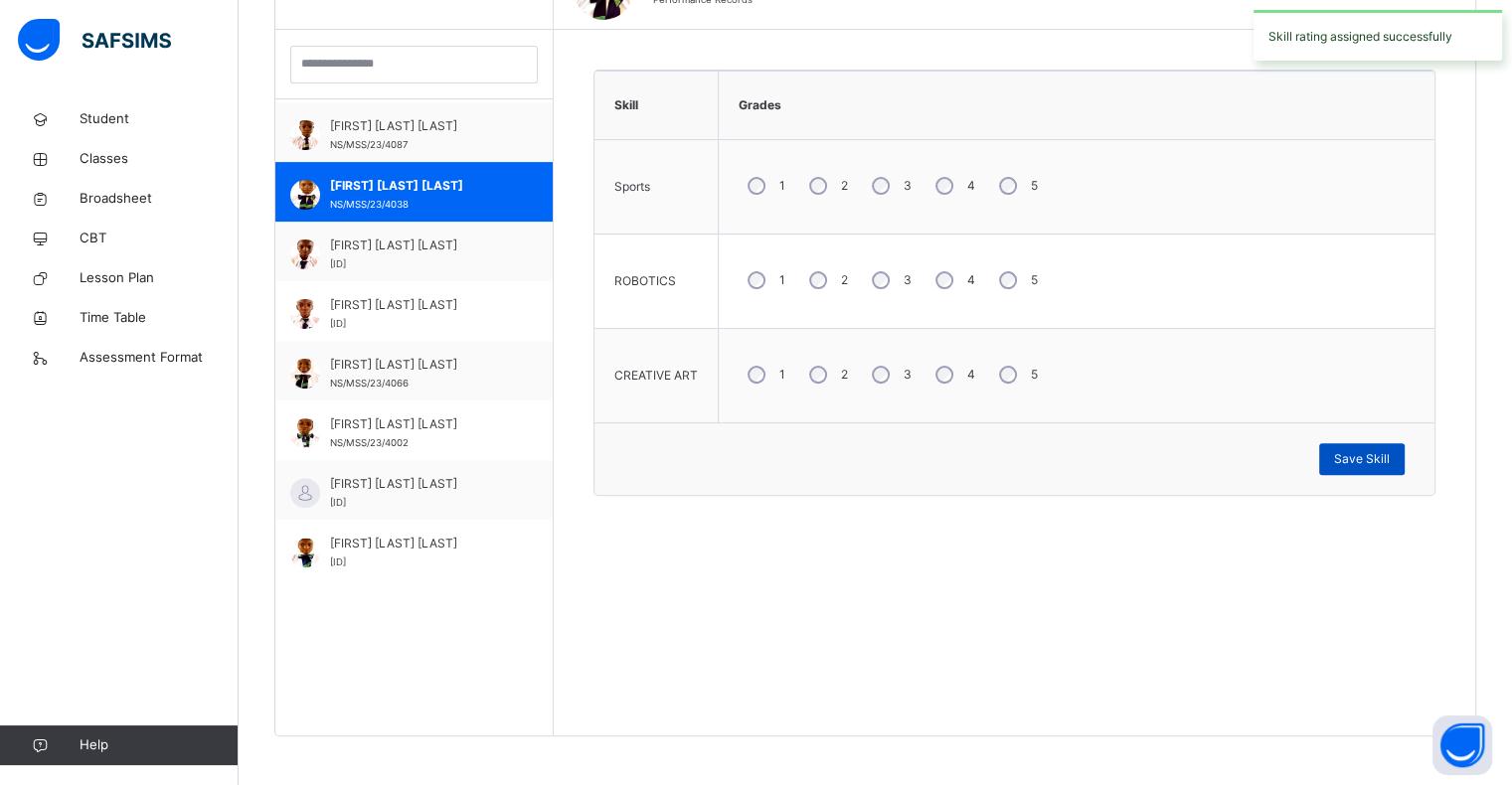 click on "Save Skill" at bounding box center [1362, 459] 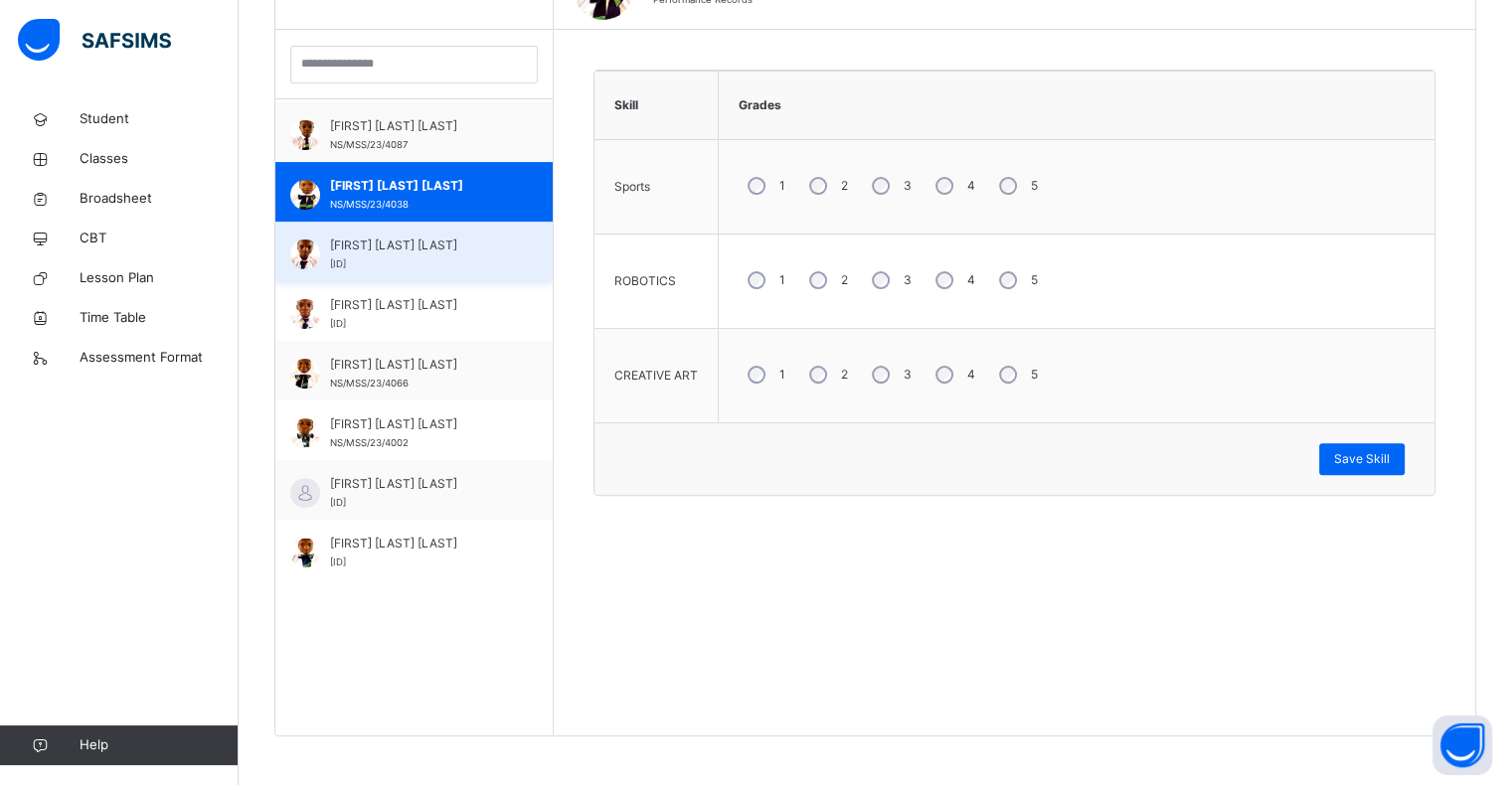 click on "[FIRST] [LAST]" at bounding box center [419, 245] 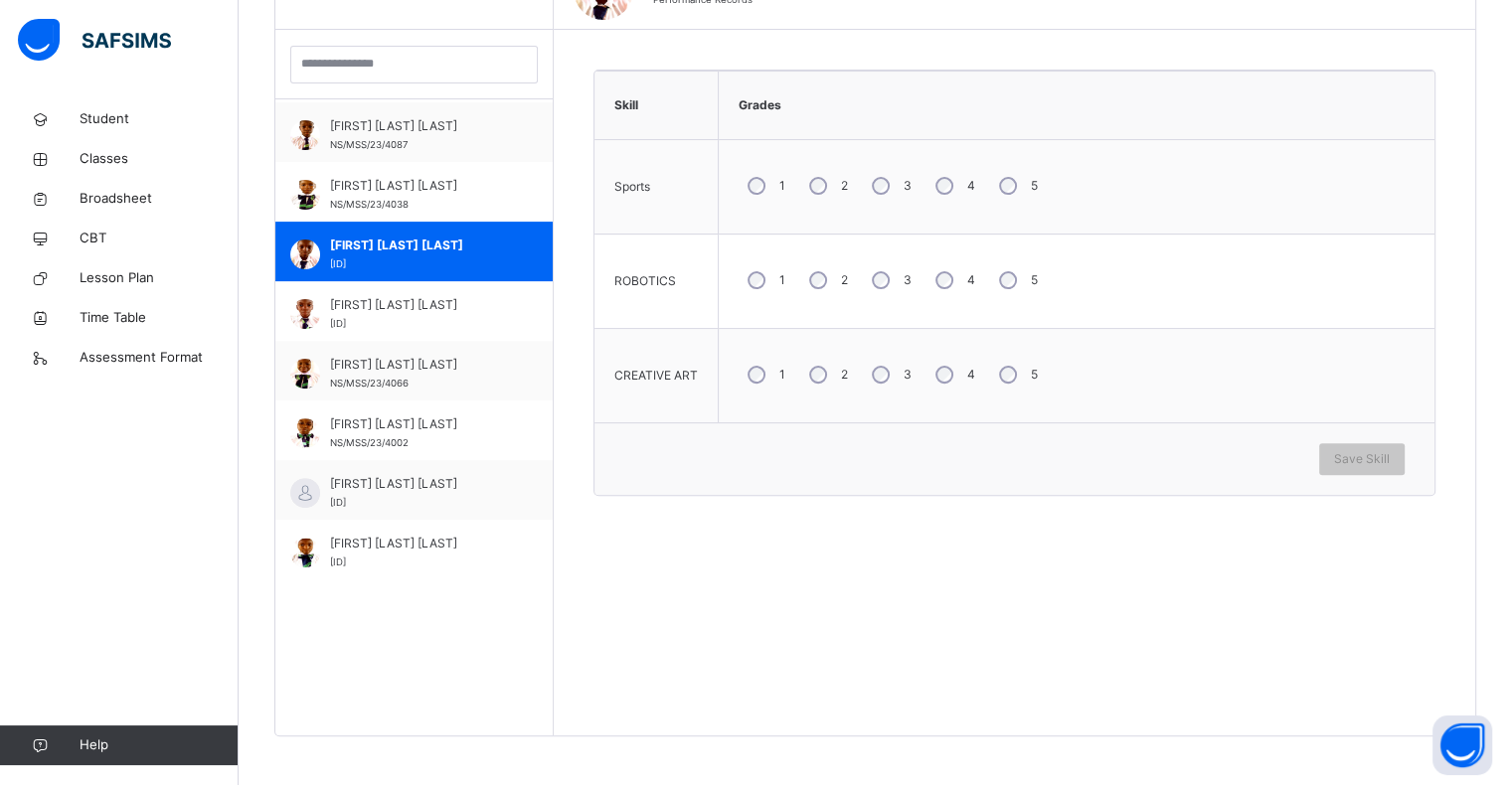 click on "2" at bounding box center [826, 280] 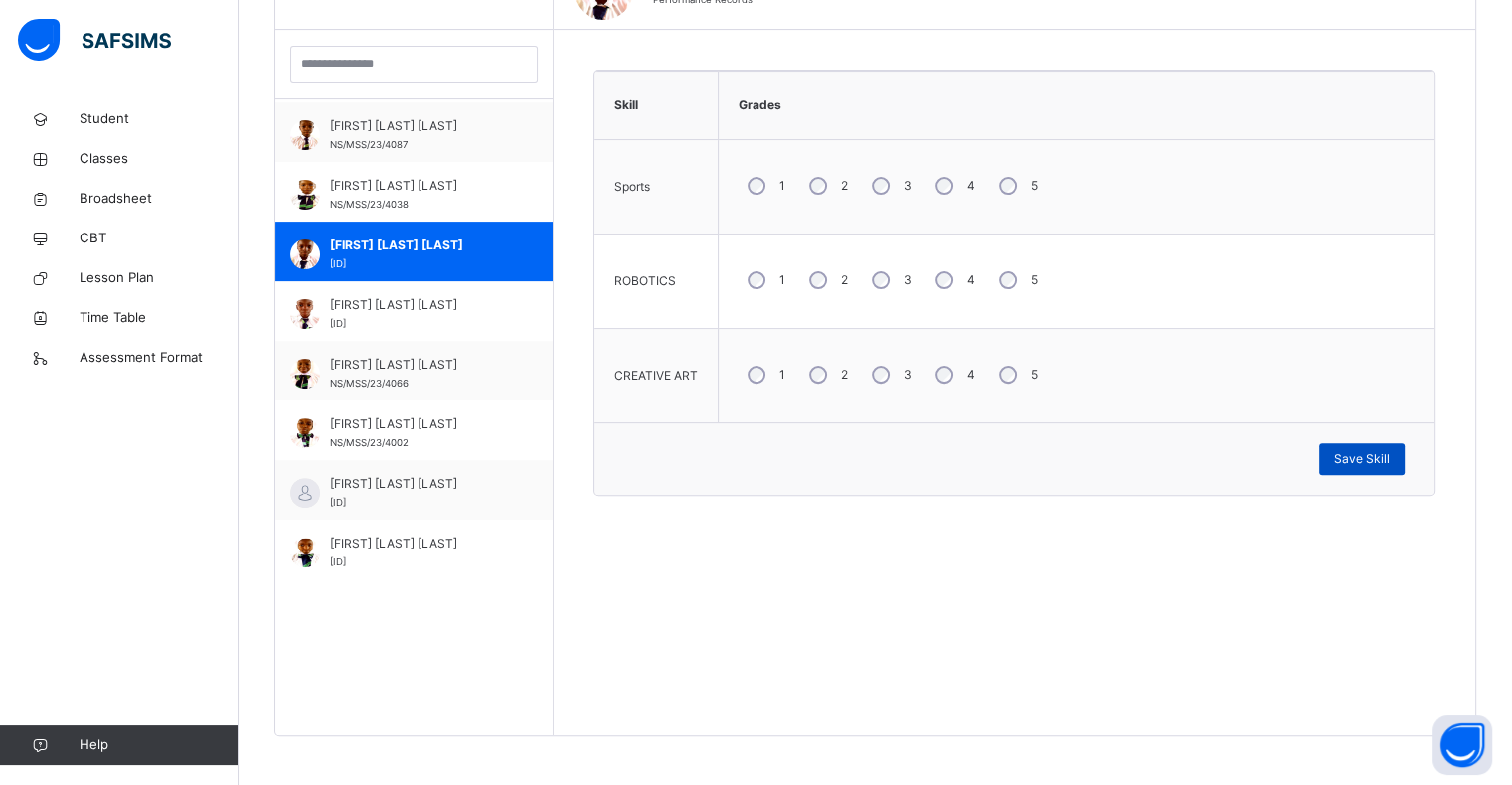 click on "Save Skill" at bounding box center (1362, 459) 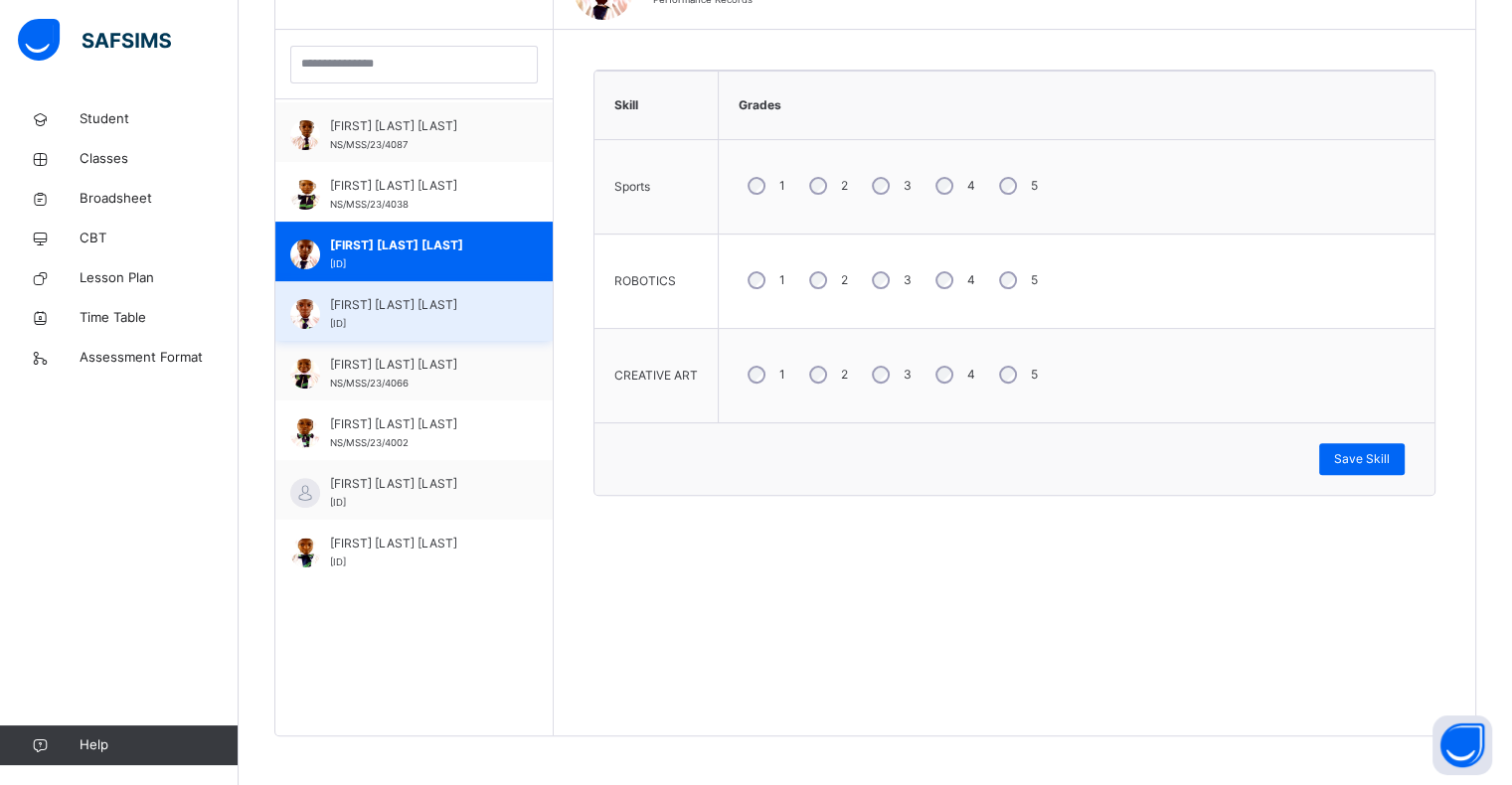 click on "[ID]" at bounding box center (338, 323) 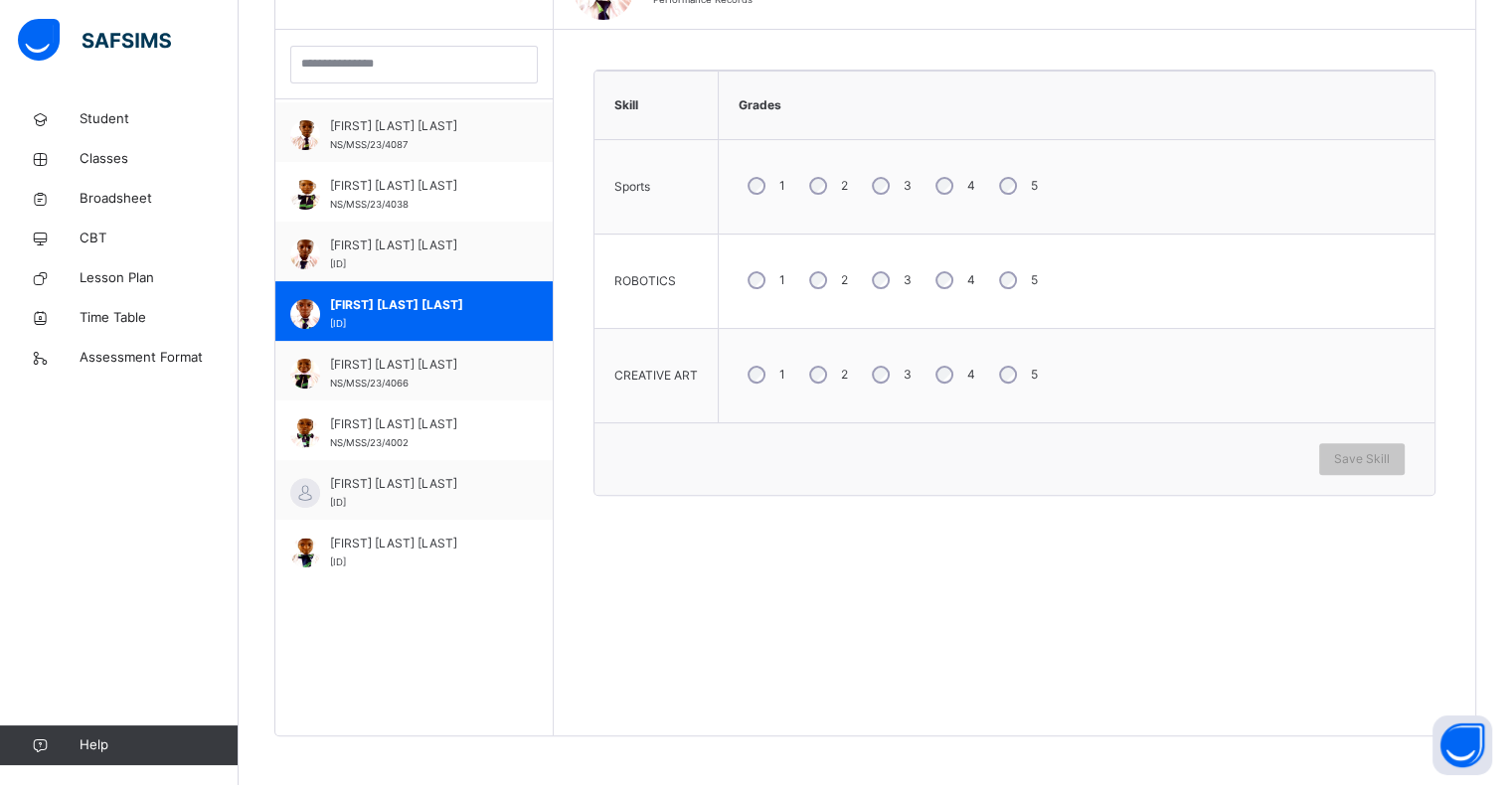 click on "1" at bounding box center [764, 280] 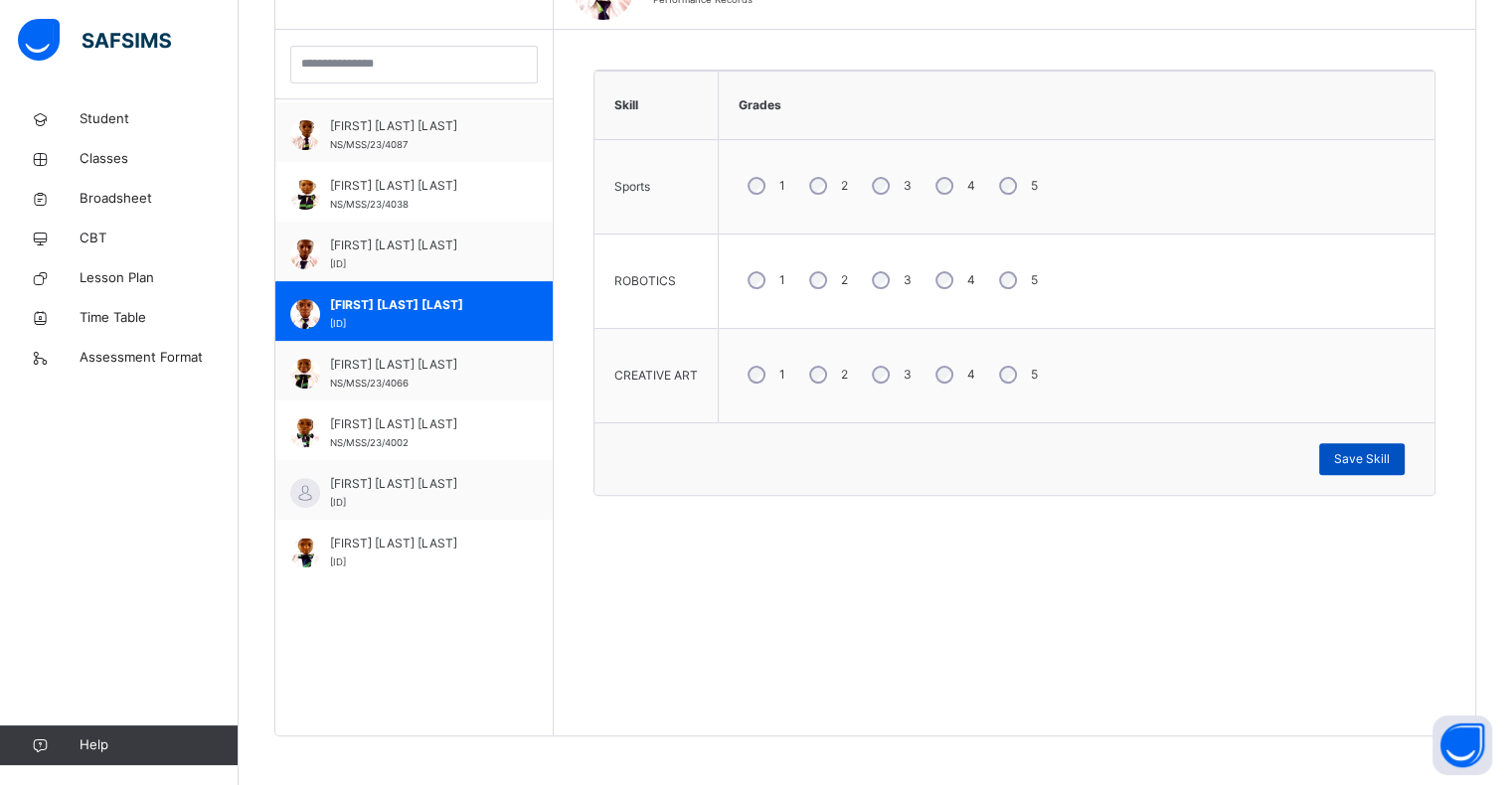 click on "Save Skill" at bounding box center [1362, 459] 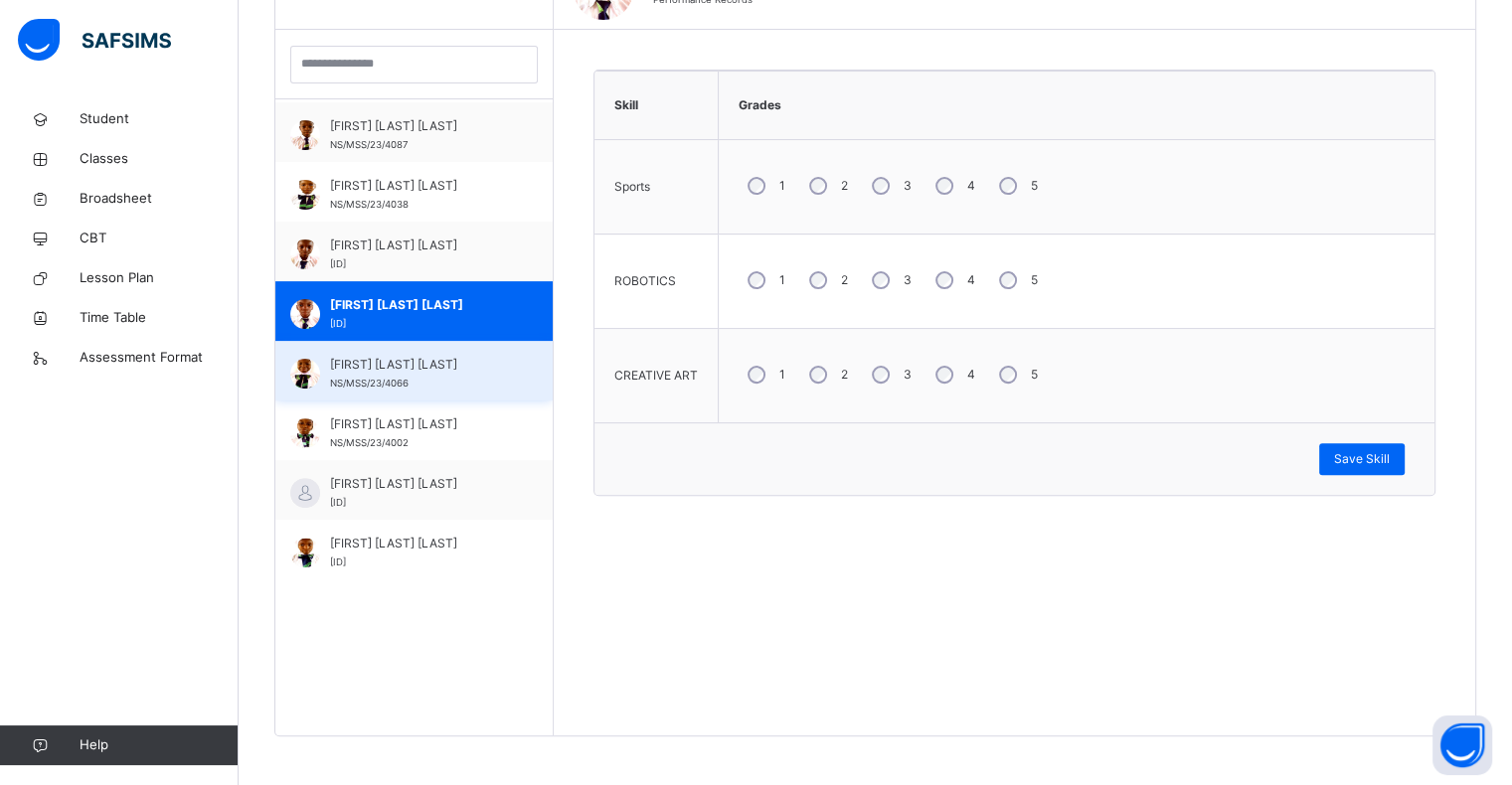 click on "[FIRST] [LAST]" at bounding box center [419, 365] 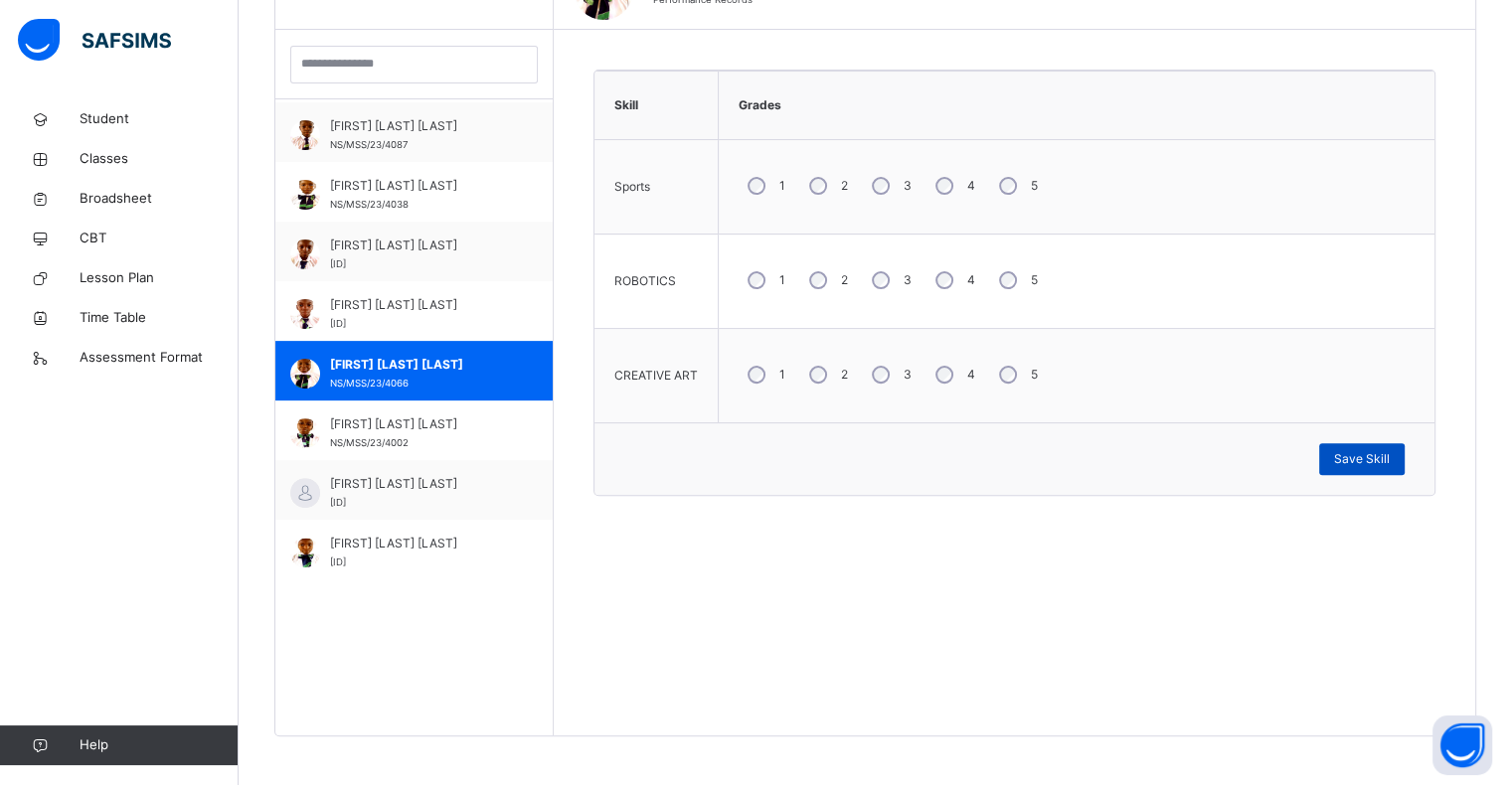 click on "Save Skill" at bounding box center (1362, 459) 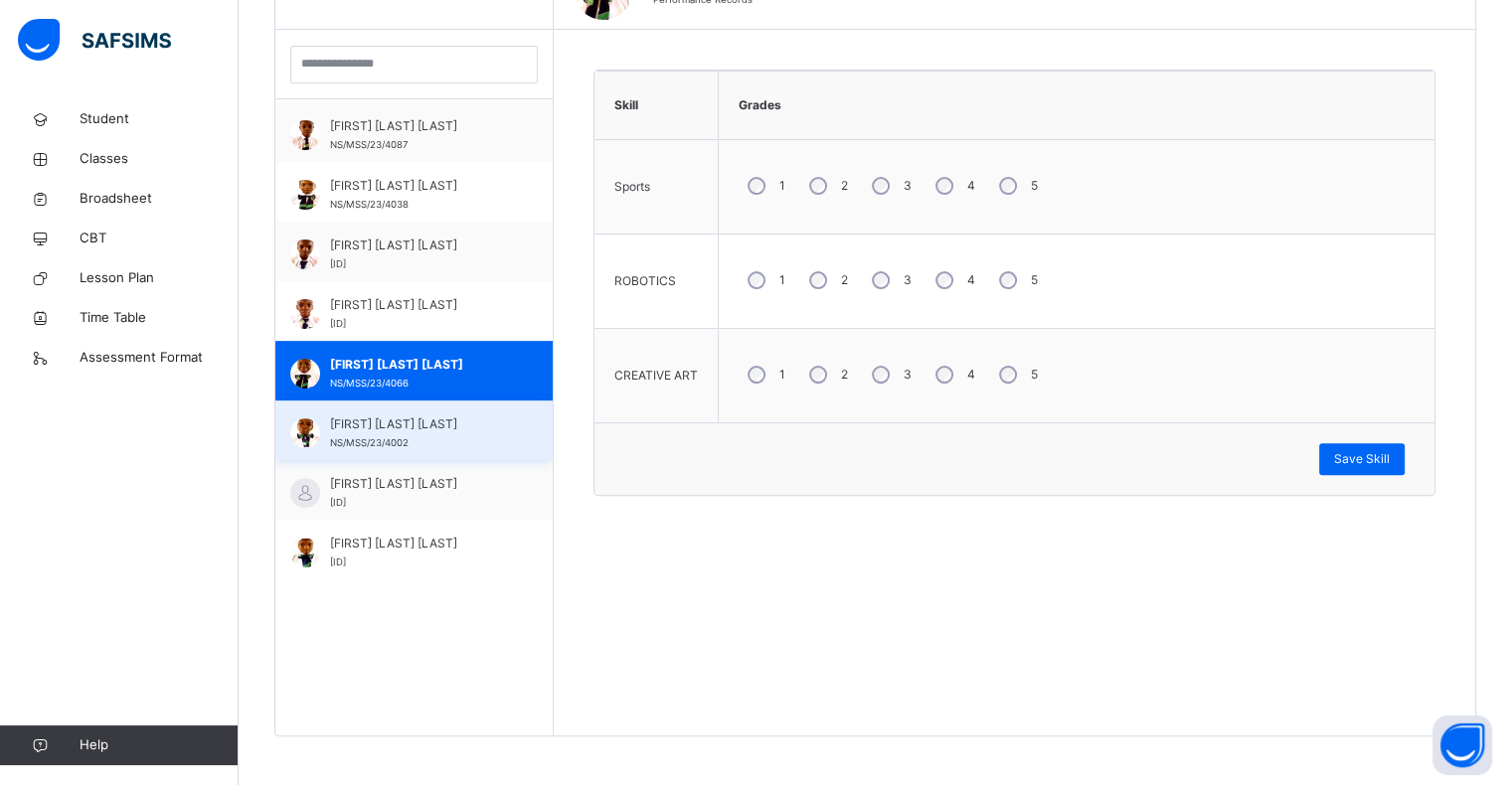 click on "[FIRST] [LAST]" at bounding box center (419, 424) 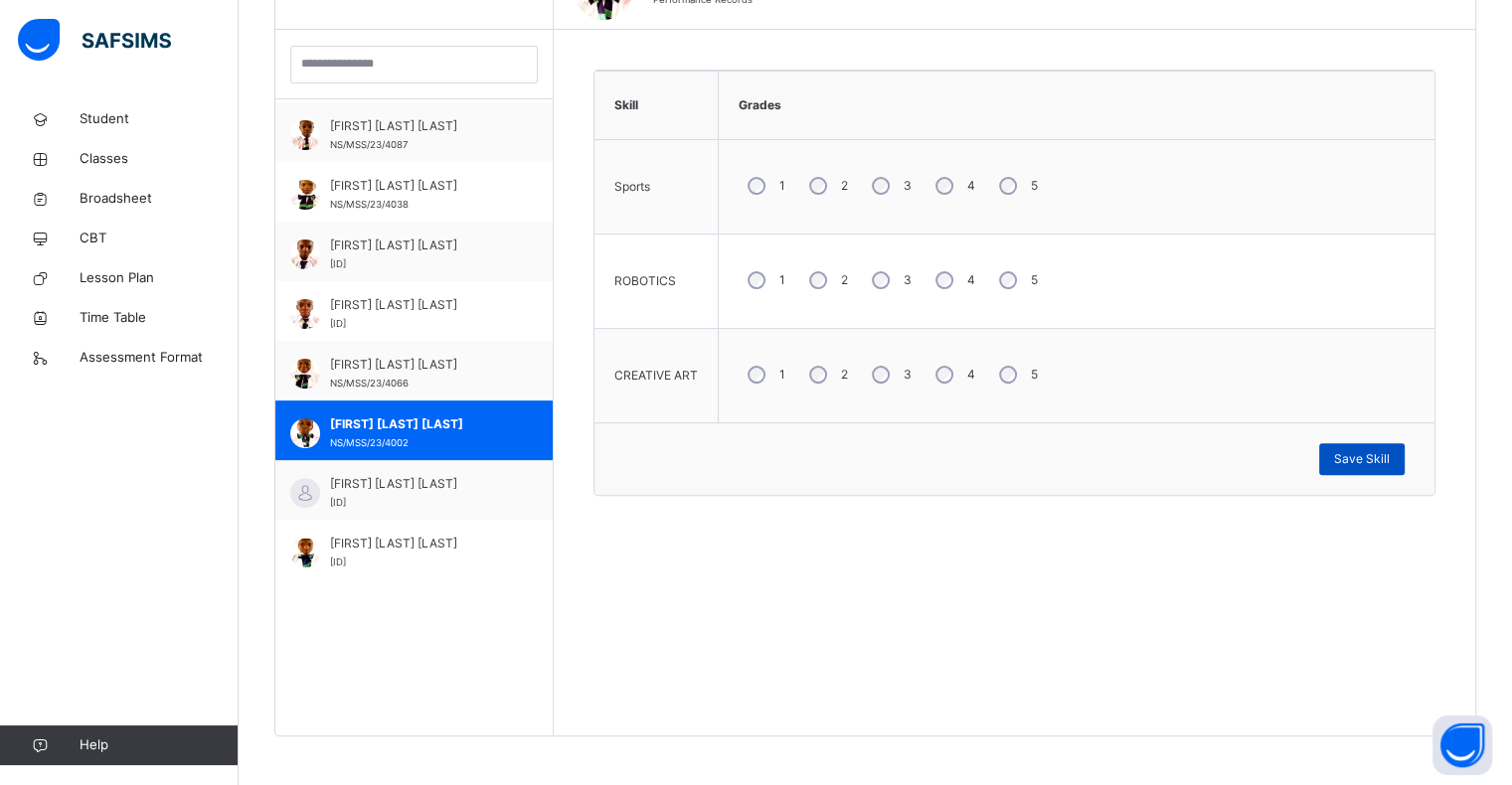 click on "Save Skill" at bounding box center [1362, 459] 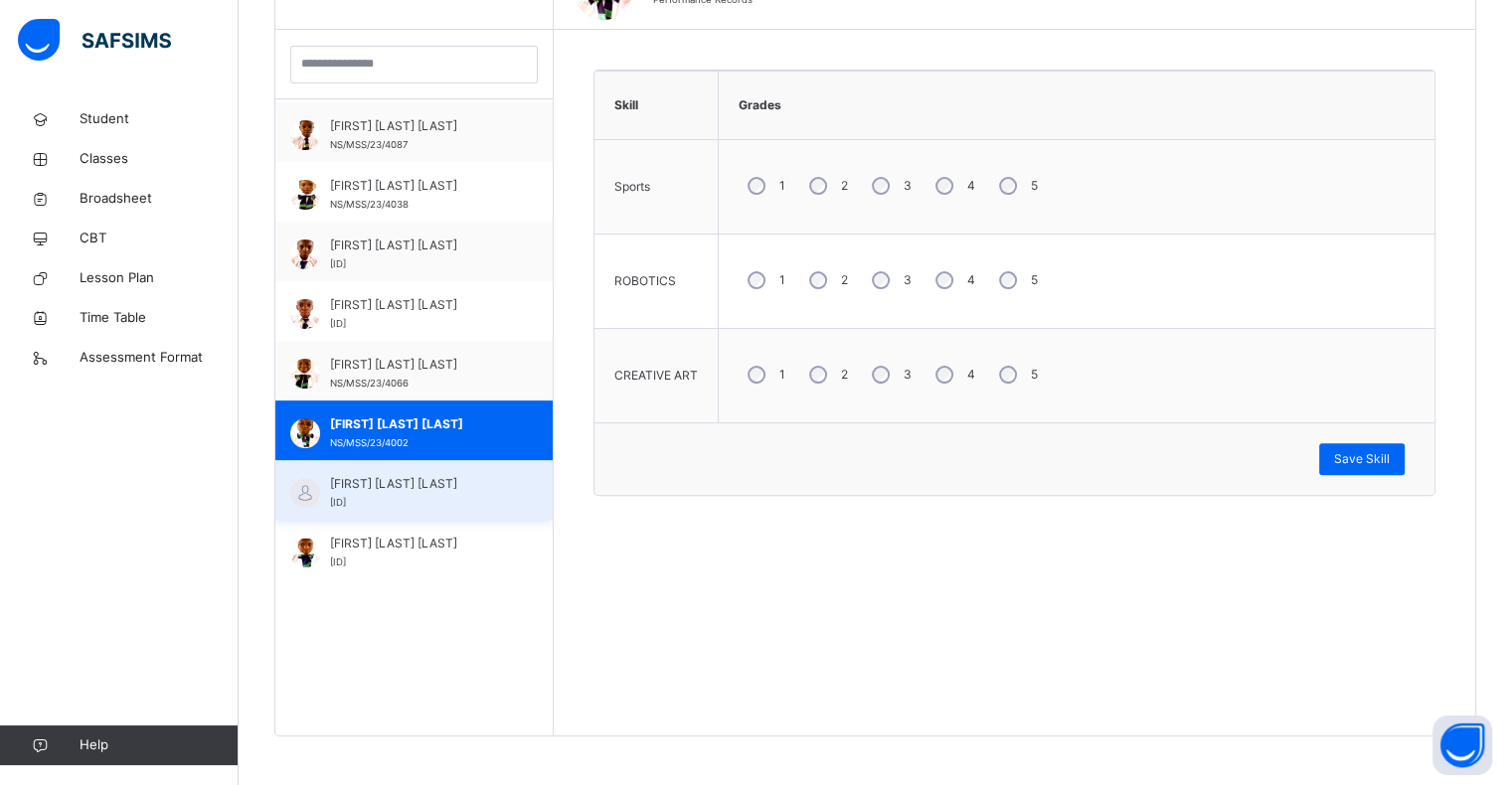 click on "[FIRST] [LAST]" at bounding box center (419, 484) 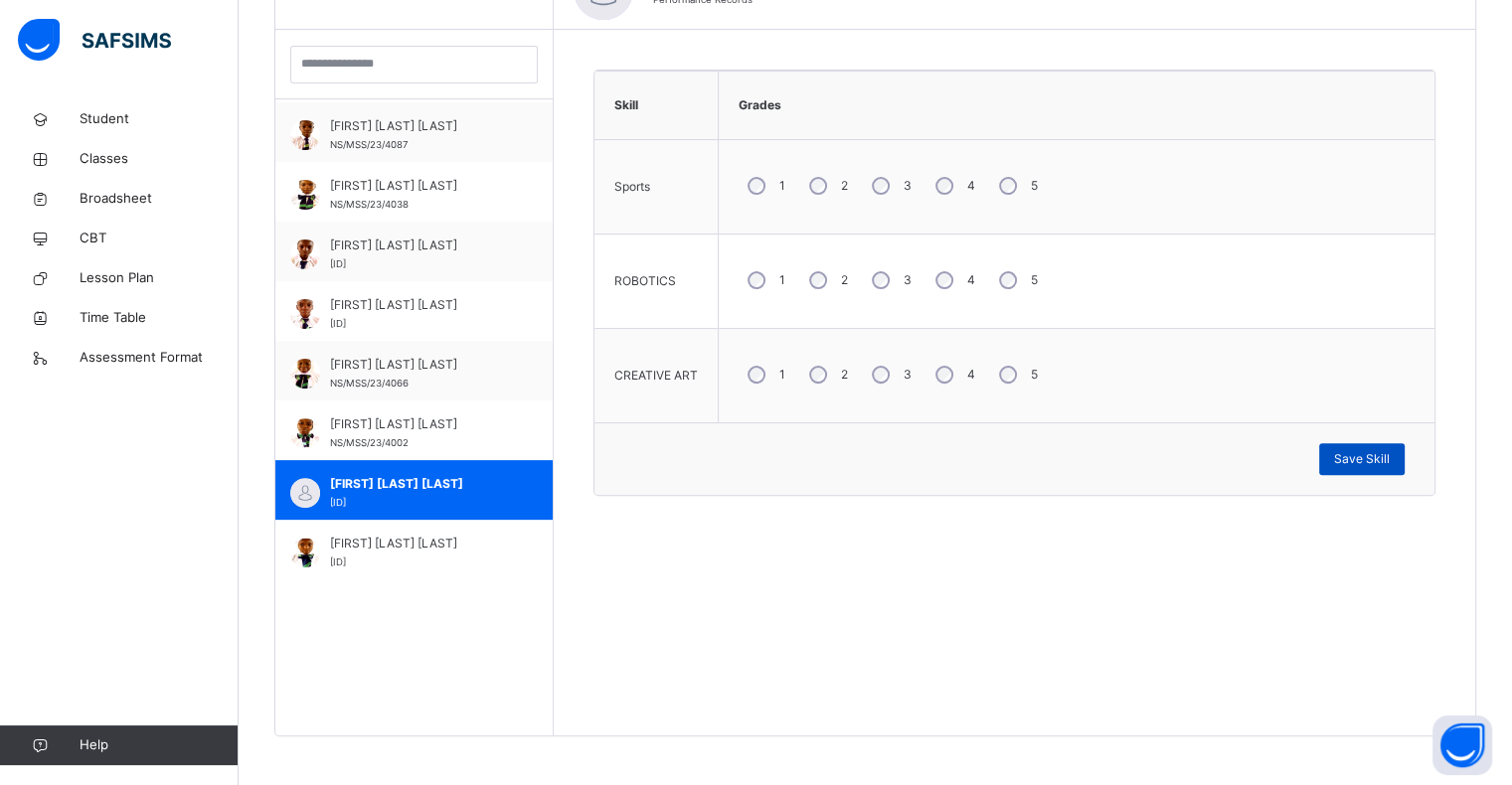 click on "Save Skill" at bounding box center (1362, 459) 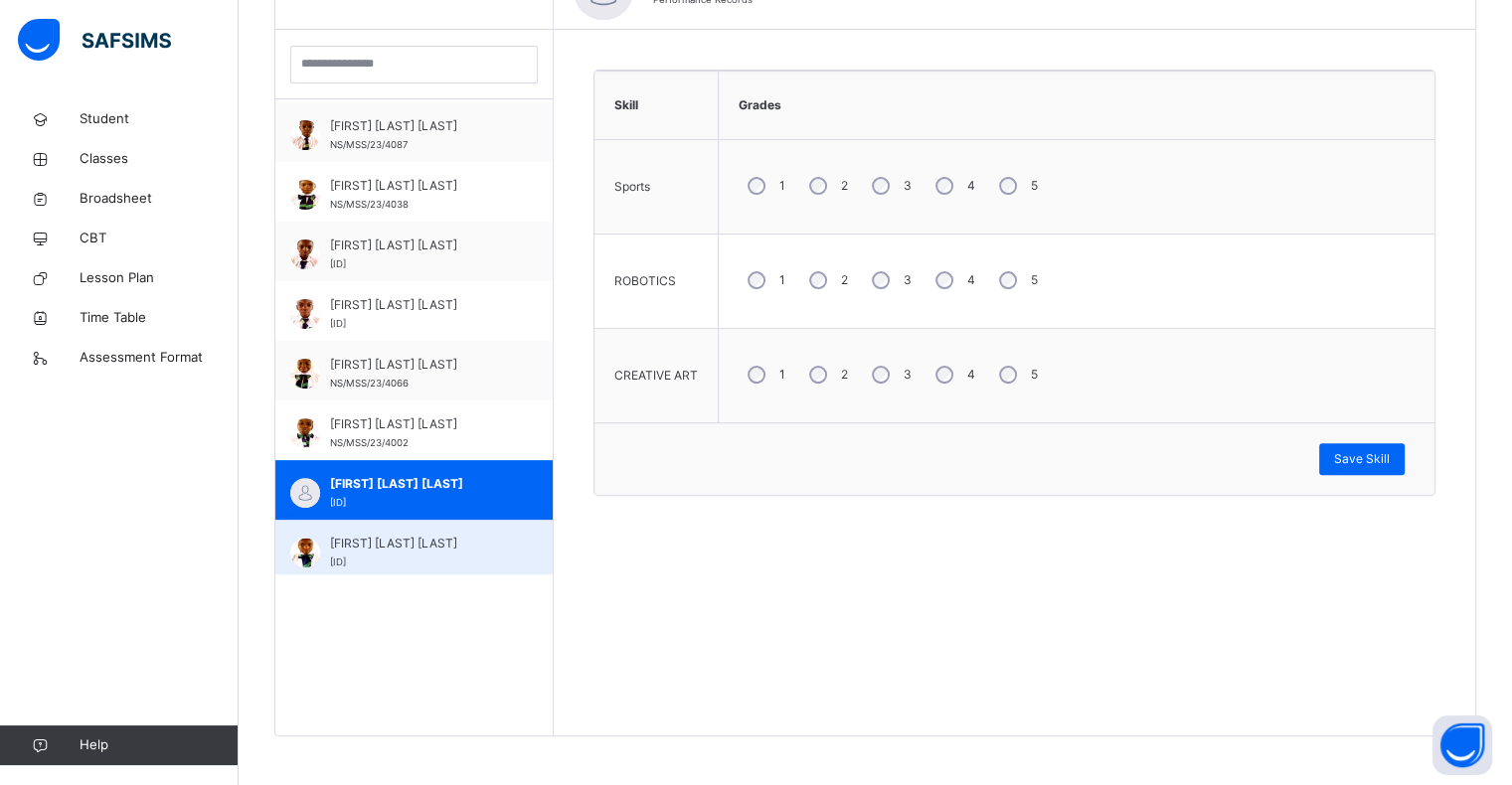 click on "[FIRST] [LAST]" at bounding box center (419, 544) 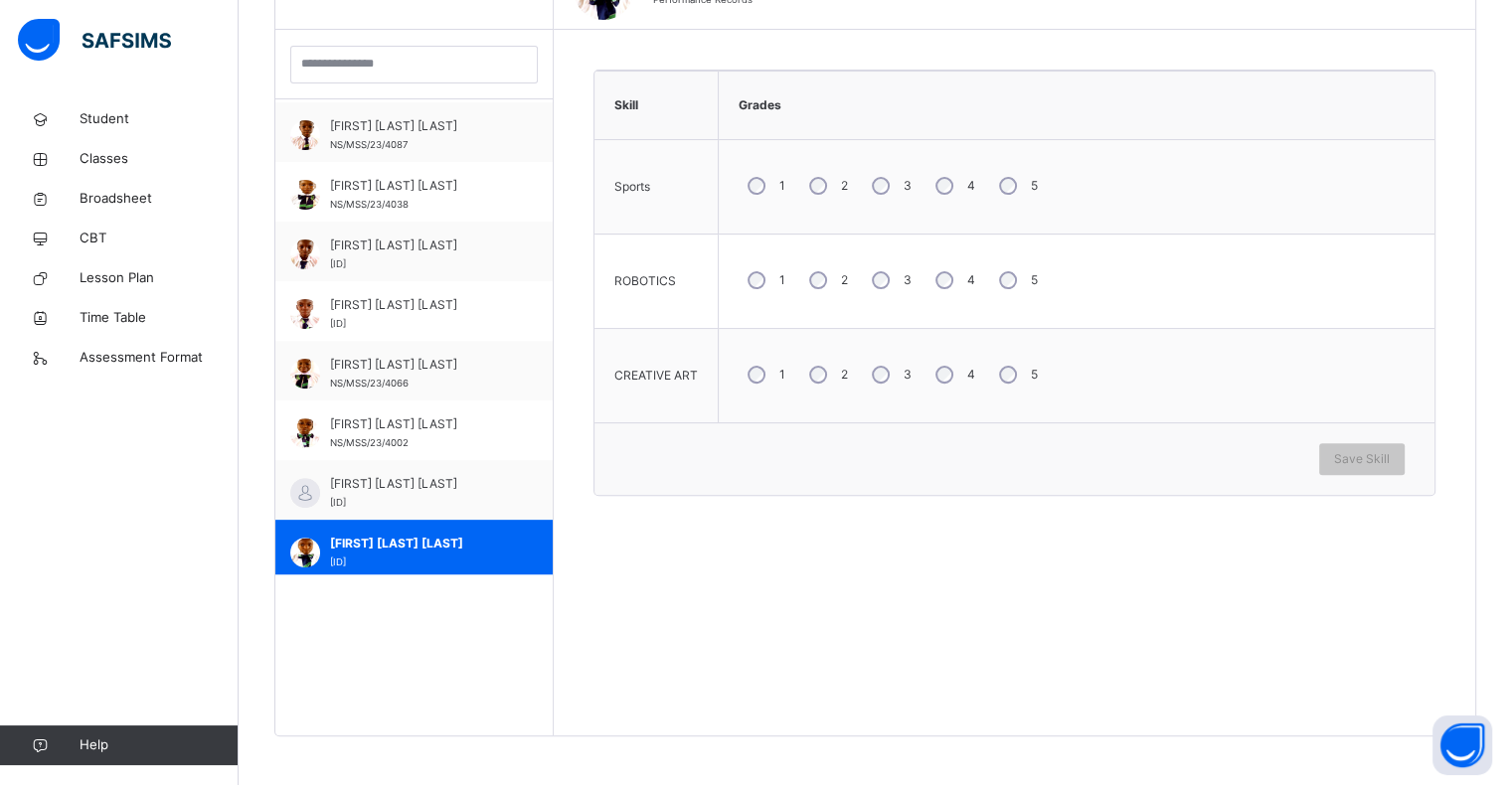 click on "2" at bounding box center [826, 375] 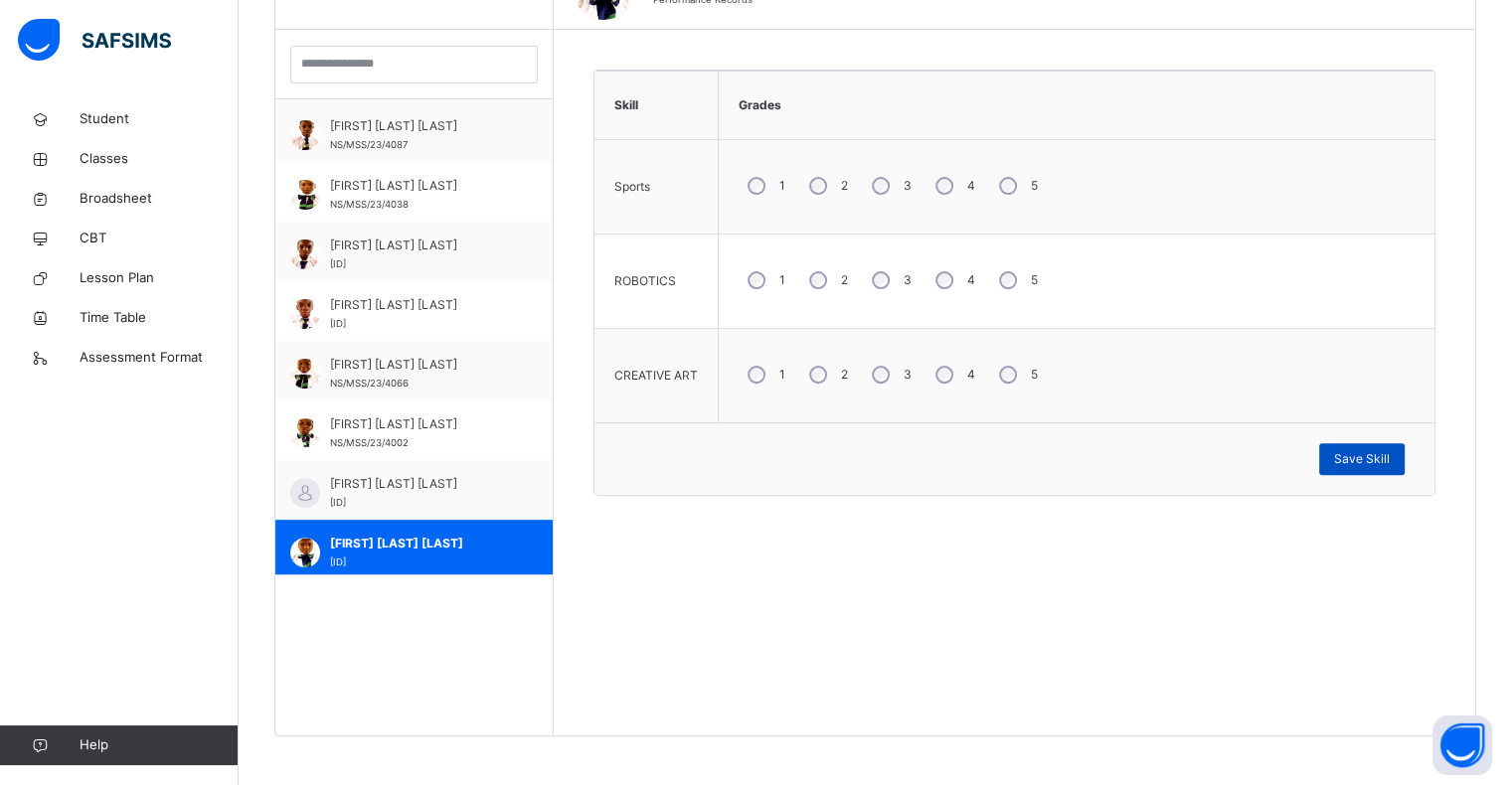click on "Save Skill" at bounding box center (1362, 459) 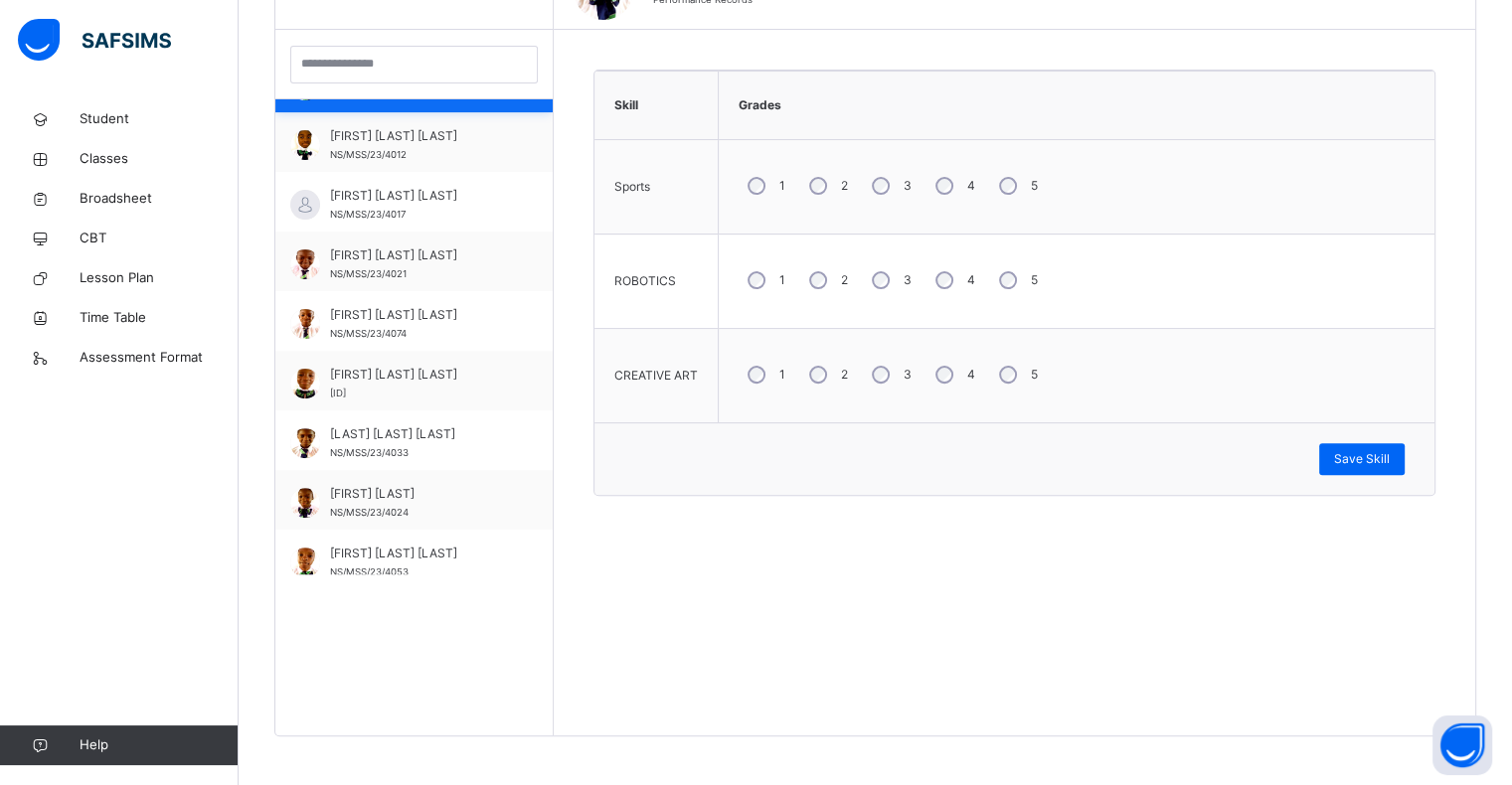 scroll, scrollTop: 1836, scrollLeft: 0, axis: vertical 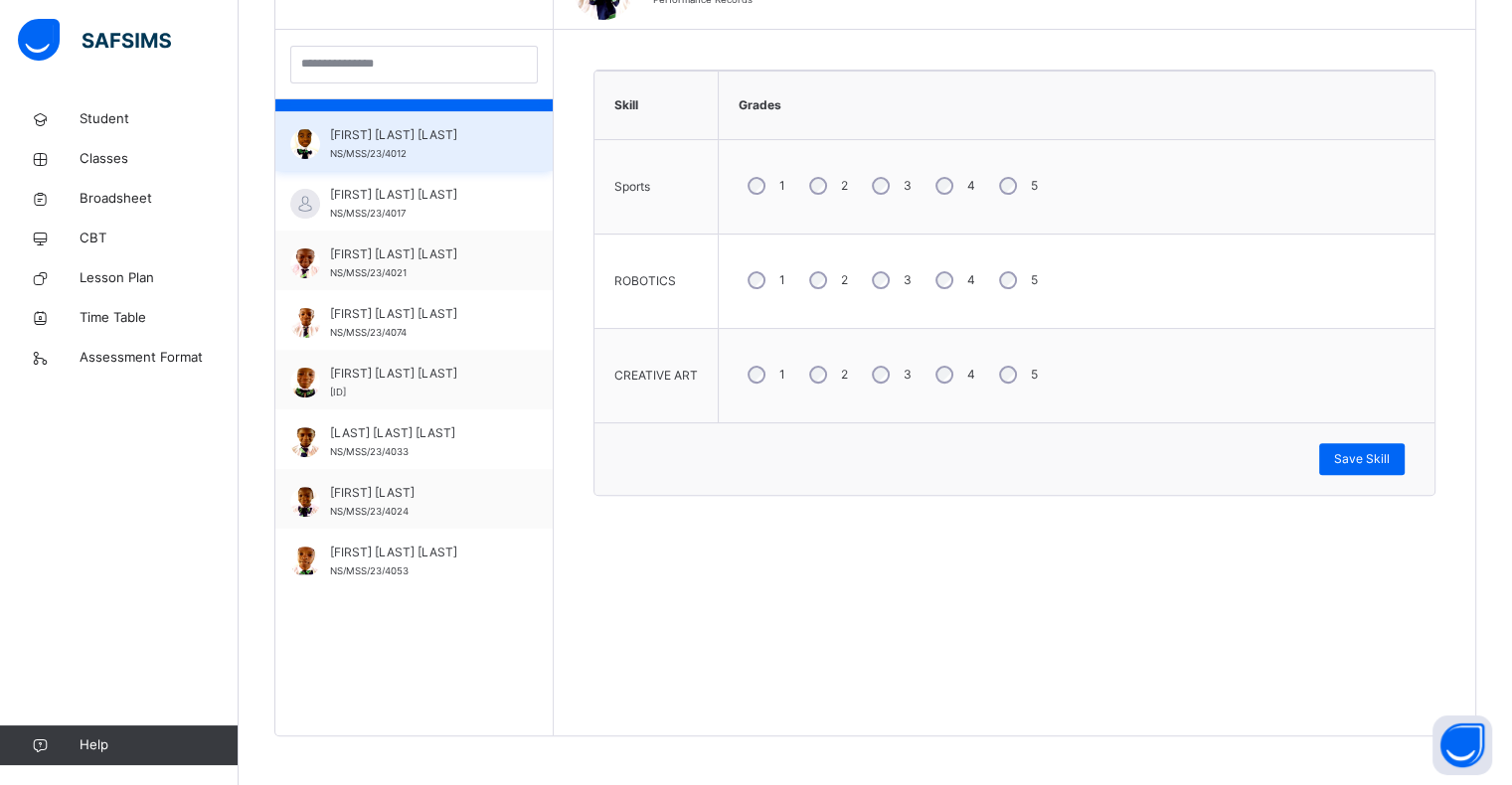 click on "[FIRST] [LAST]" at bounding box center (419, 135) 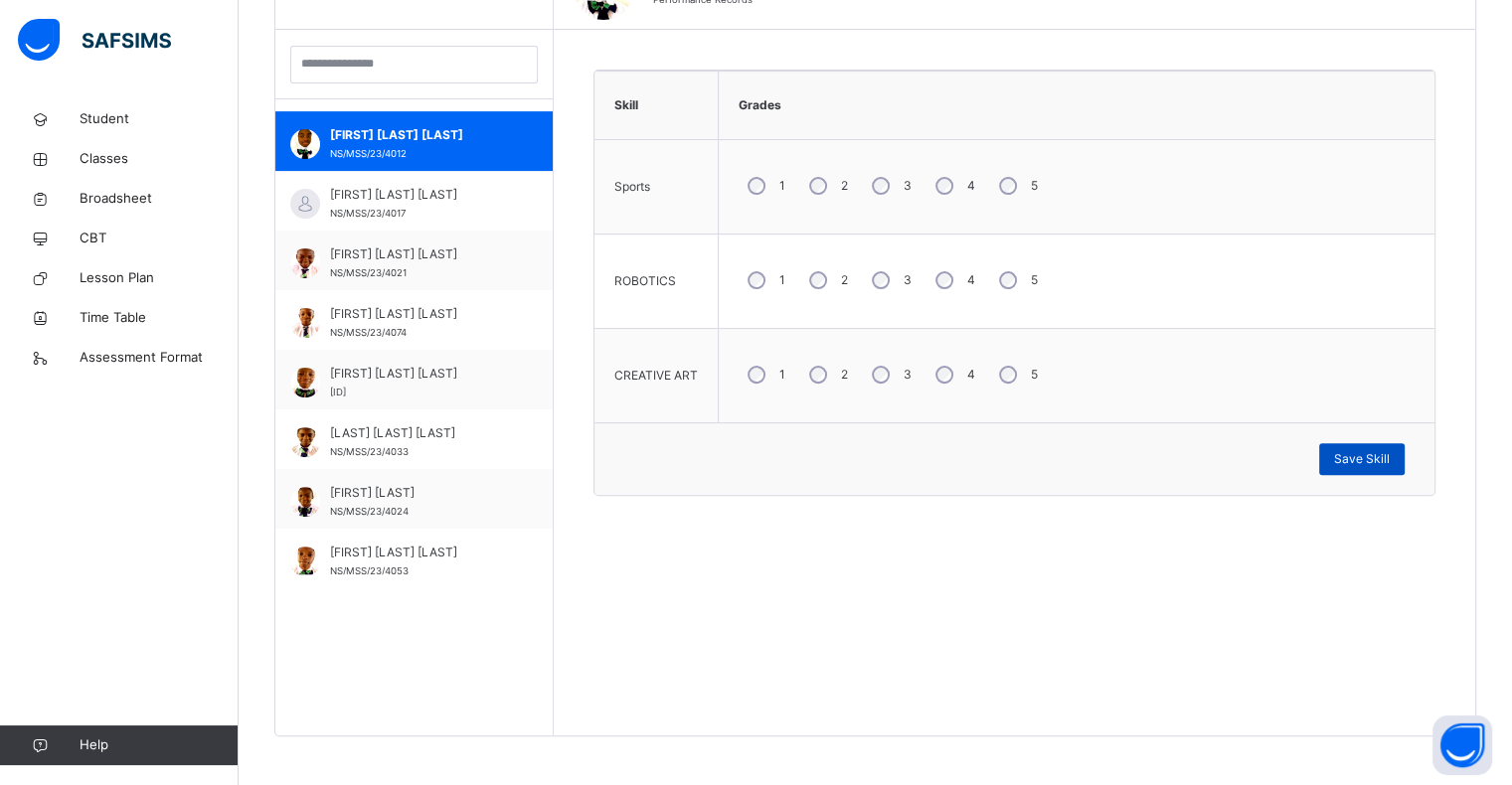 click on "Save Skill" at bounding box center [1362, 459] 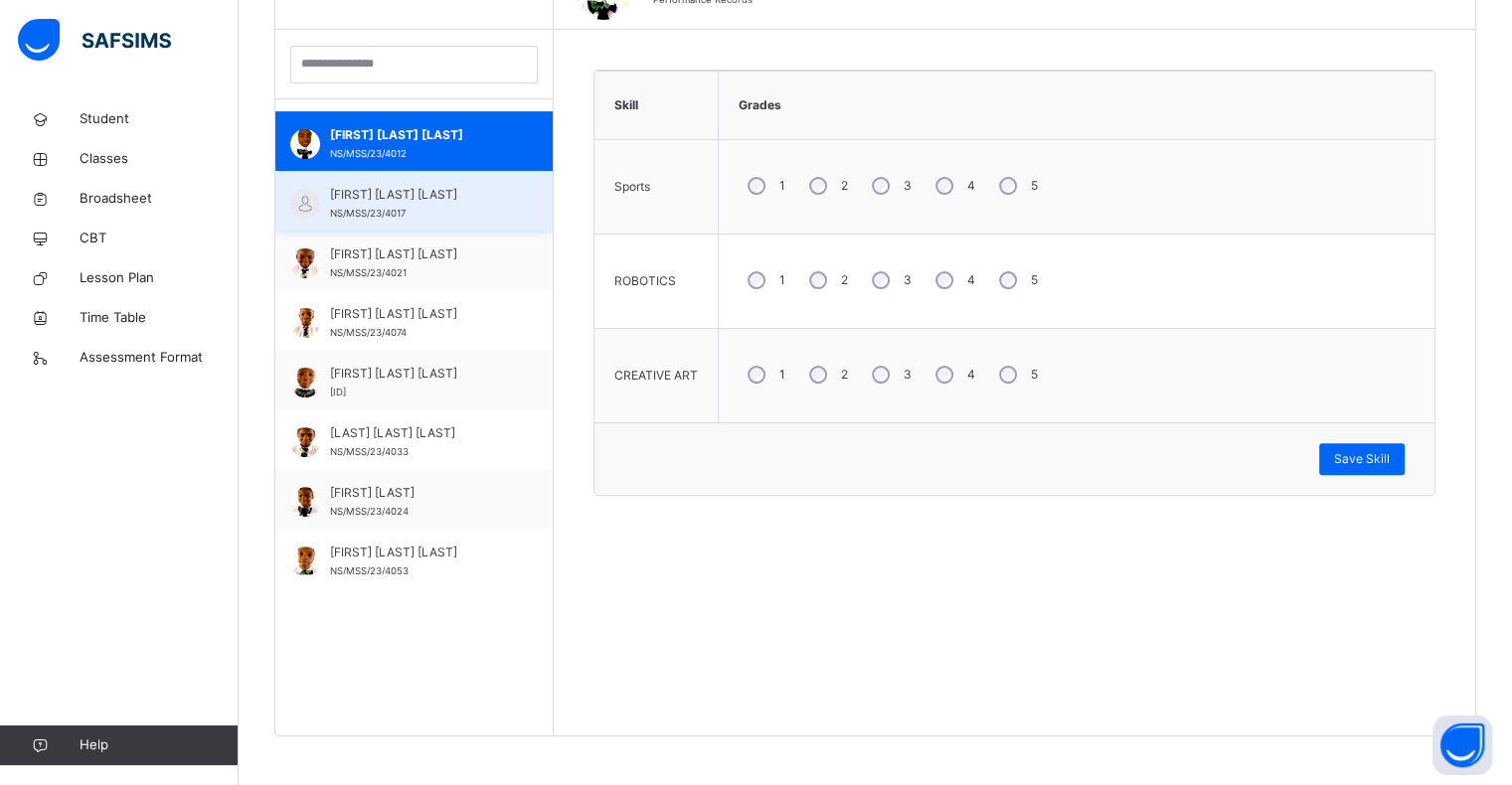 click on "[FIRST] [LAST]" at bounding box center (419, 195) 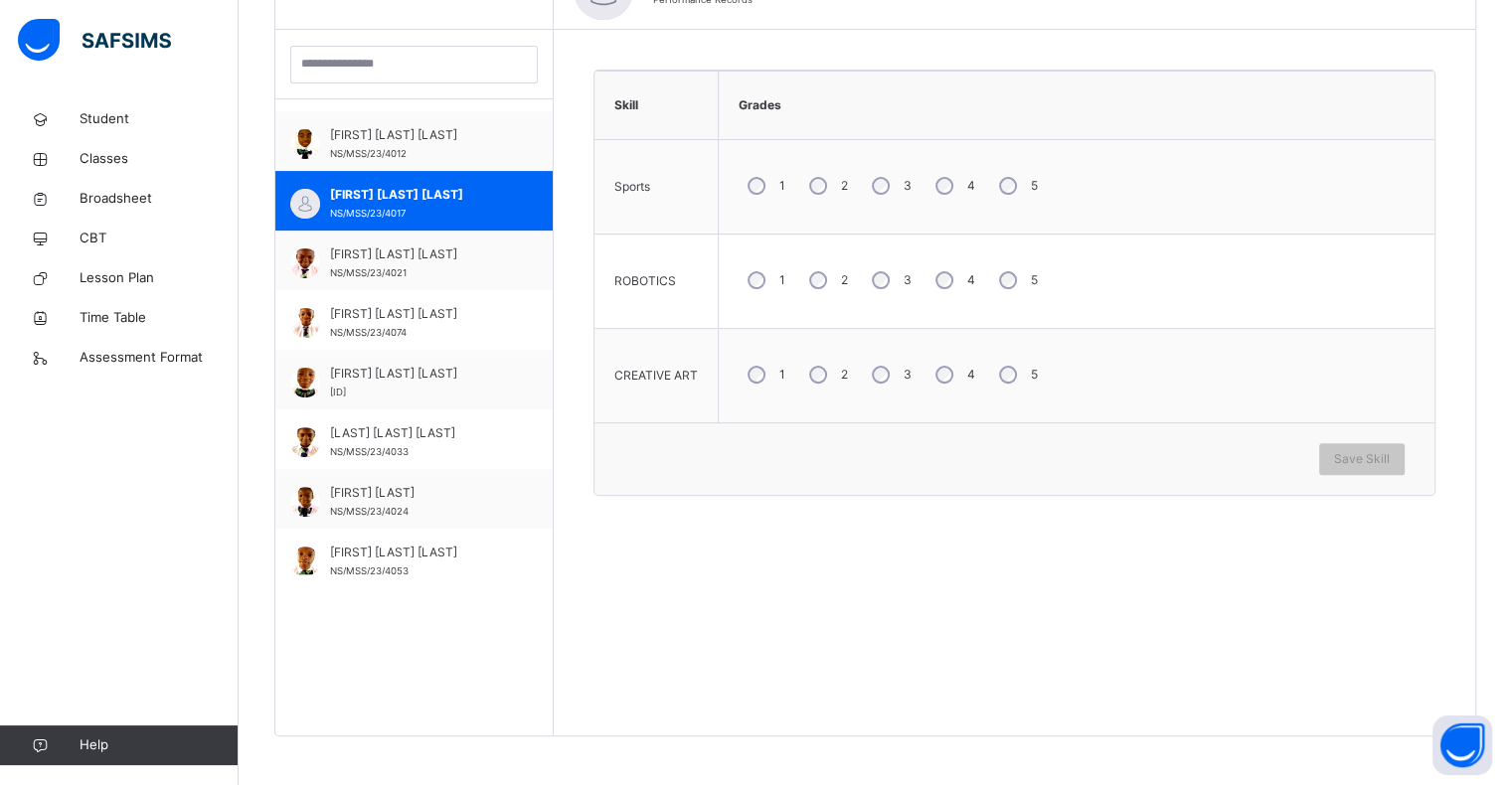 click on "1" at bounding box center [764, 375] 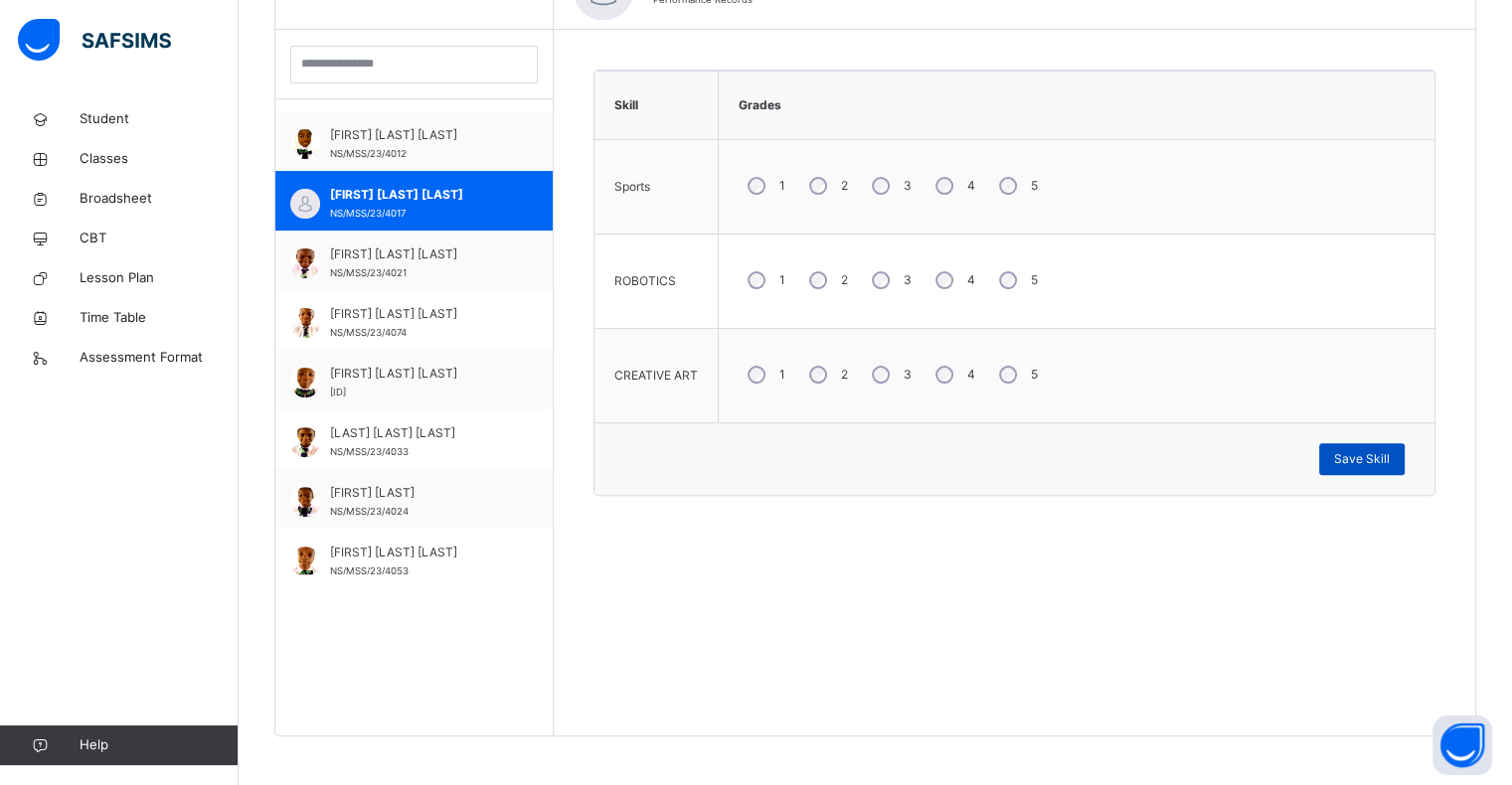 click on "Save Skill" at bounding box center (1362, 459) 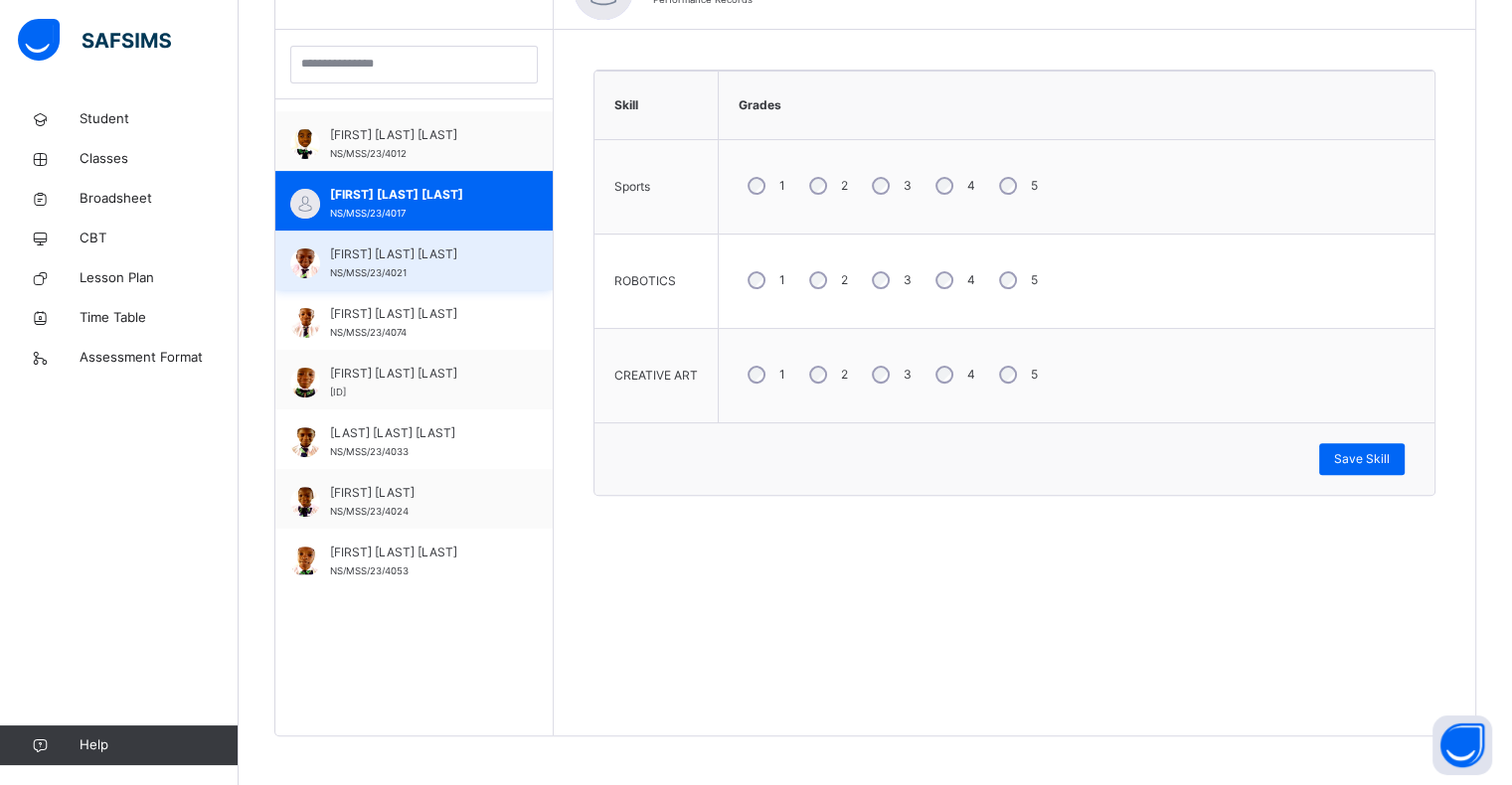 click on "MUSA ISA ALI NS/MSS/23/4021" at bounding box center [419, 263] 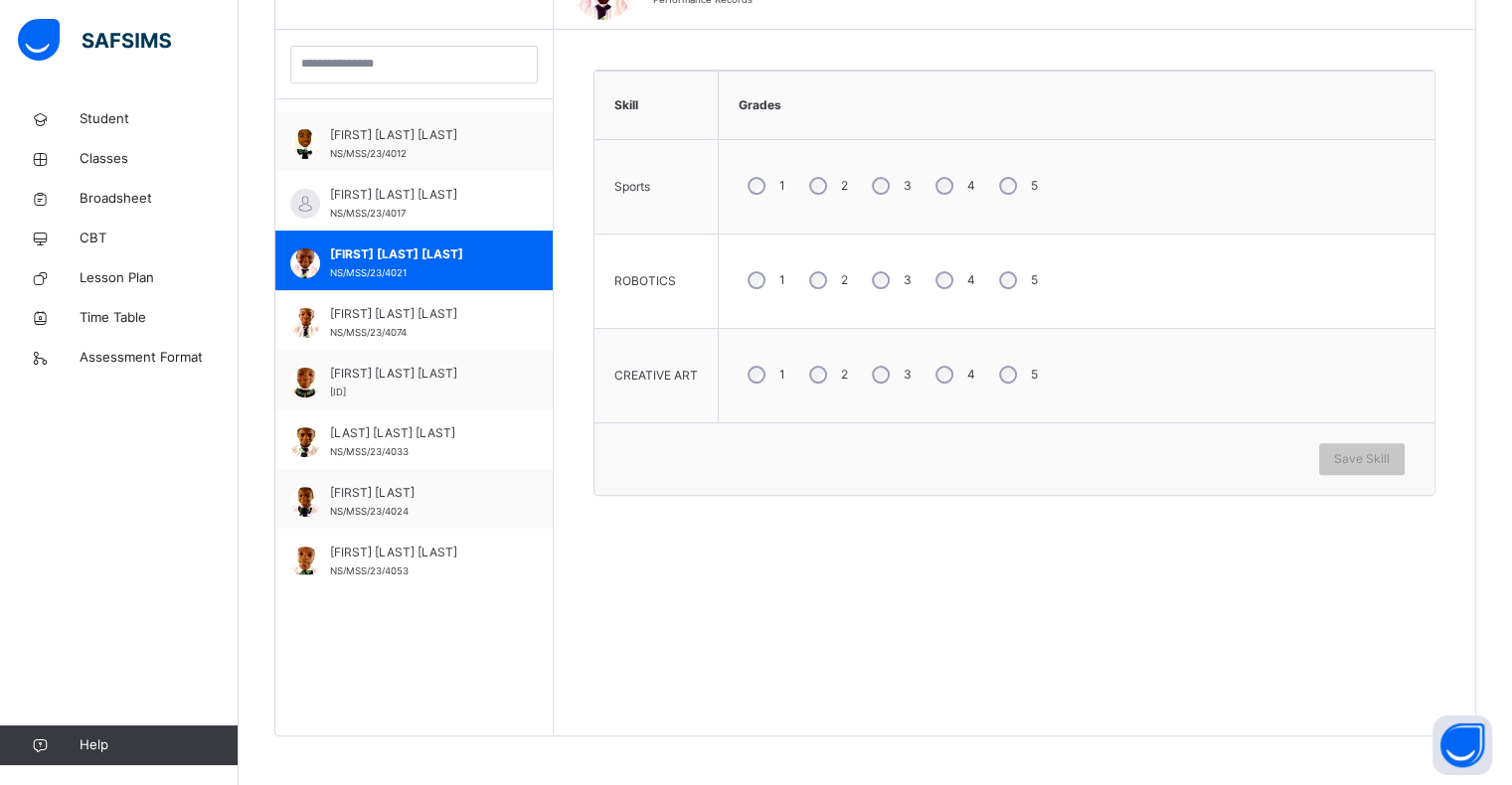 click on "1" at bounding box center (764, 280) 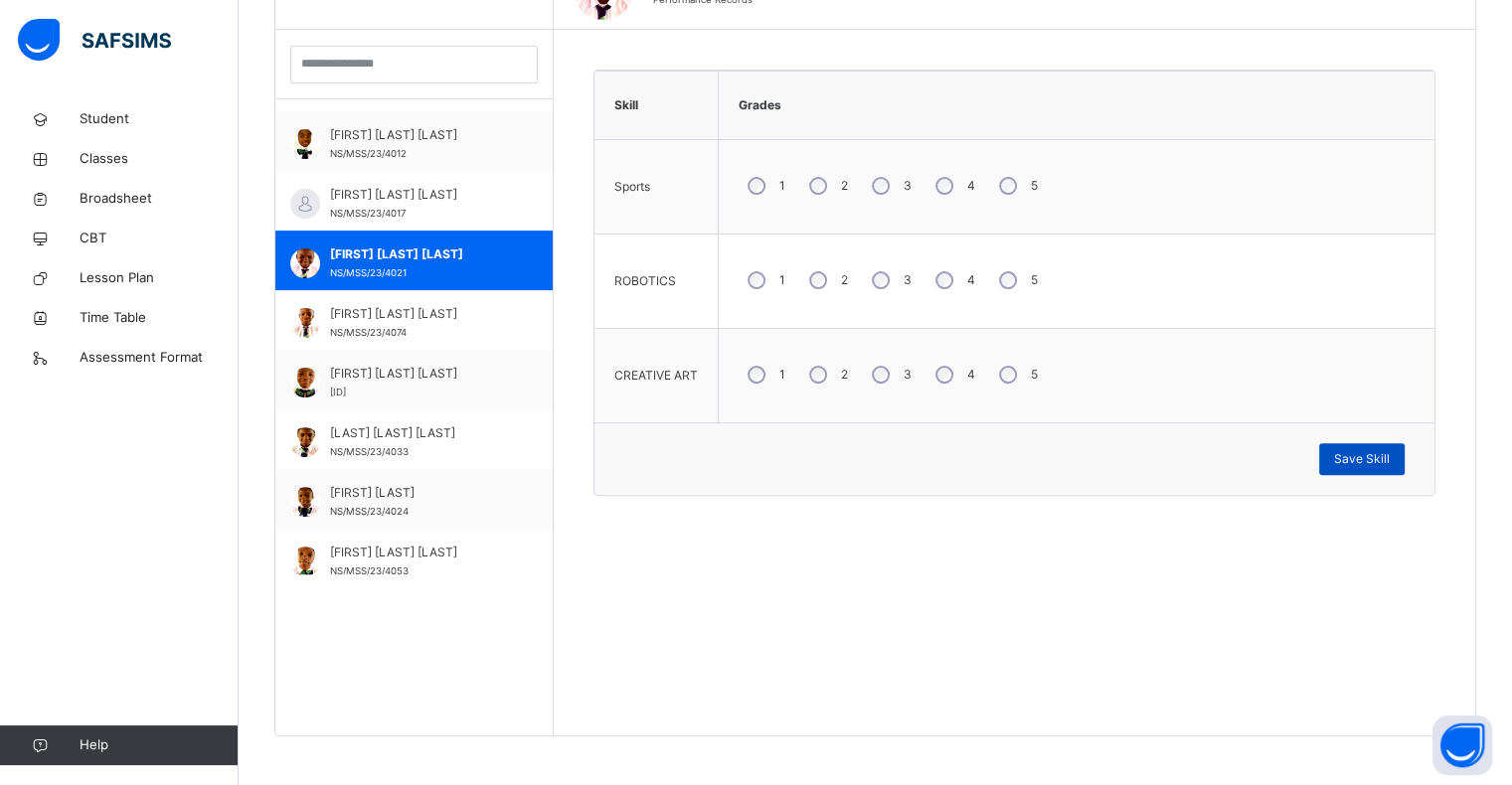 click on "Save Skill" at bounding box center [1362, 459] 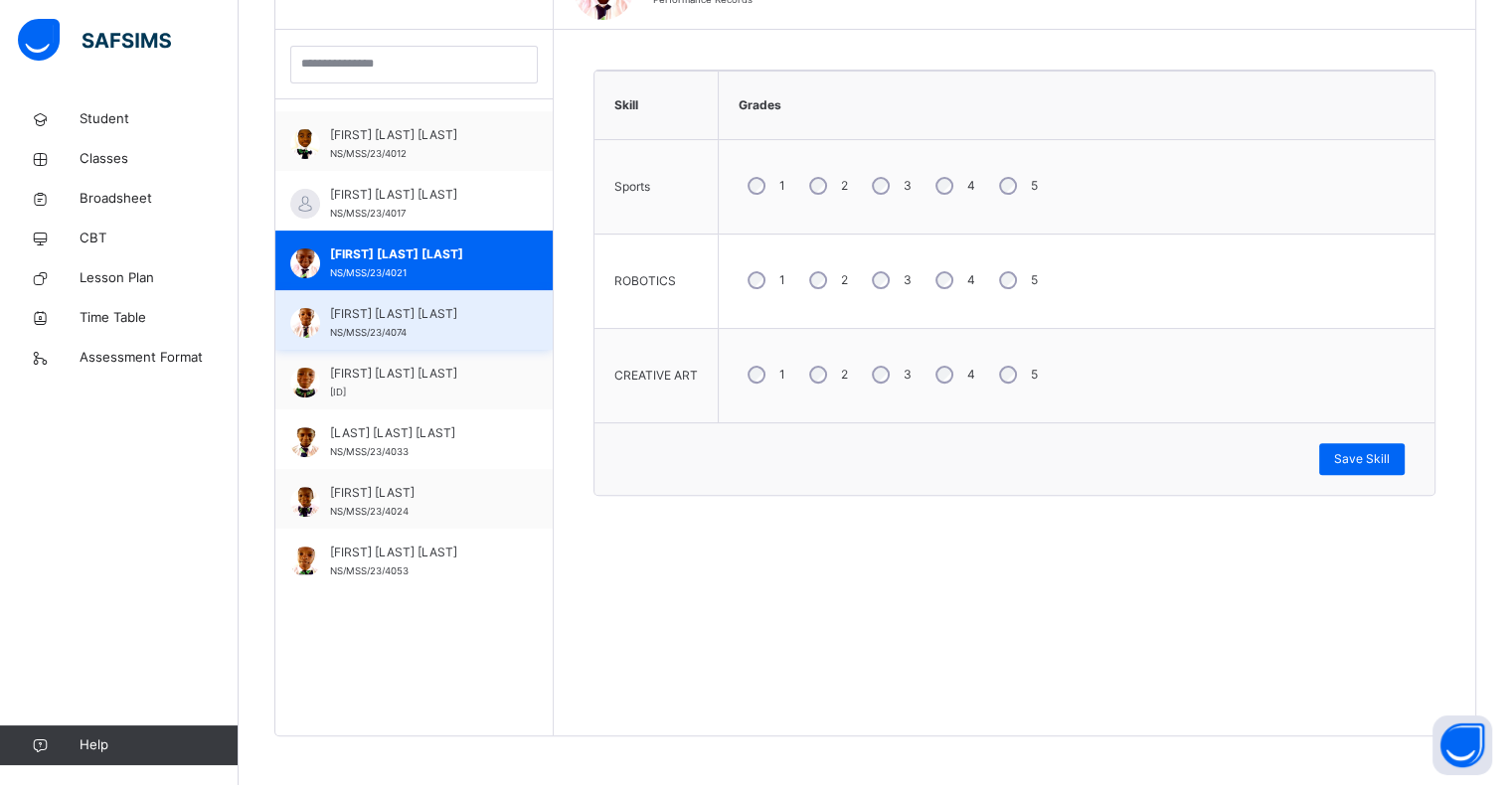 click on "MUZWASI AGIVO SUNDAY NS/MSS/23/4074" at bounding box center [419, 323] 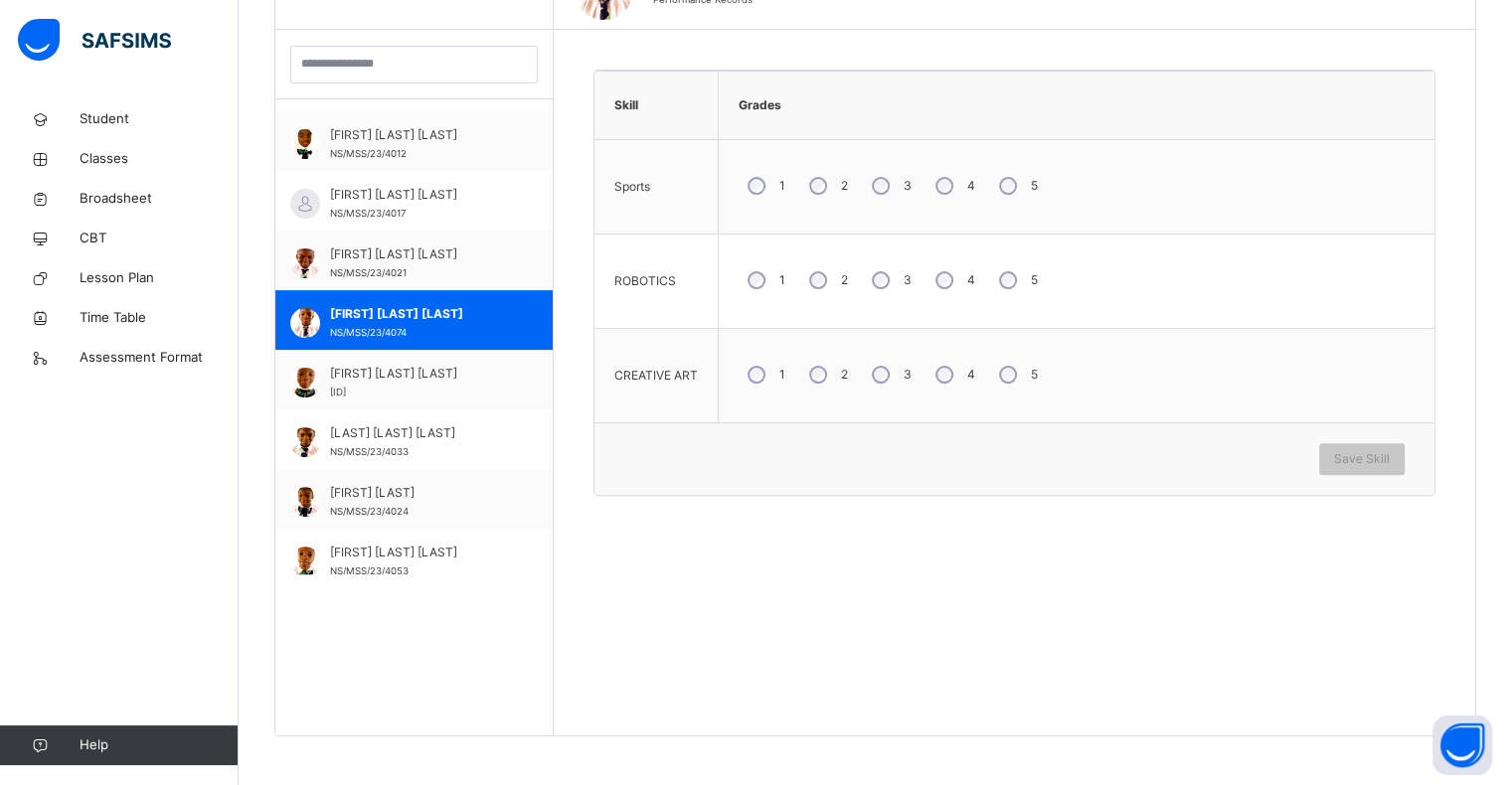 click on "2" at bounding box center (826, 280) 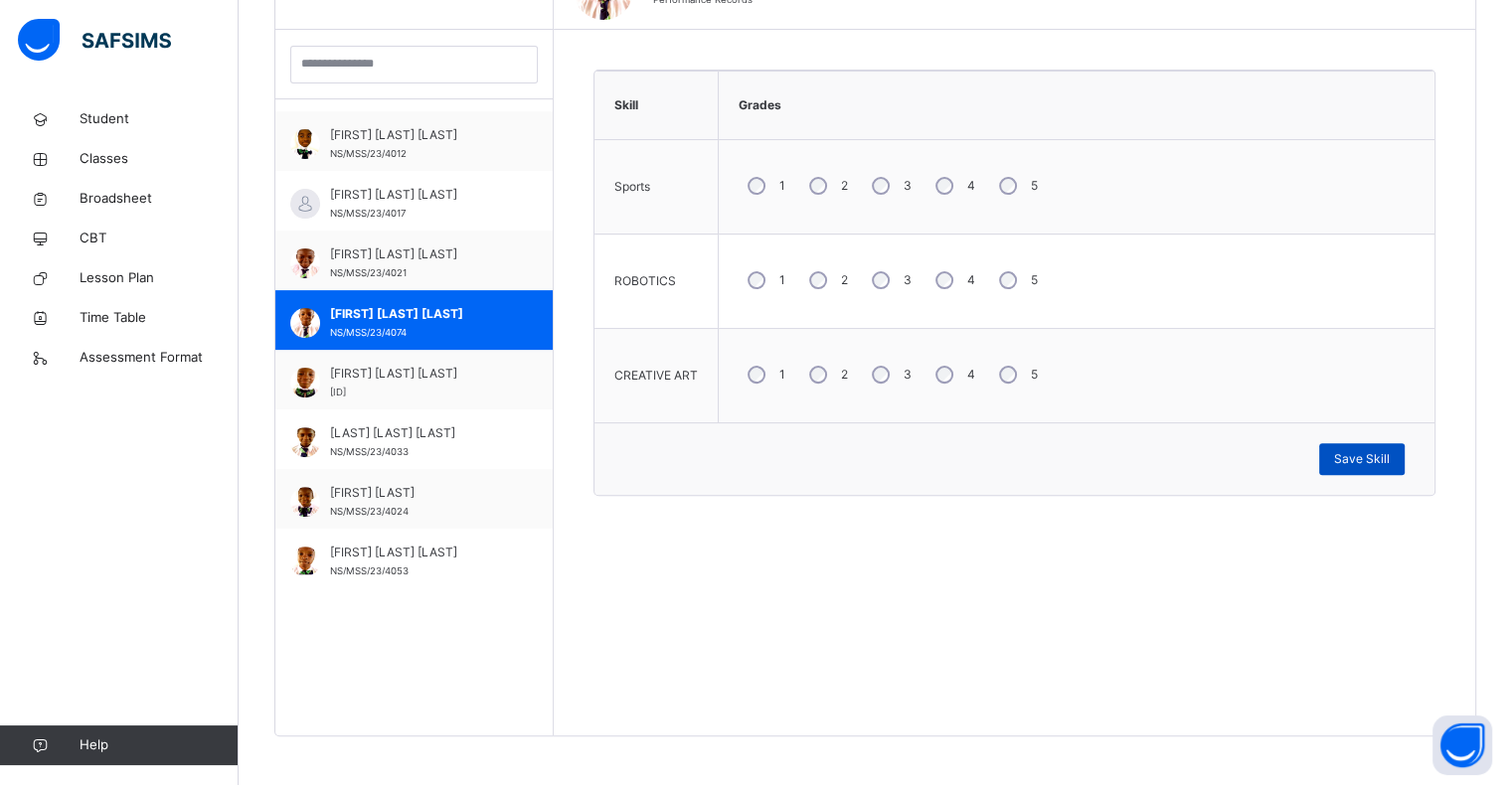 click on "Save Skill" at bounding box center [1362, 459] 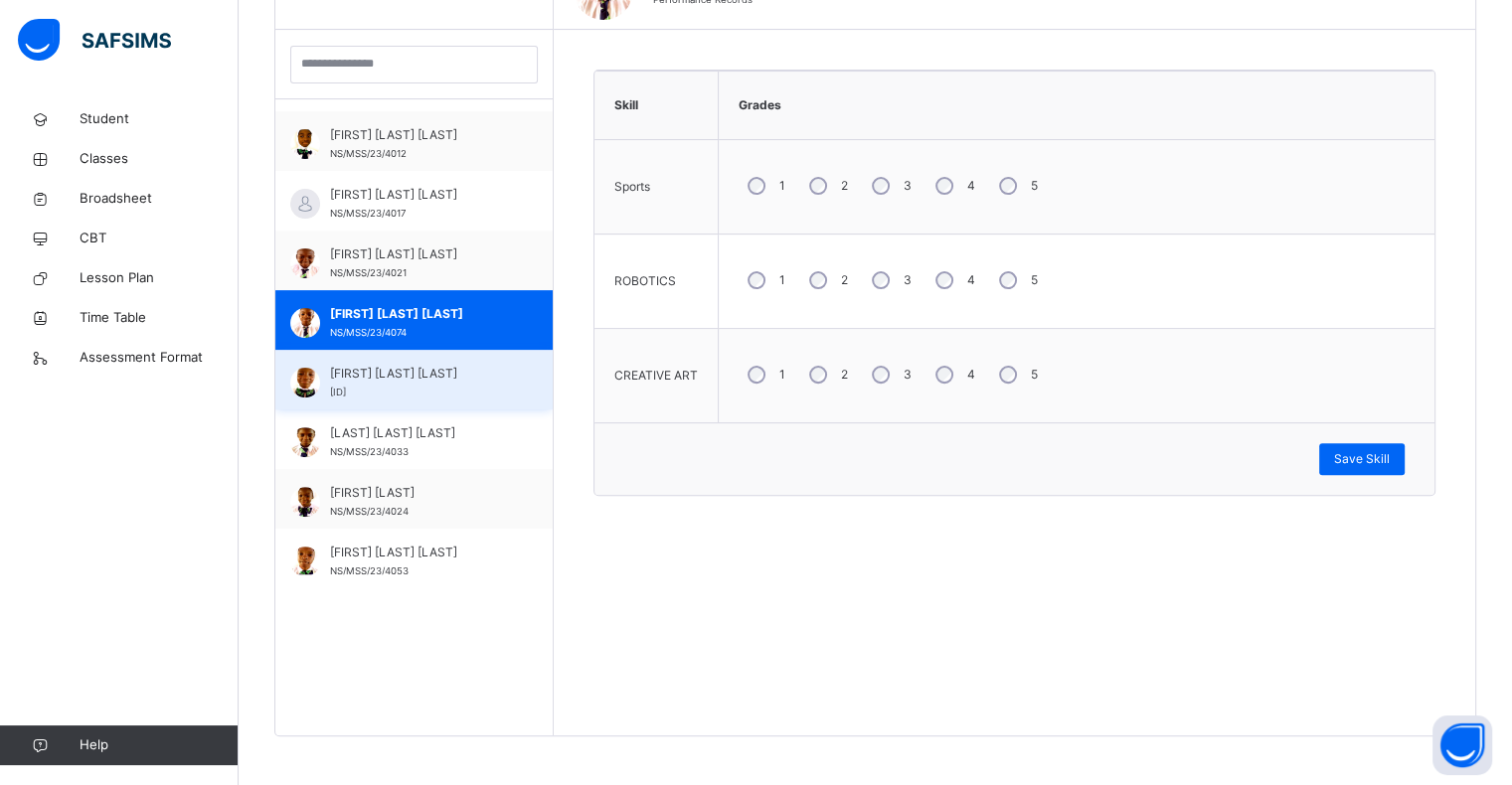 click on "[FIRST] [LAST]" at bounding box center [419, 374] 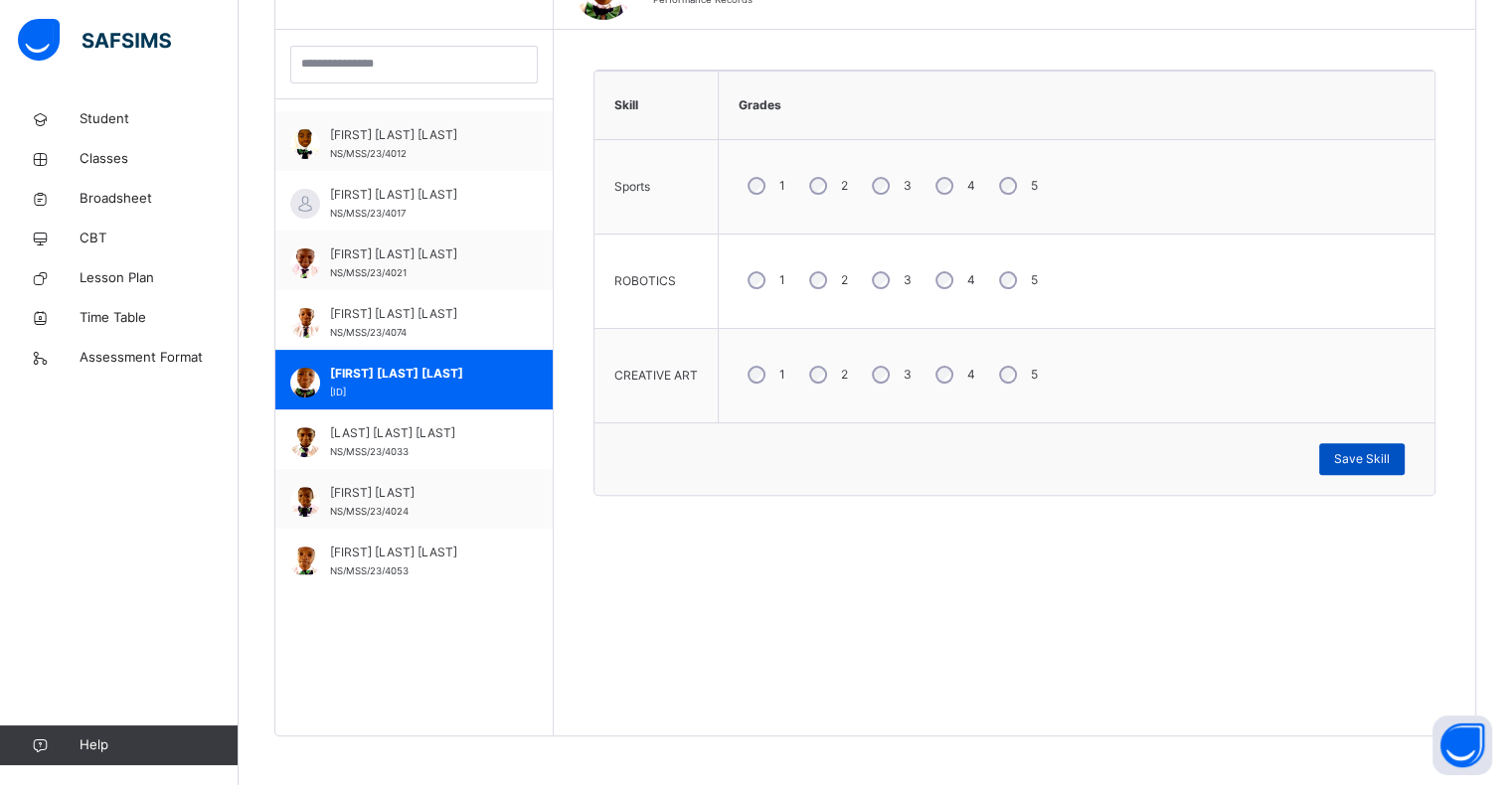 click on "Save Skill" at bounding box center [1362, 459] 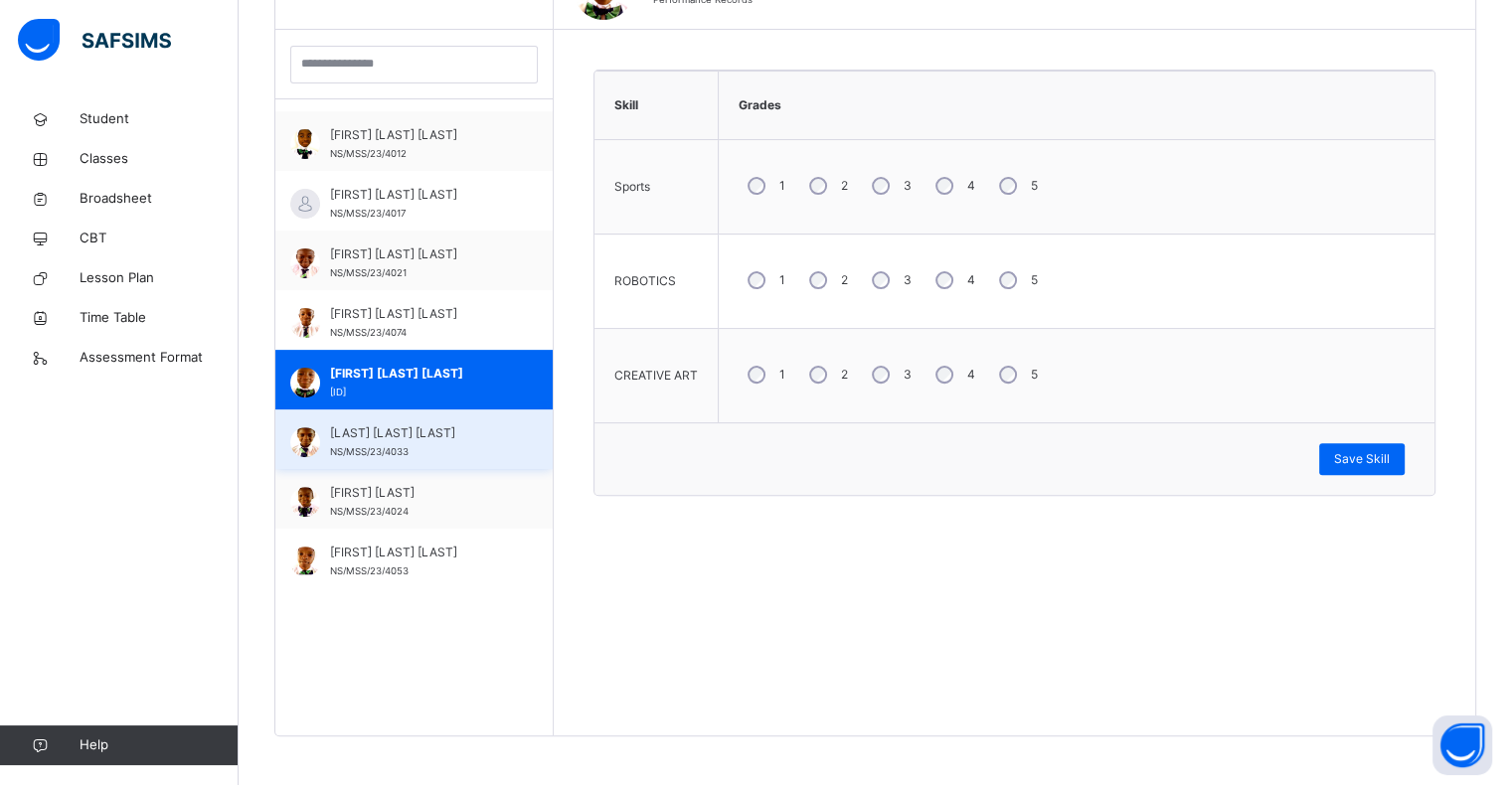 click on "OCHE MICHAEL UKPOJU NS/MSS/23/4033" at bounding box center [419, 442] 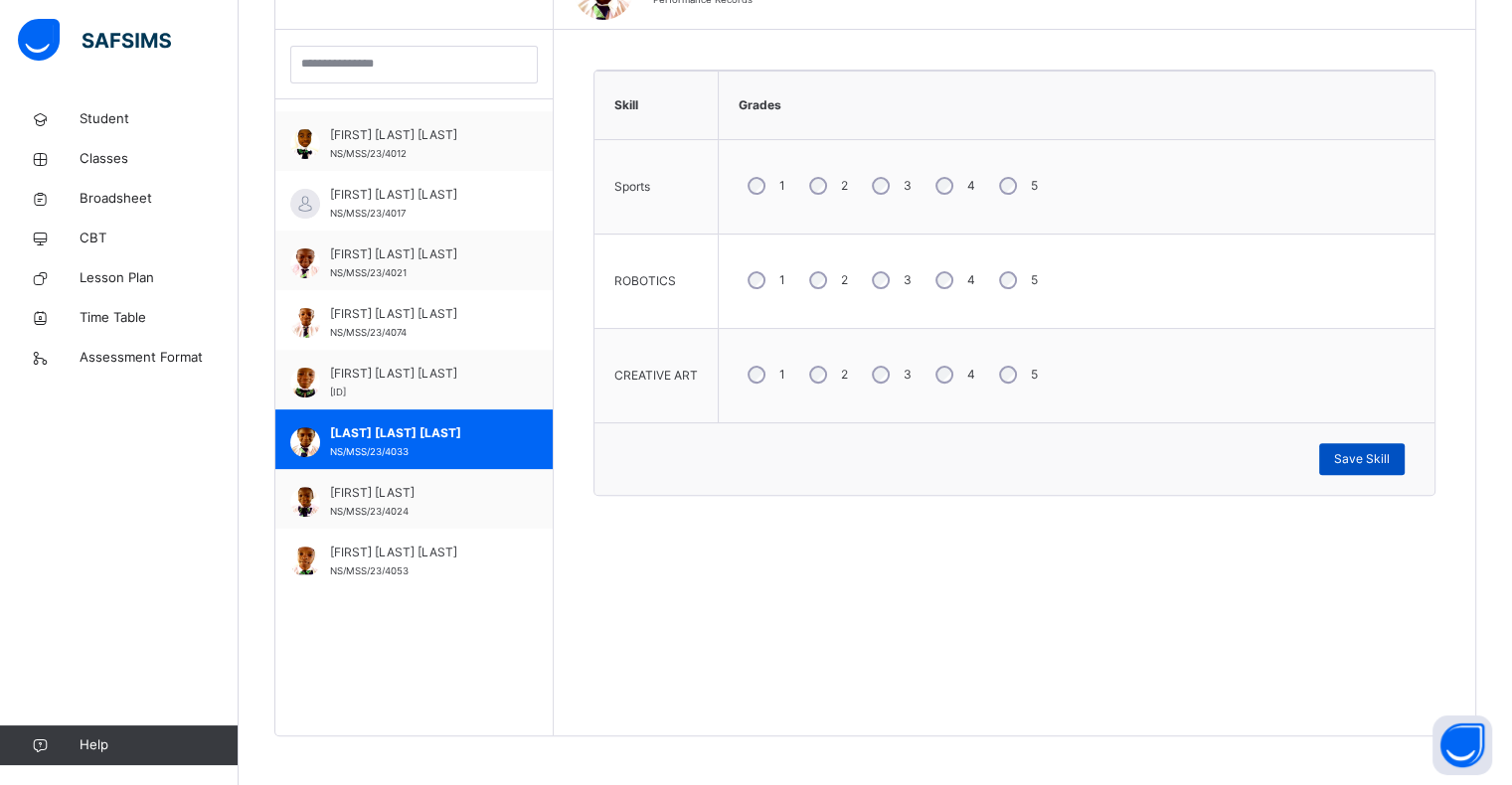 click on "Save Skill" at bounding box center [1362, 459] 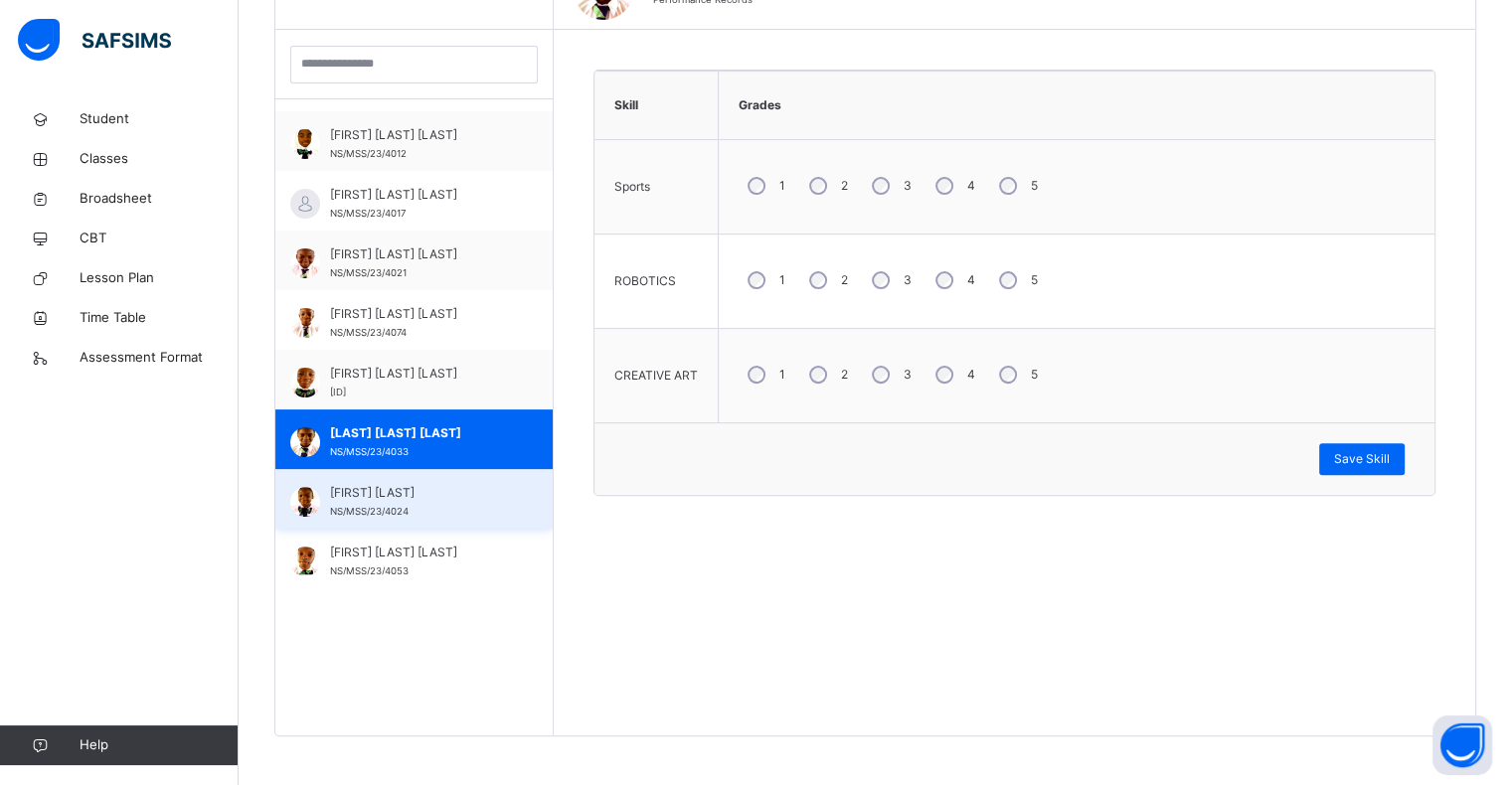 click on "NS/MSS/23/4024" at bounding box center (369, 511) 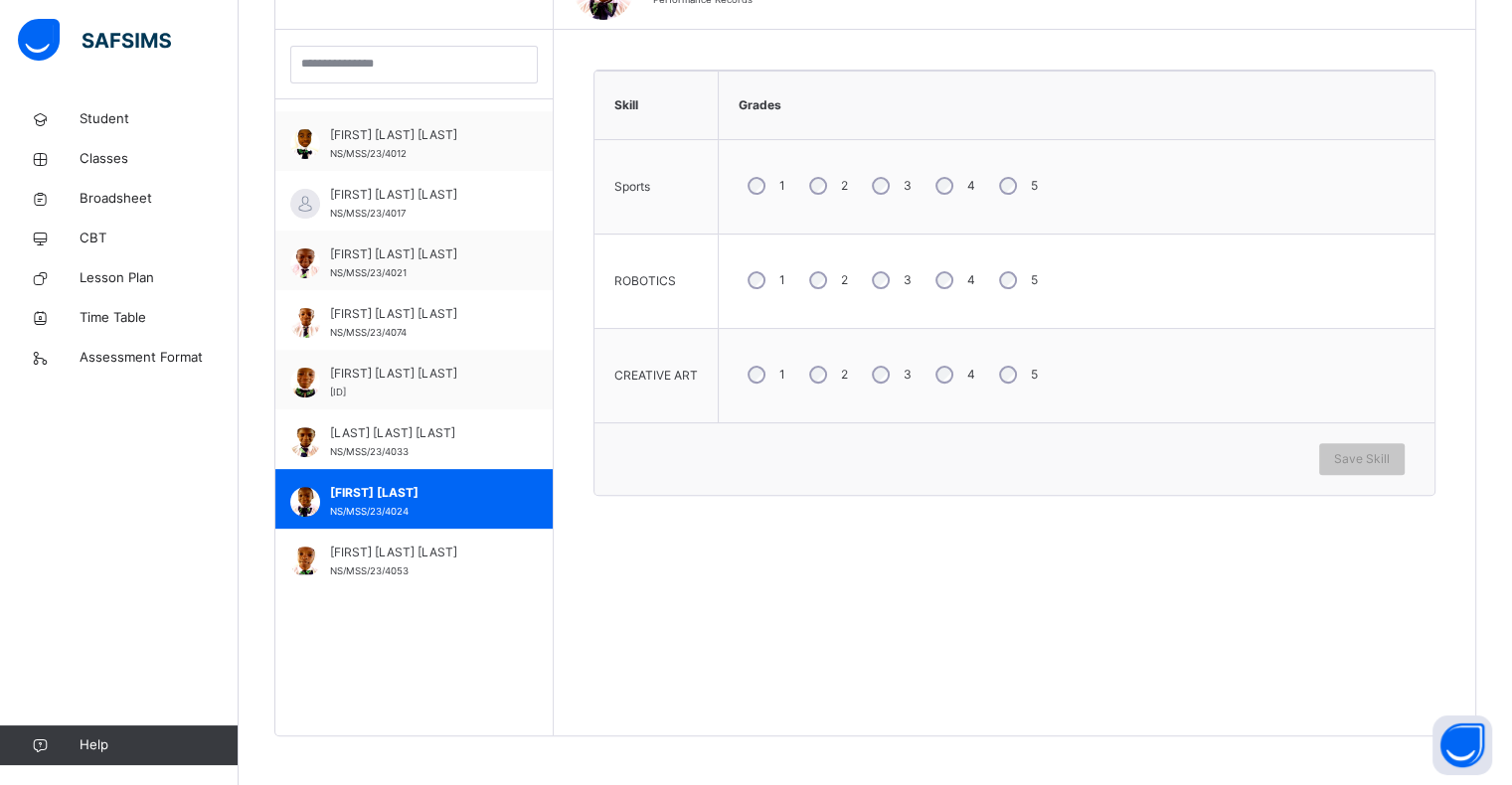 click on "2" at bounding box center [826, 375] 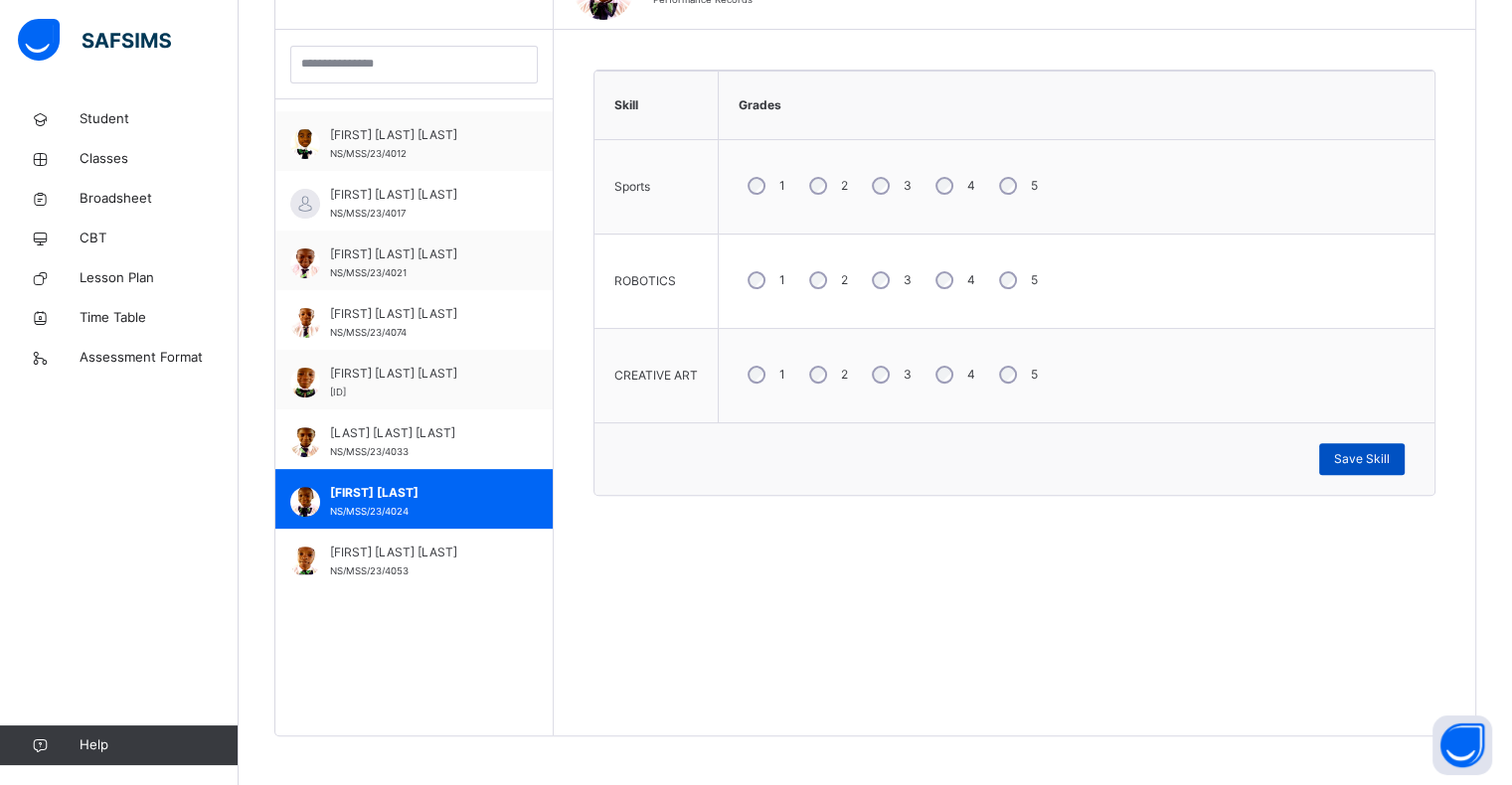click on "Save Skill" at bounding box center (1362, 459) 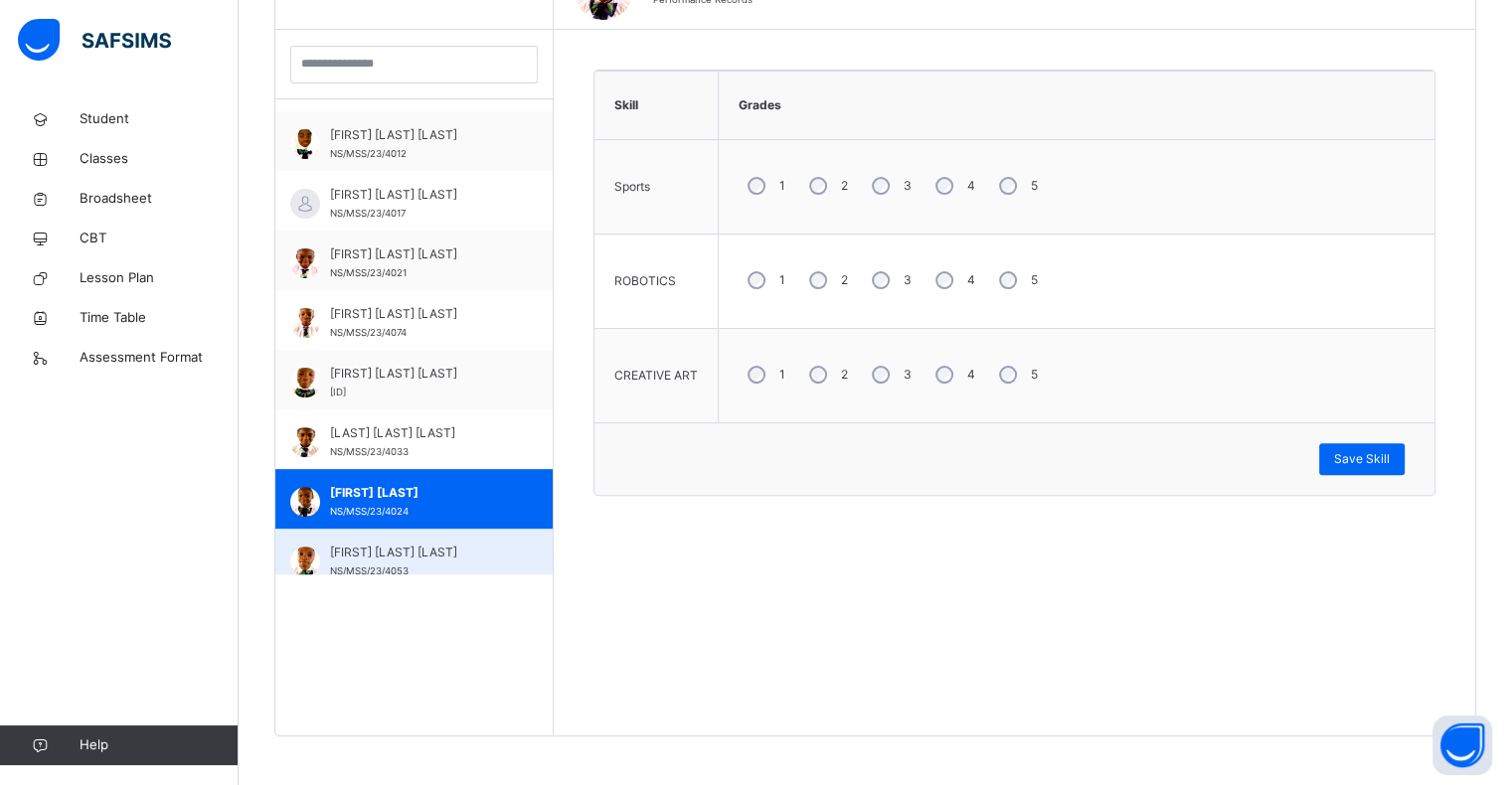 click on "NS/MSS/23/4053" at bounding box center (369, 570) 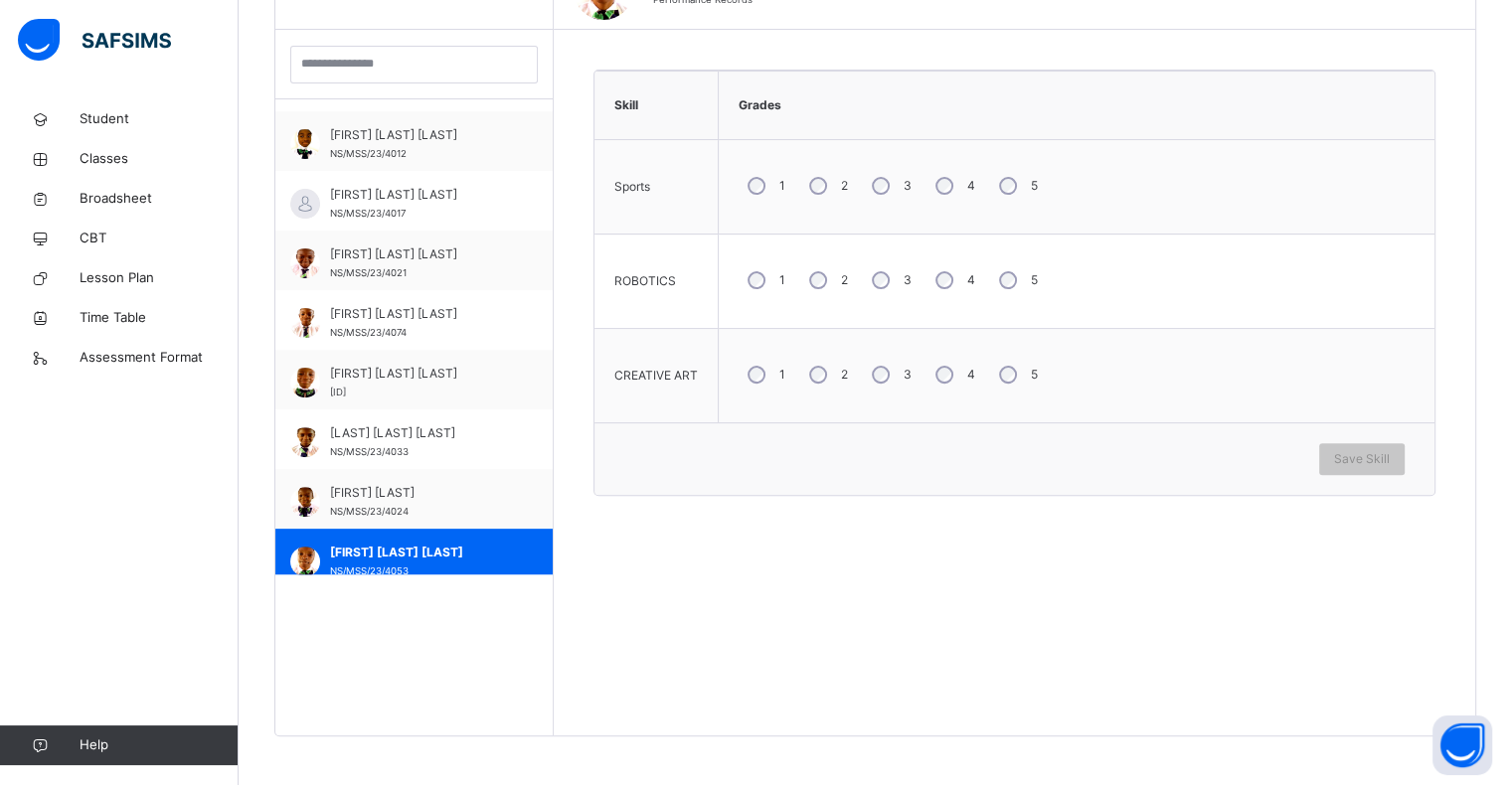 click on "2" at bounding box center (826, 375) 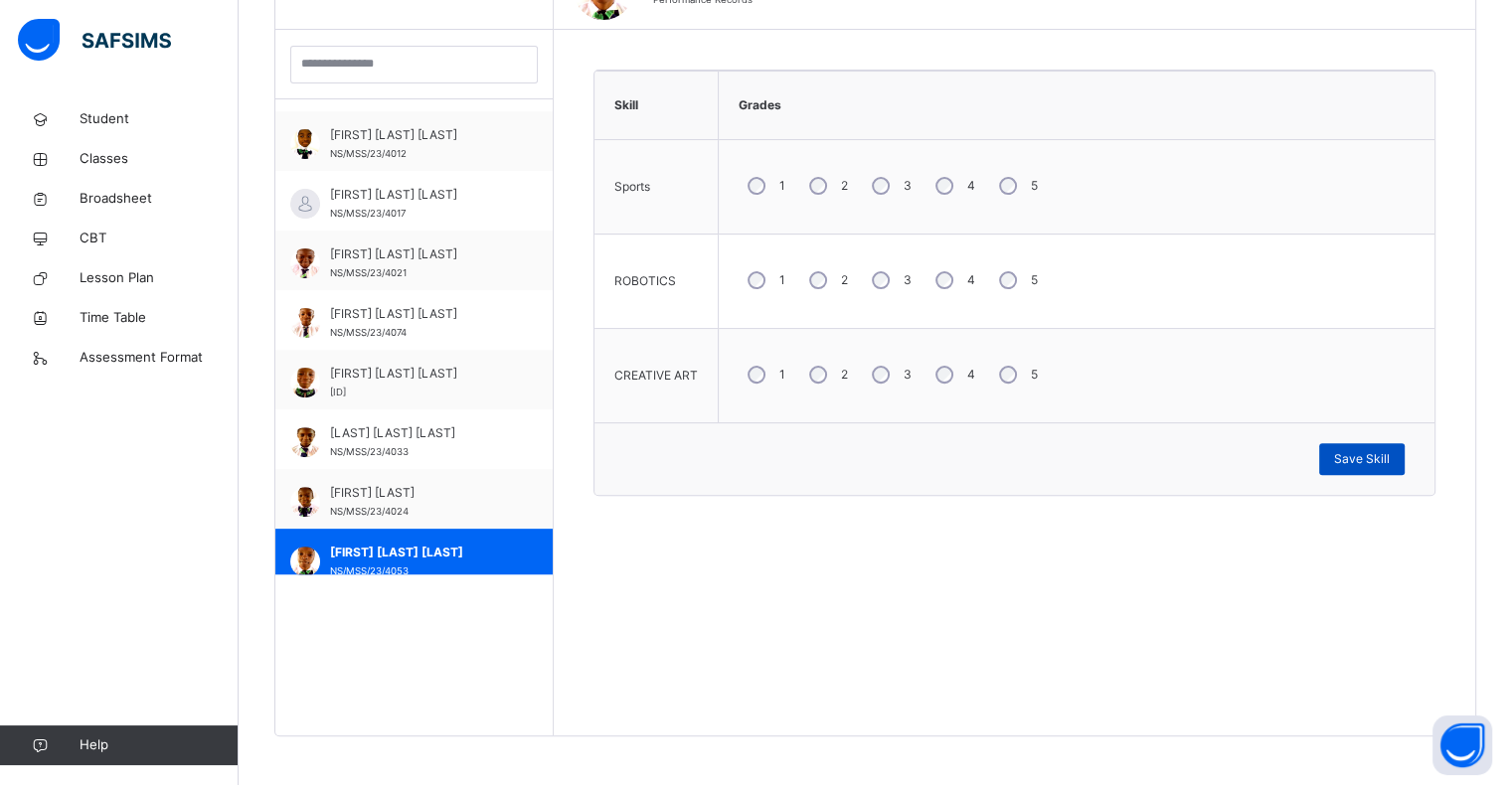click on "Save Skill" at bounding box center (1362, 459) 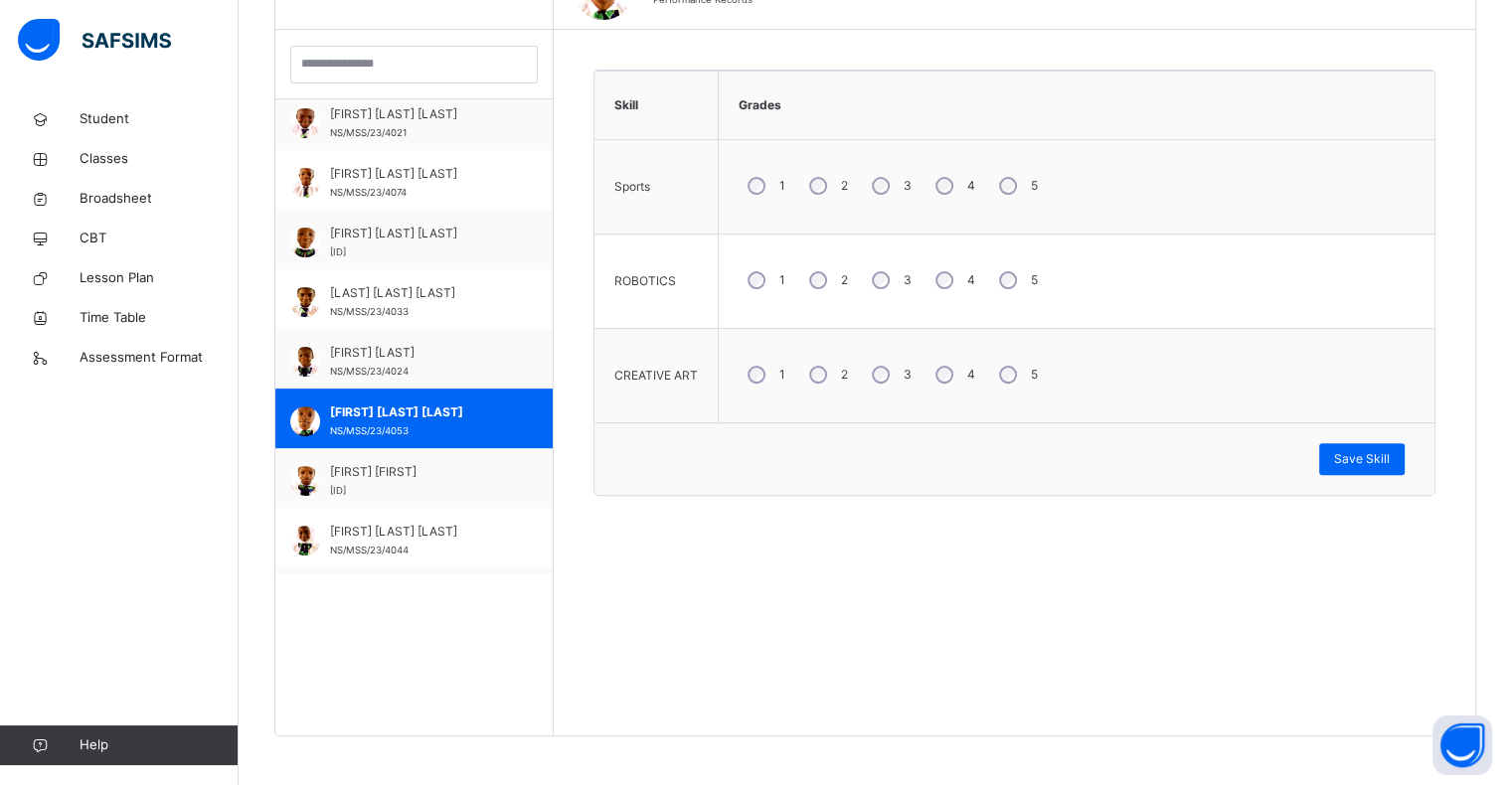 scroll, scrollTop: 2088, scrollLeft: 0, axis: vertical 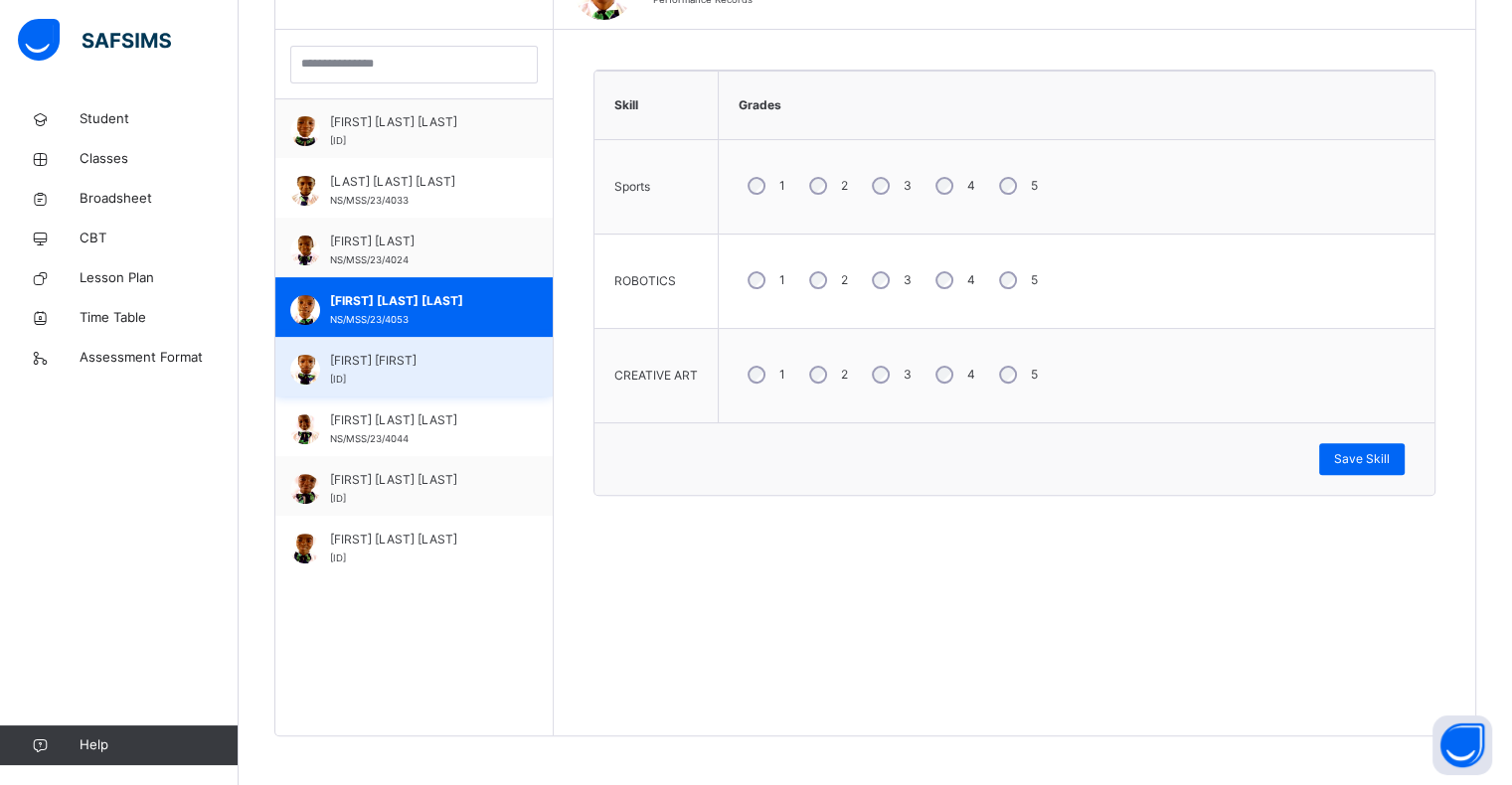 click on "[ID]" at bounding box center [338, 379] 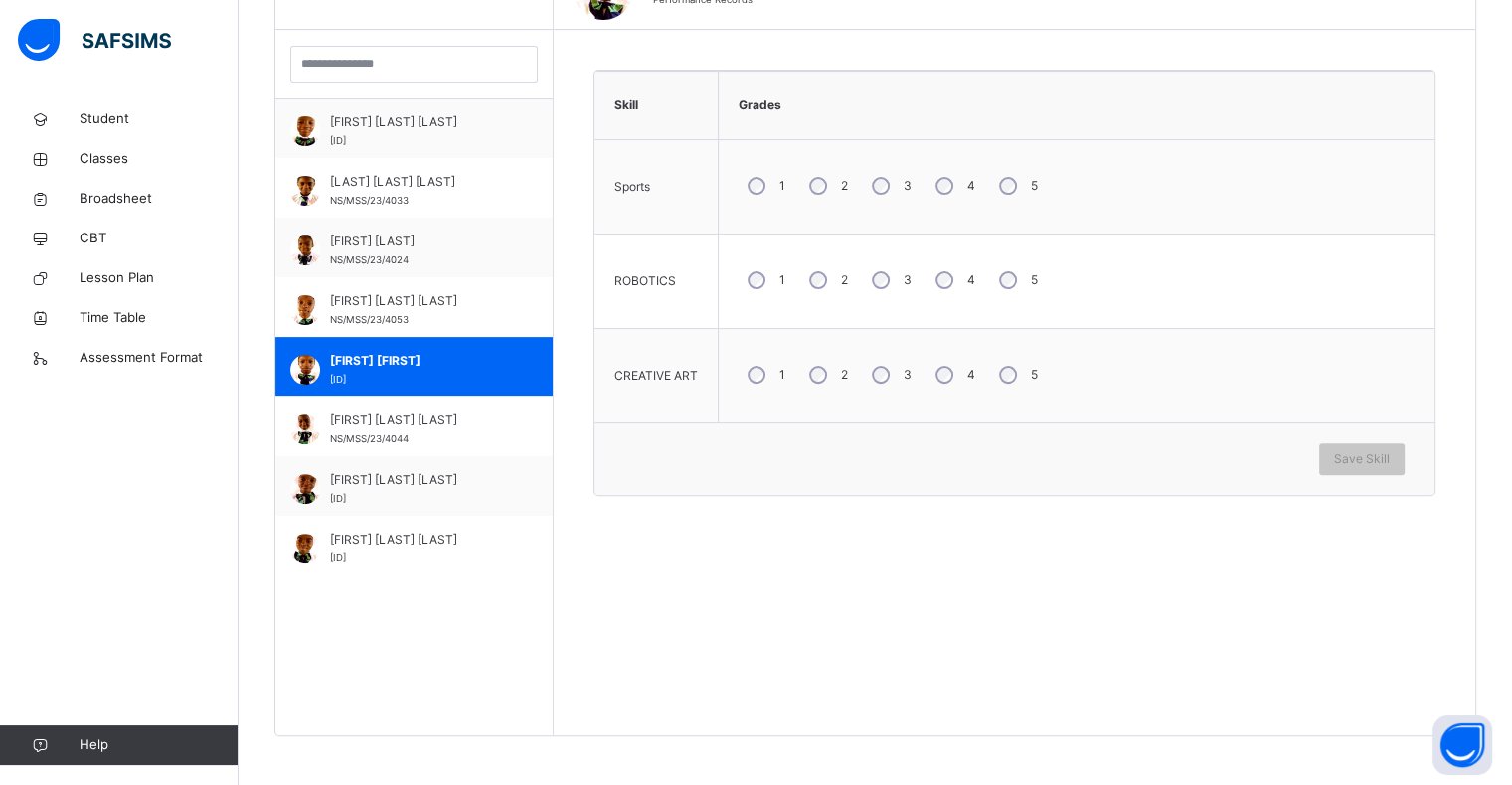 click on "1" at bounding box center [764, 186] 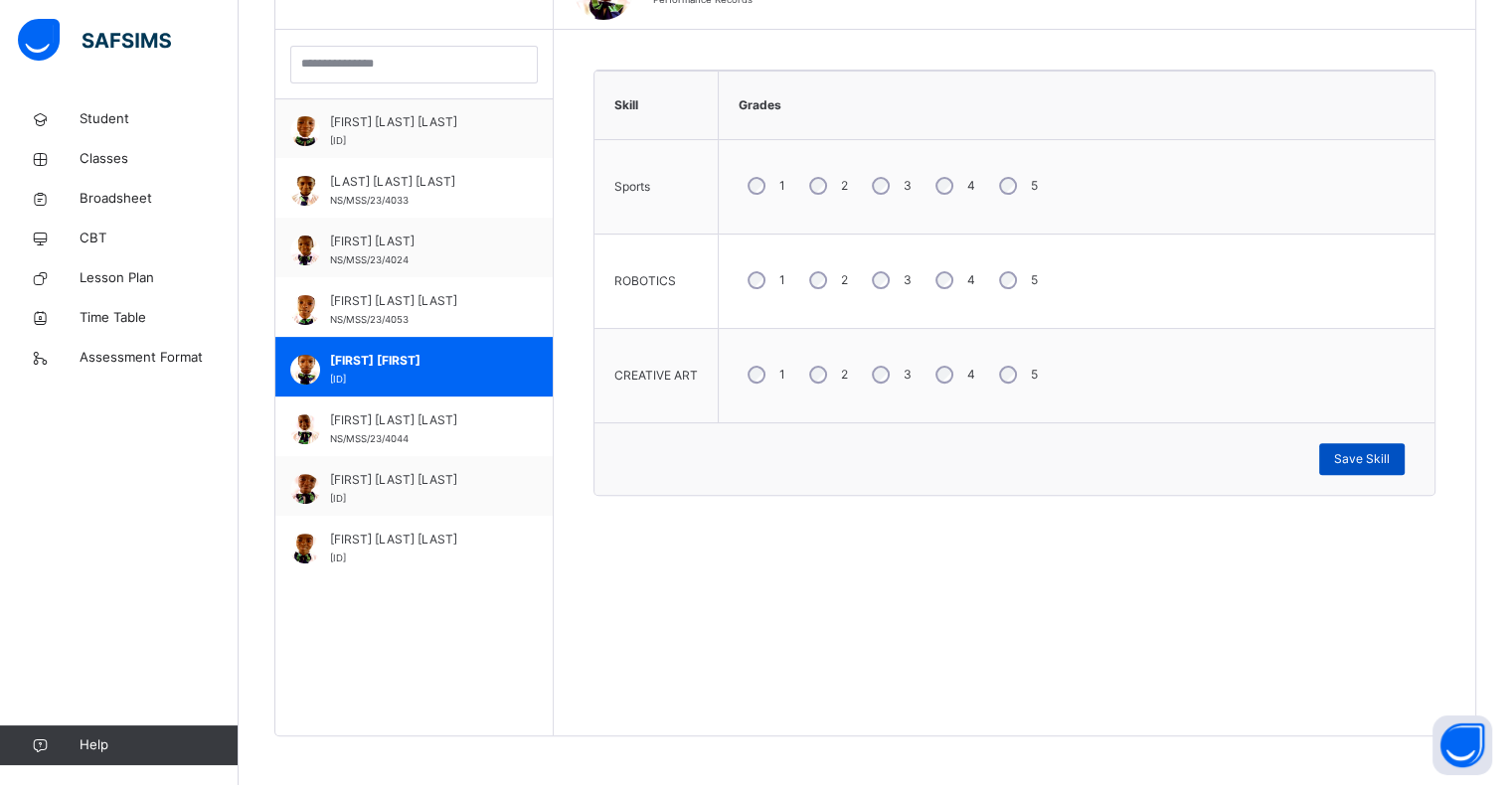 click on "Save Skill" at bounding box center [1362, 459] 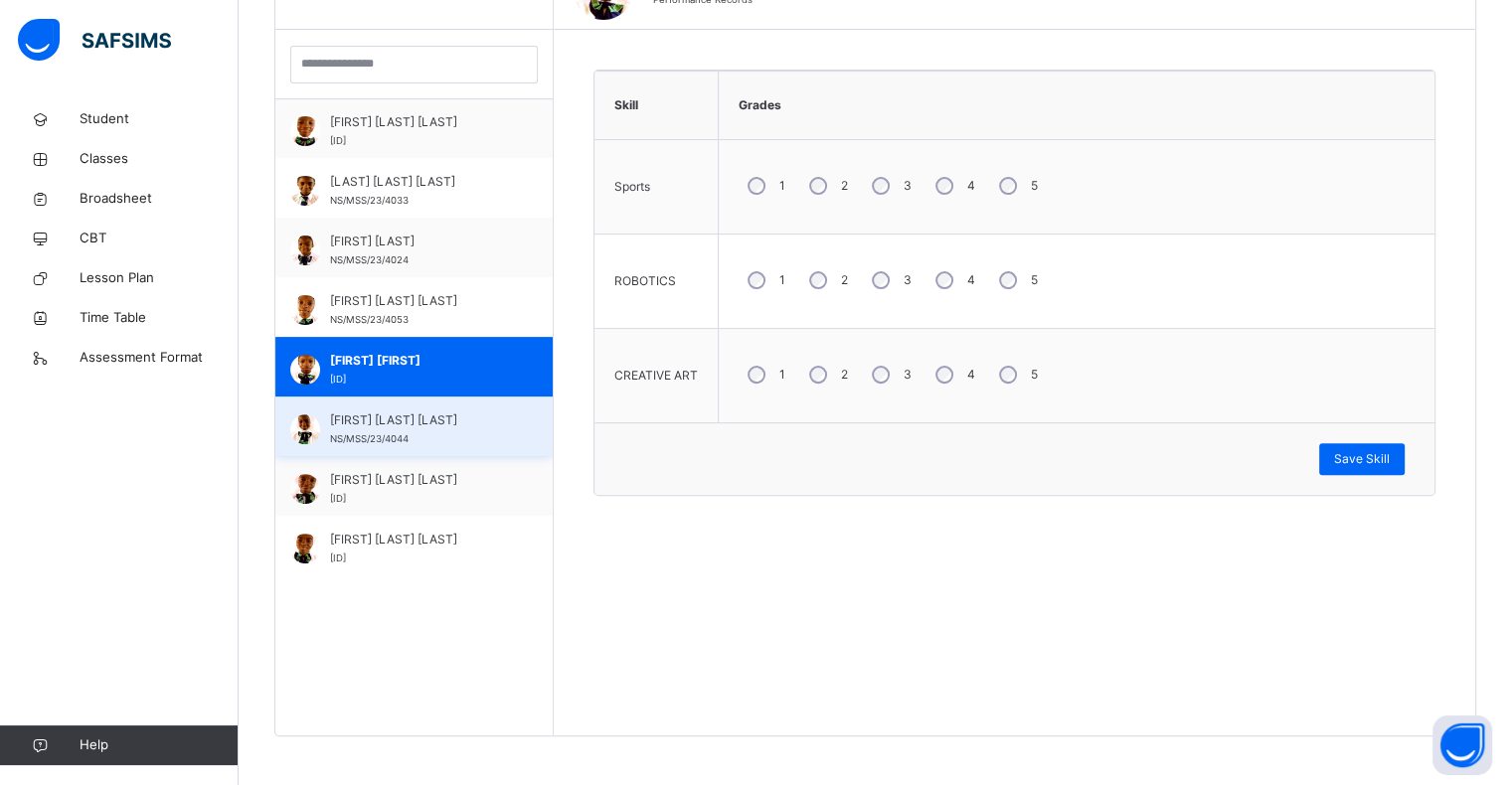 click on "SAFIYA SHUAIBU JIBRIN NS/MSS/23/4044" at bounding box center [419, 429] 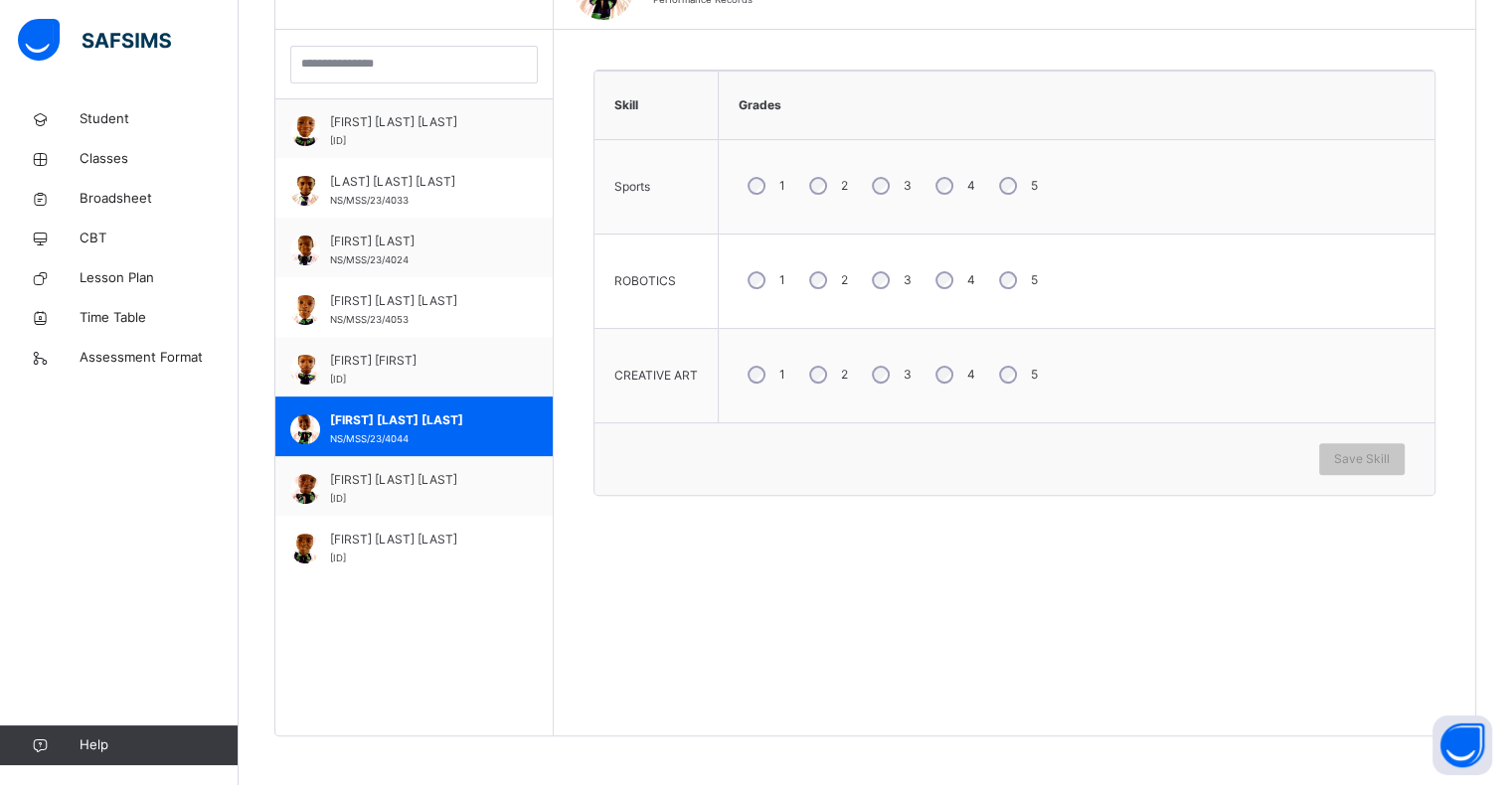 click on "1" at bounding box center (764, 186) 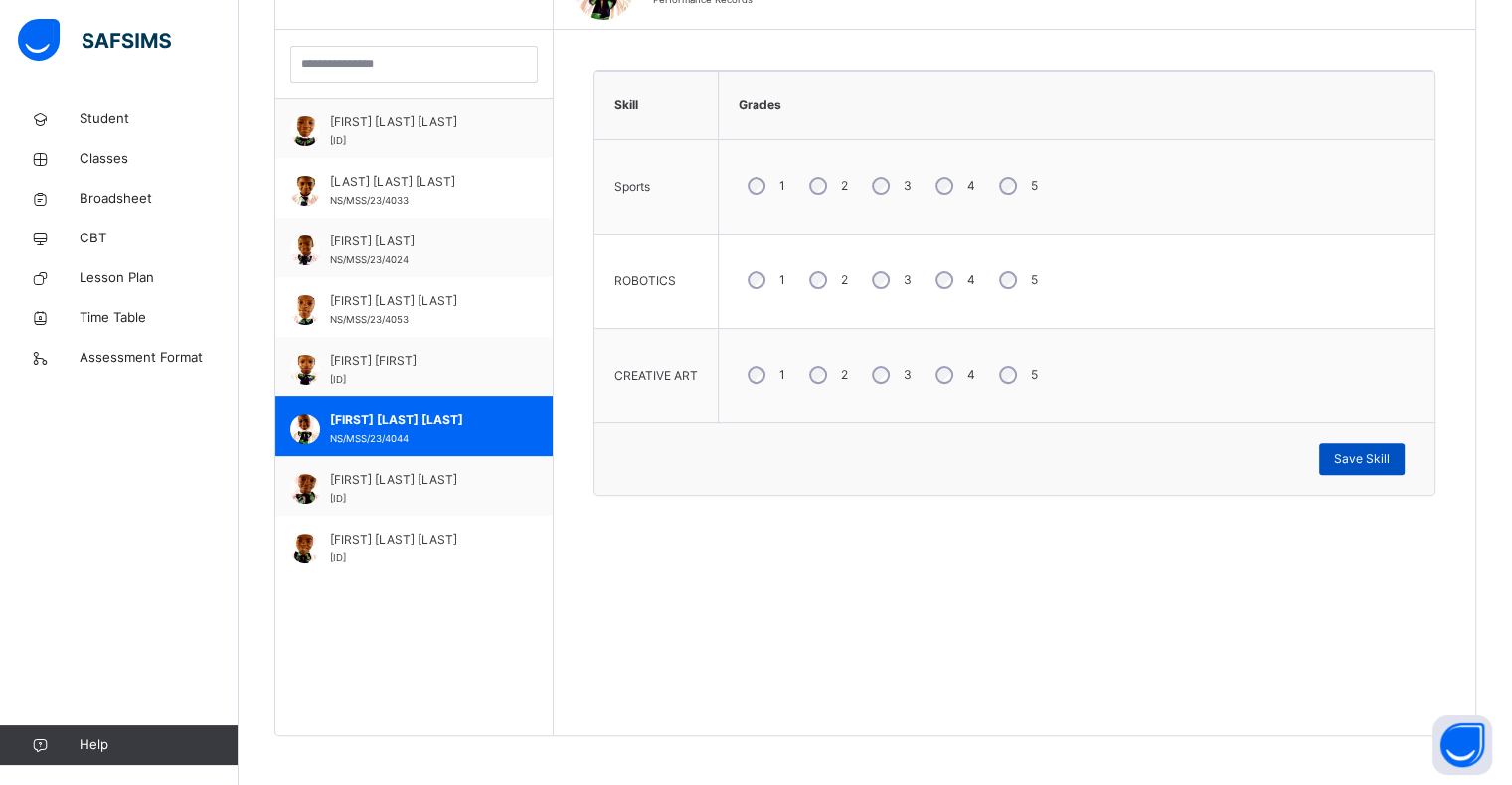 click on "Save Skill" at bounding box center (1362, 459) 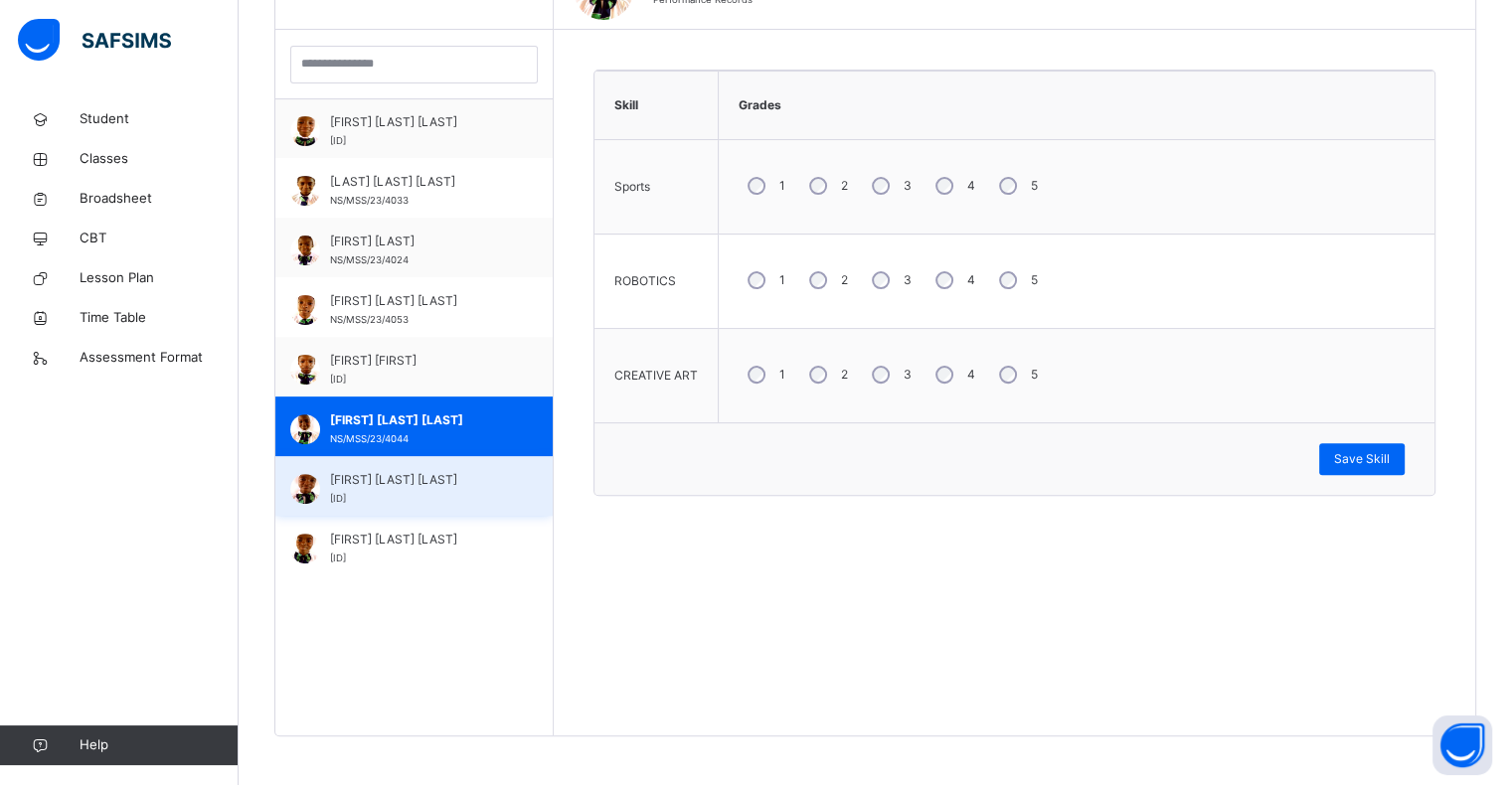 click on "[FIRST] [LAST]" at bounding box center [419, 480] 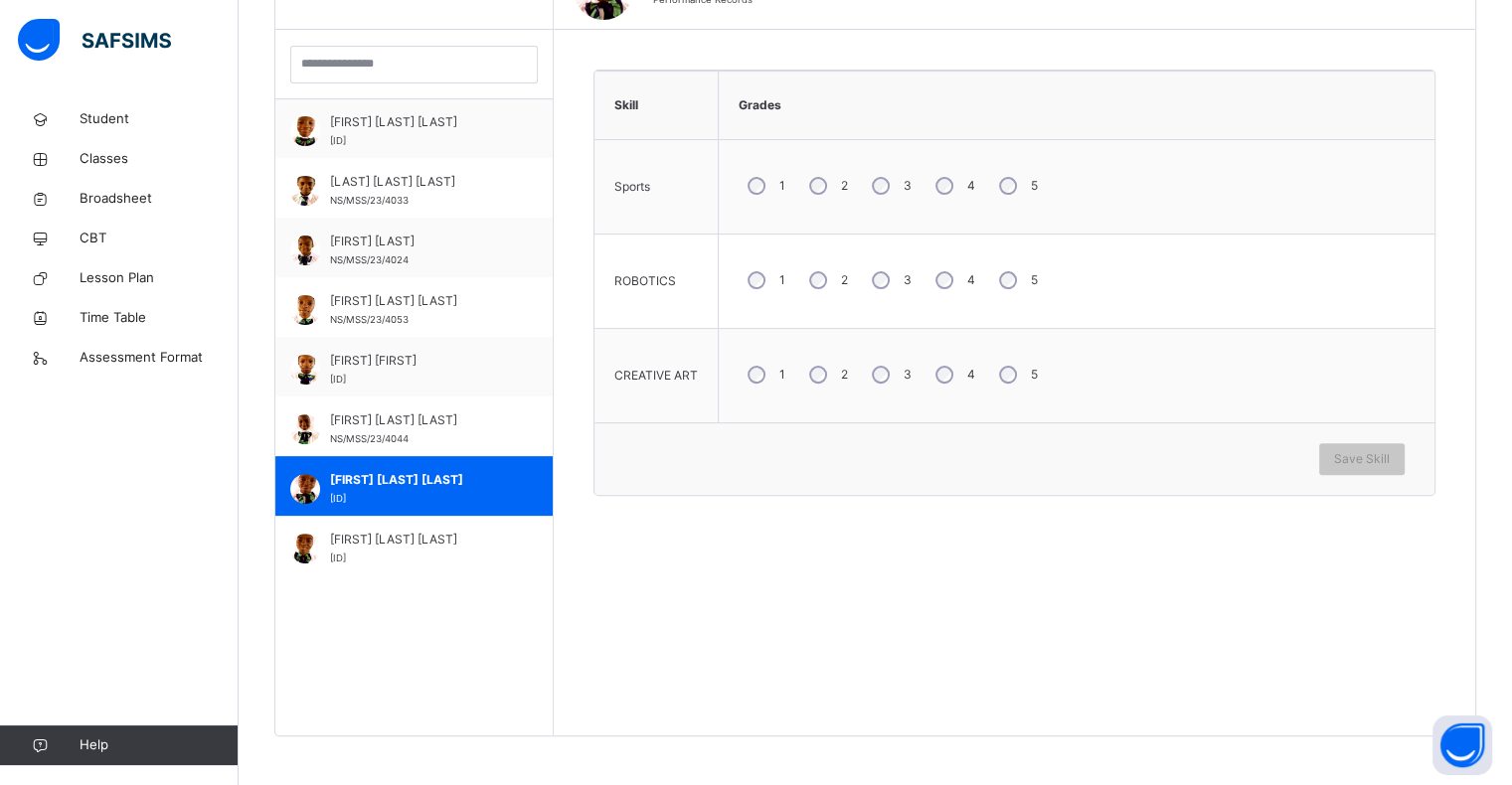 click on "1" at bounding box center (764, 186) 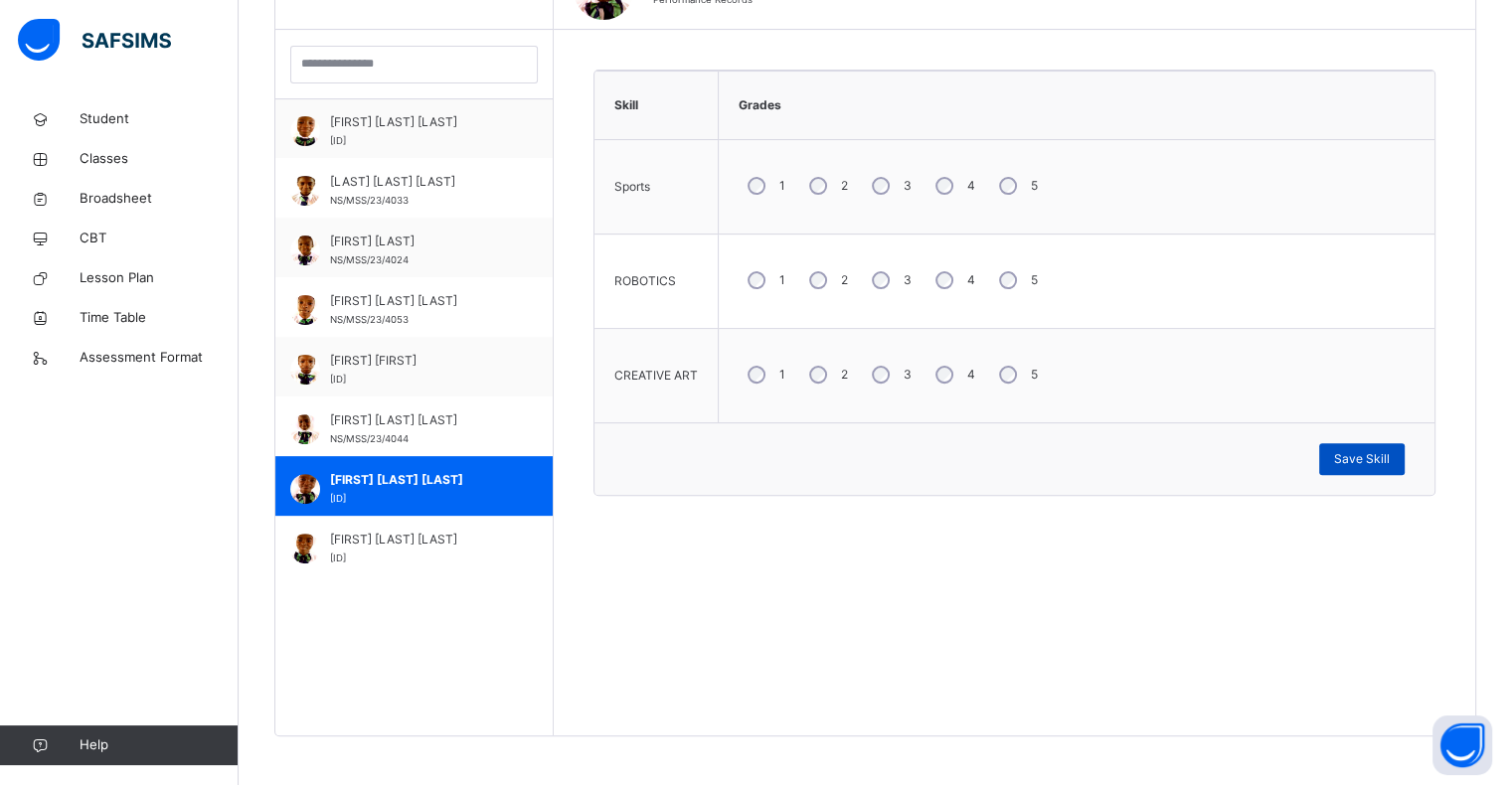 click on "Save Skill" at bounding box center (1362, 459) 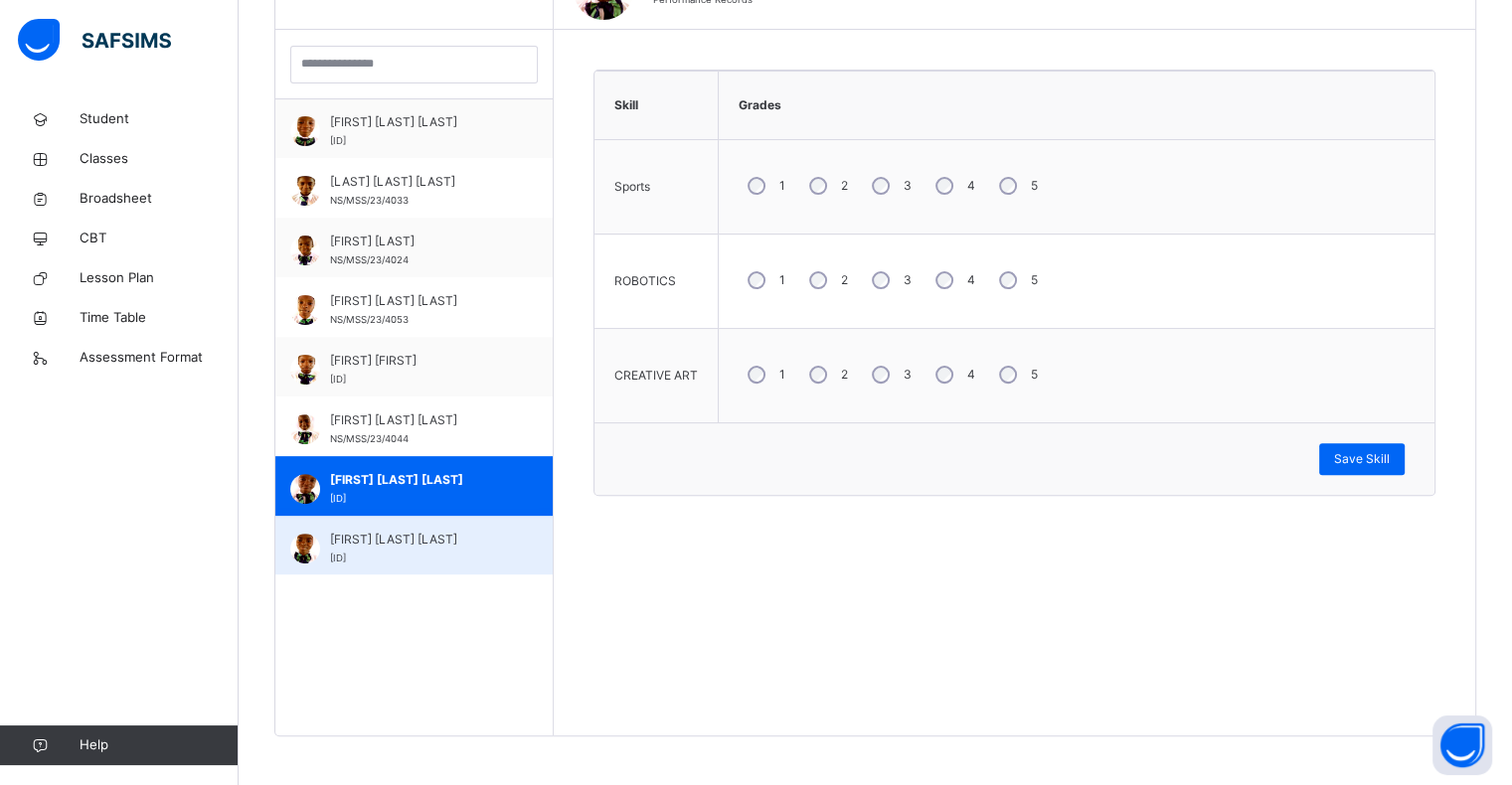 click on "ZUBAIDA ALAKAYI ALIYU NA/MSS/23/4089" at bounding box center (419, 549) 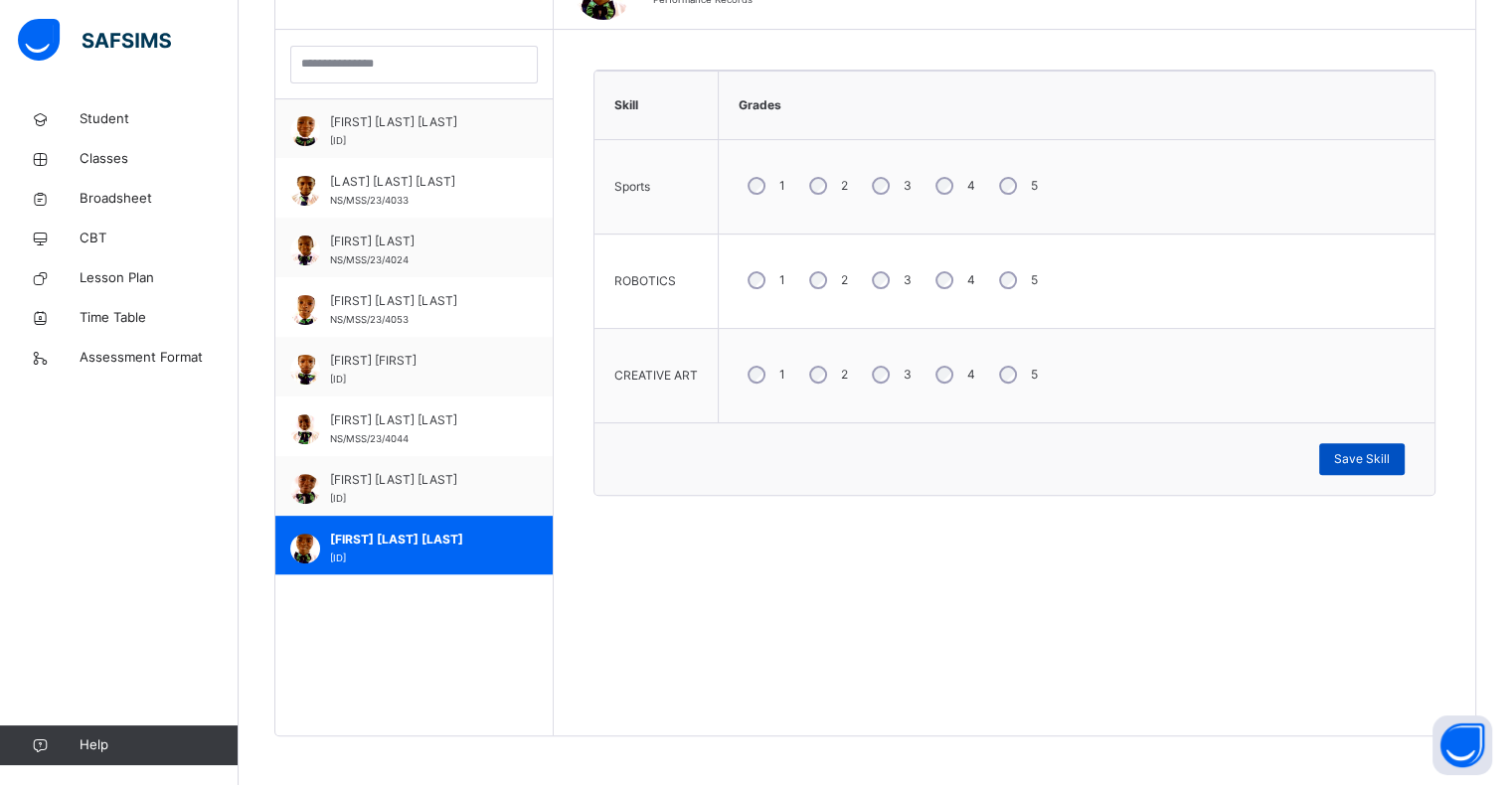 click on "Save Skill" at bounding box center (1362, 459) 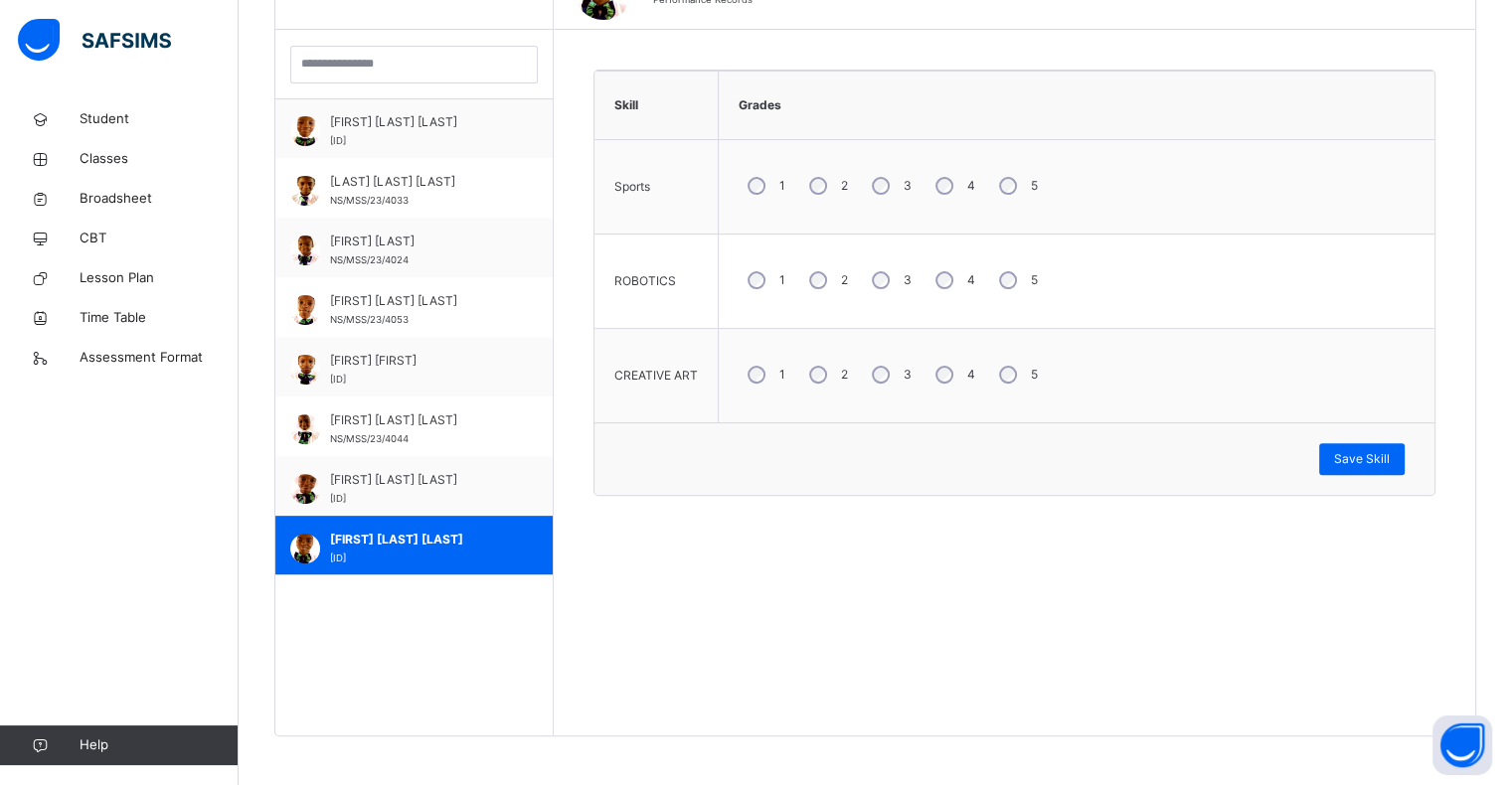 scroll, scrollTop: 2088, scrollLeft: 0, axis: vertical 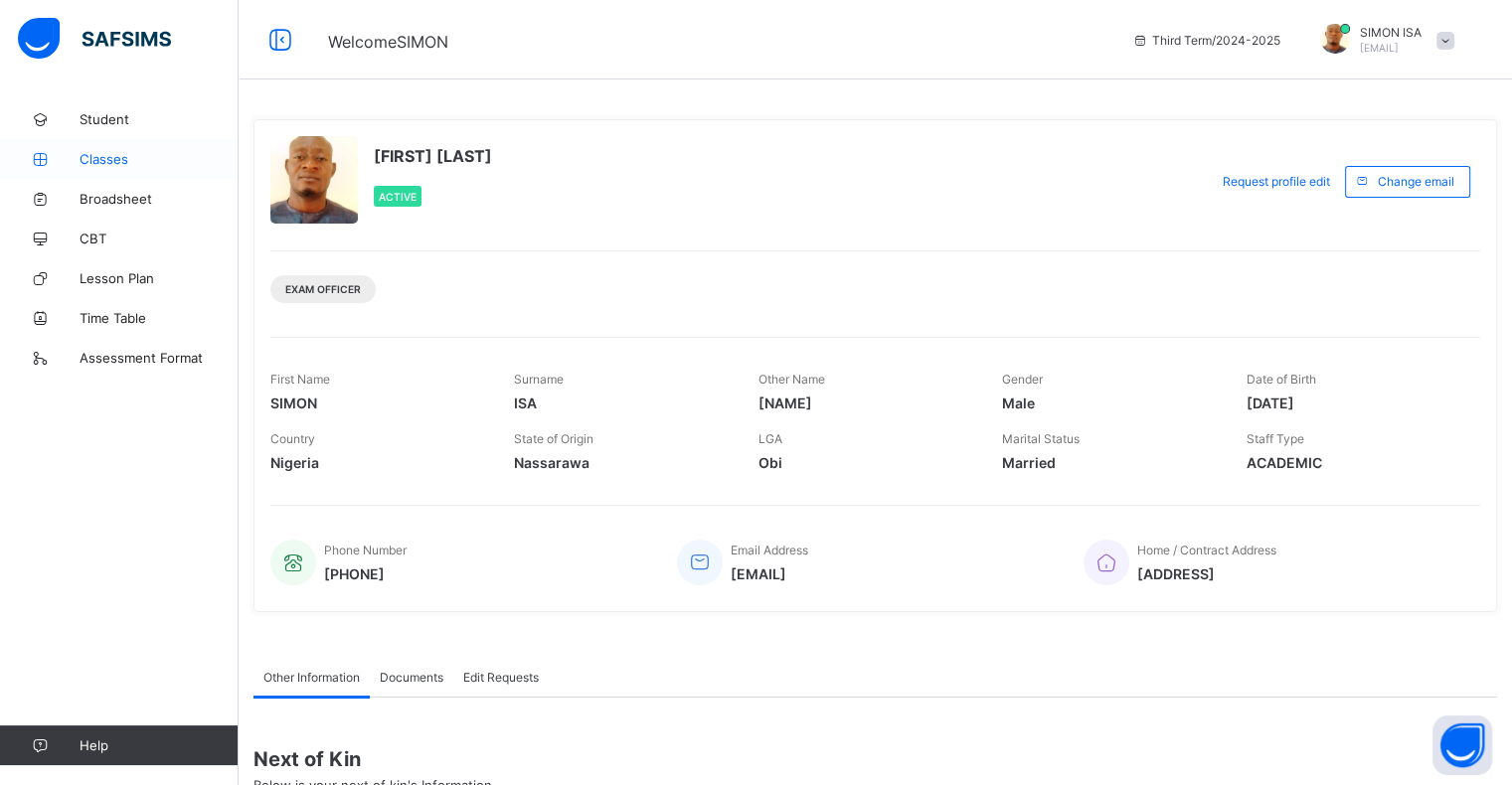 click on "Classes" at bounding box center [159, 159] 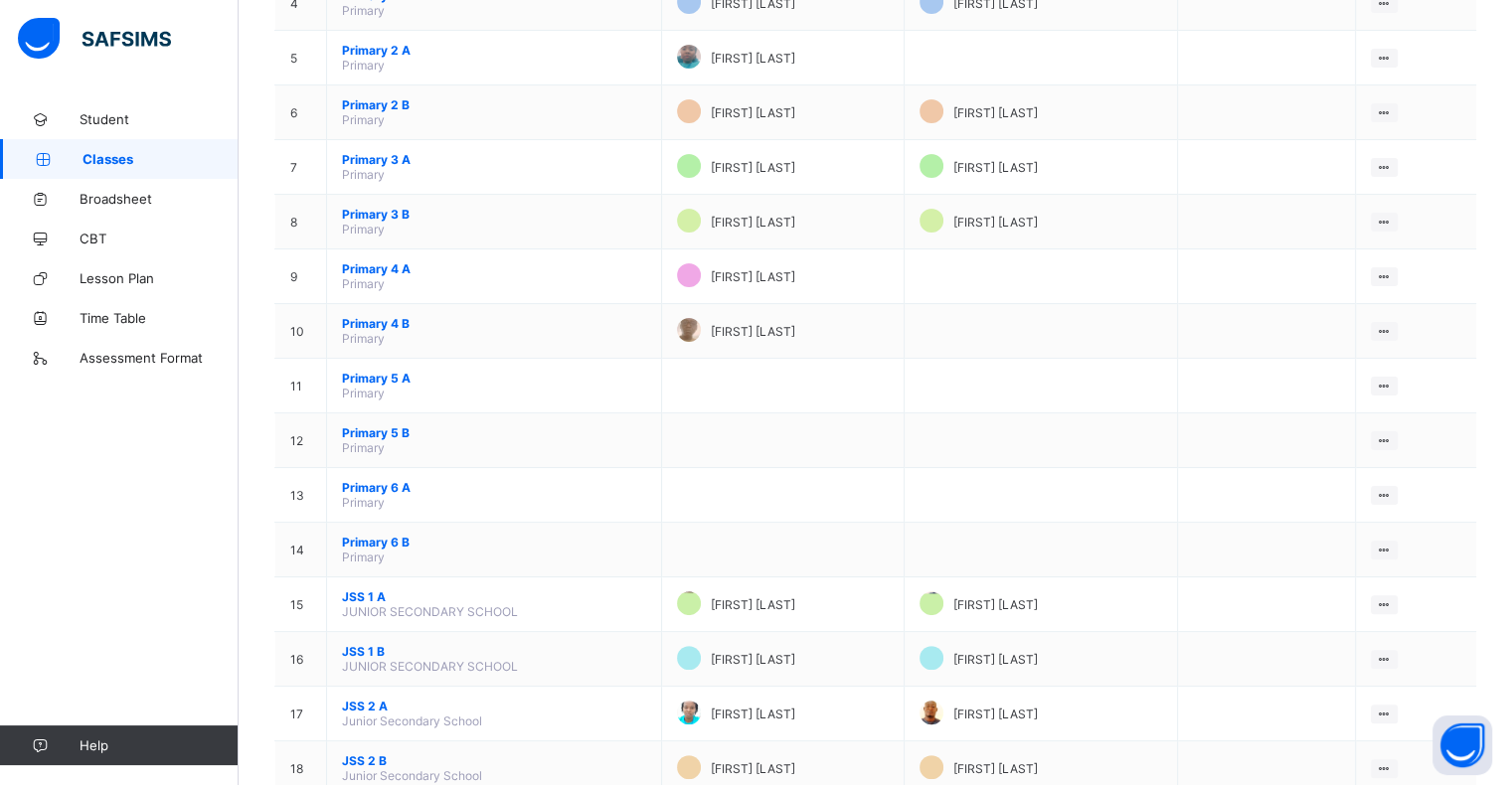 scroll, scrollTop: 594, scrollLeft: 0, axis: vertical 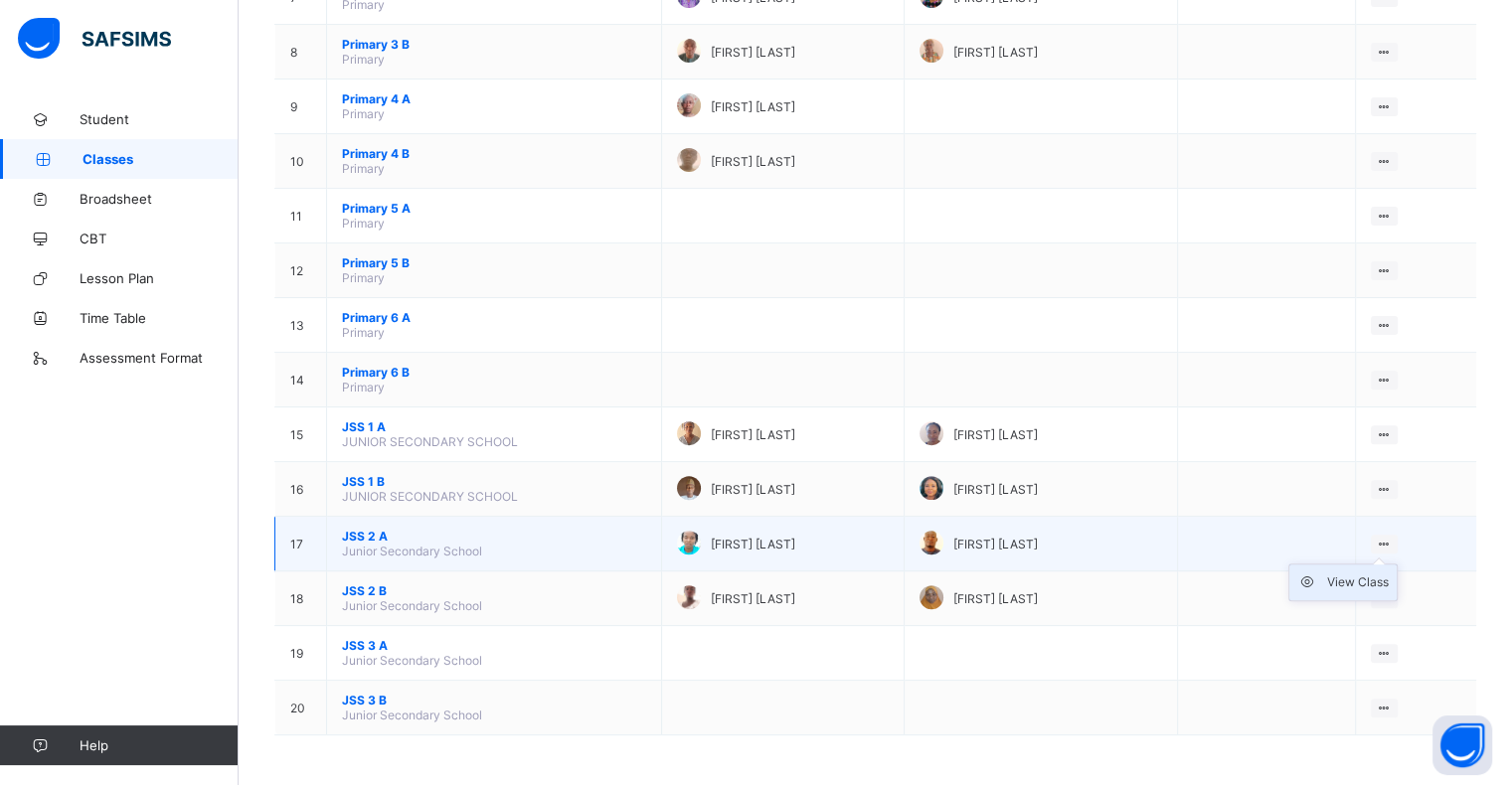 click on "View Class" at bounding box center [1358, 582] 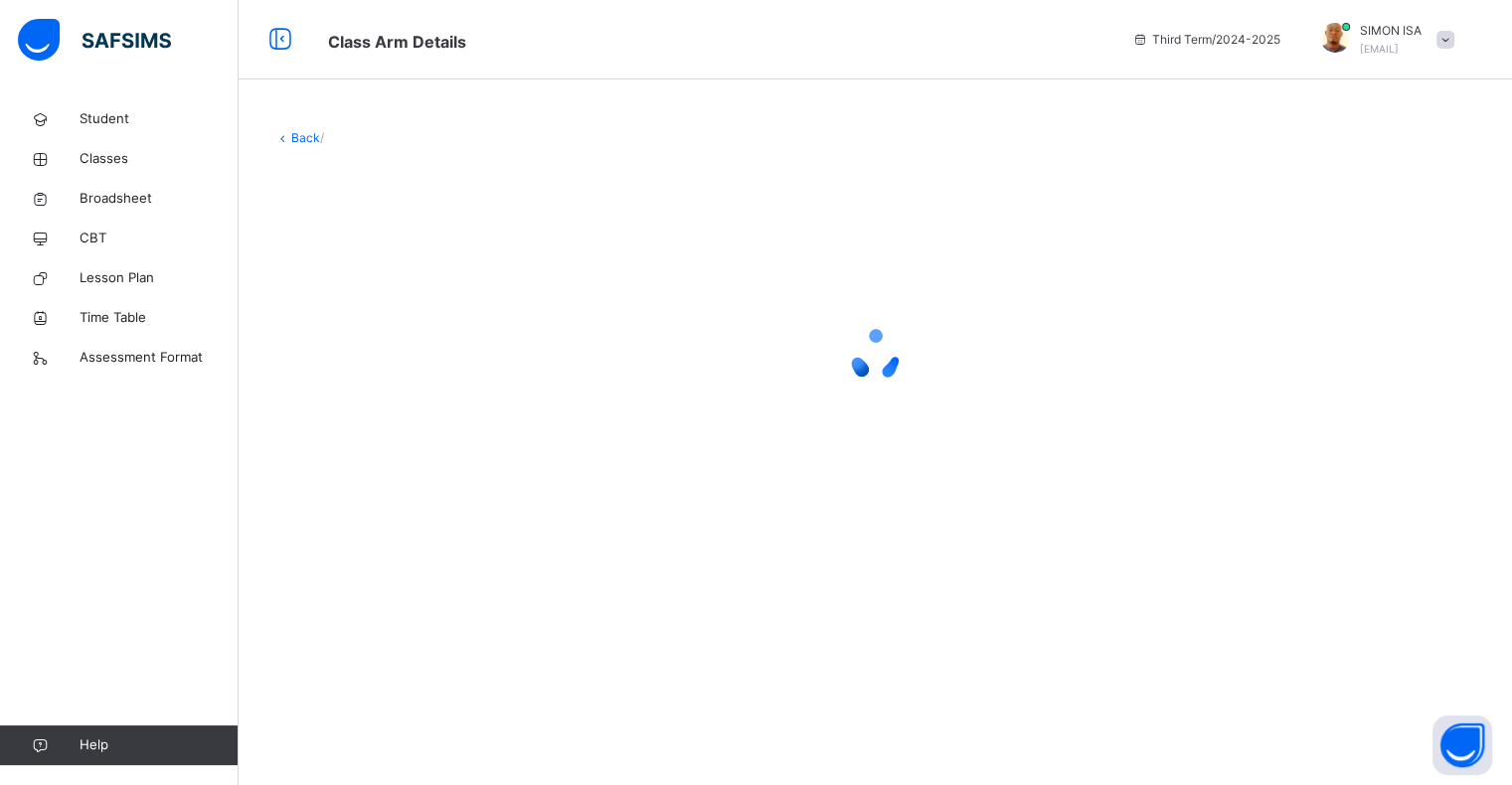 scroll, scrollTop: 0, scrollLeft: 0, axis: both 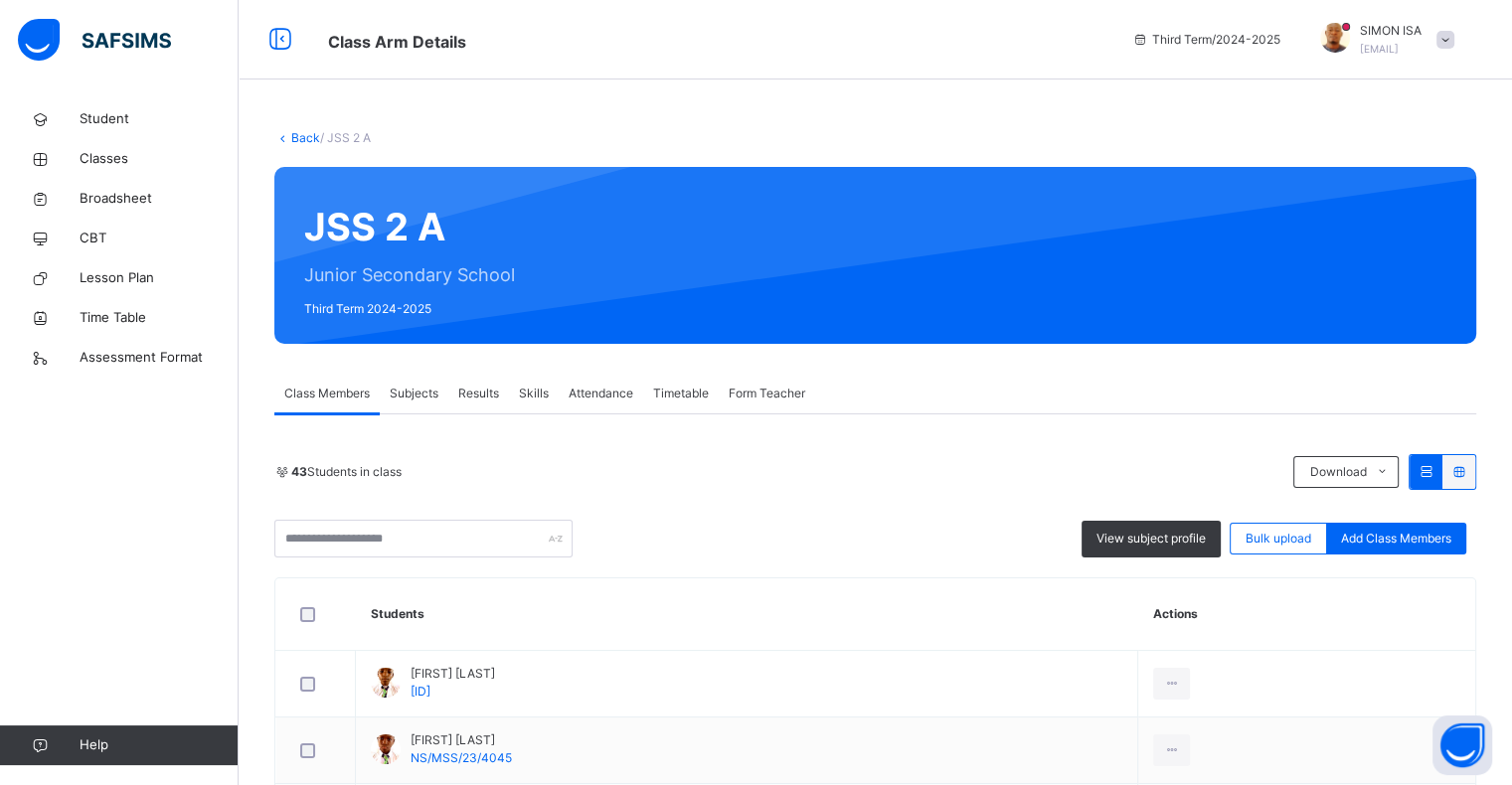 click on "Skills" at bounding box center (534, 393) 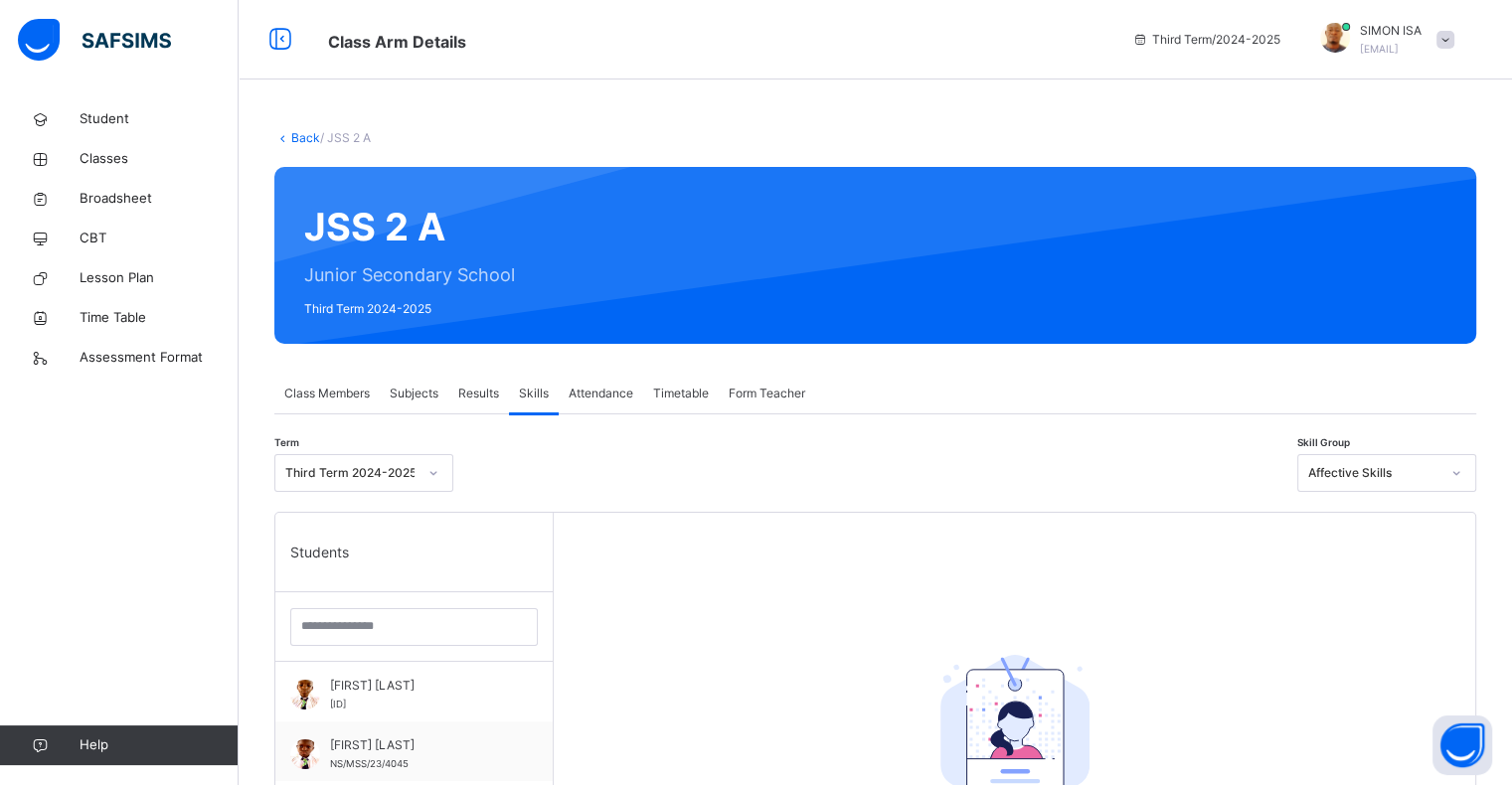 click on "Skills" at bounding box center [534, 393] 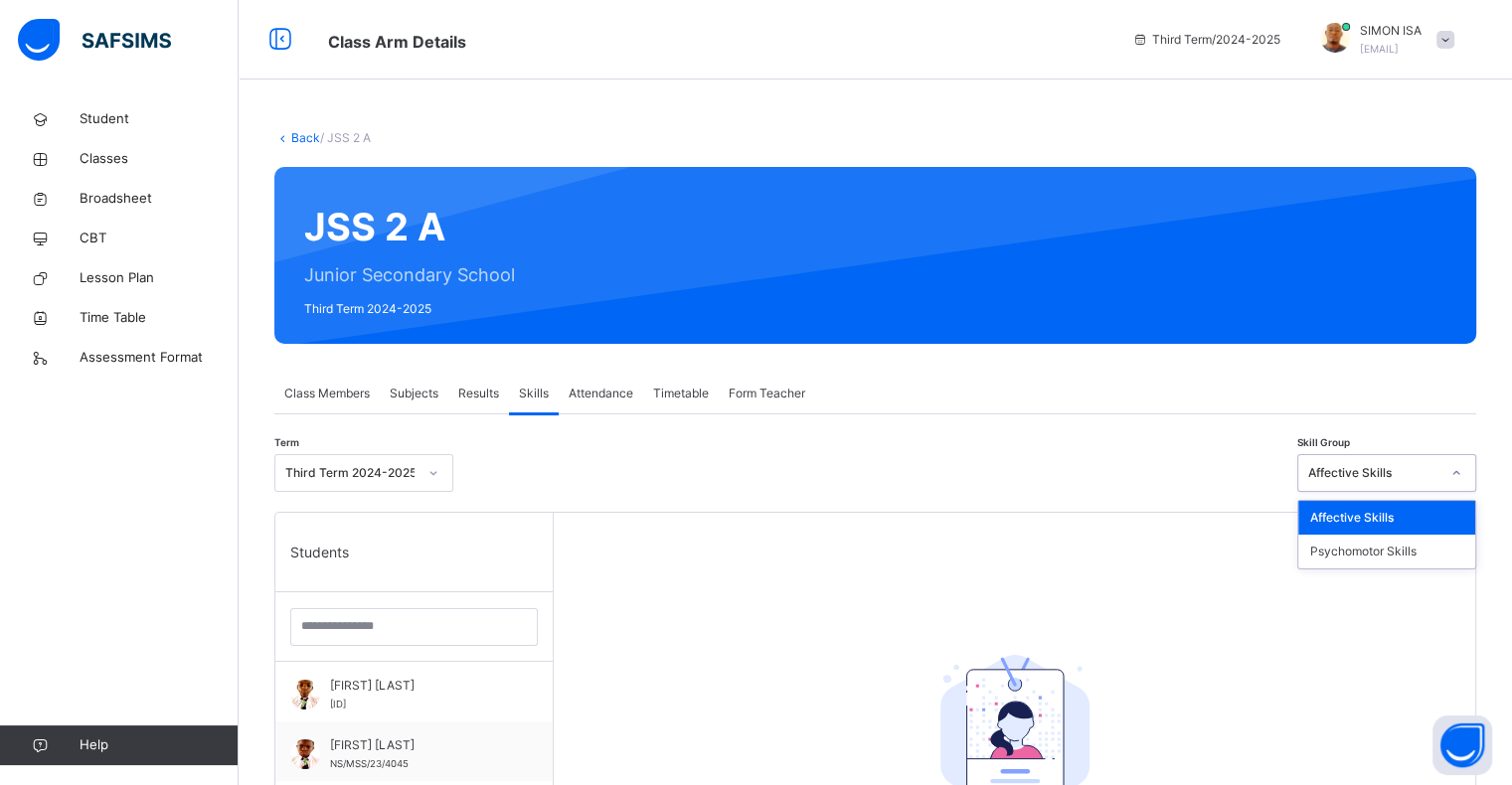 click on "Affective Skills" at bounding box center [1374, 473] 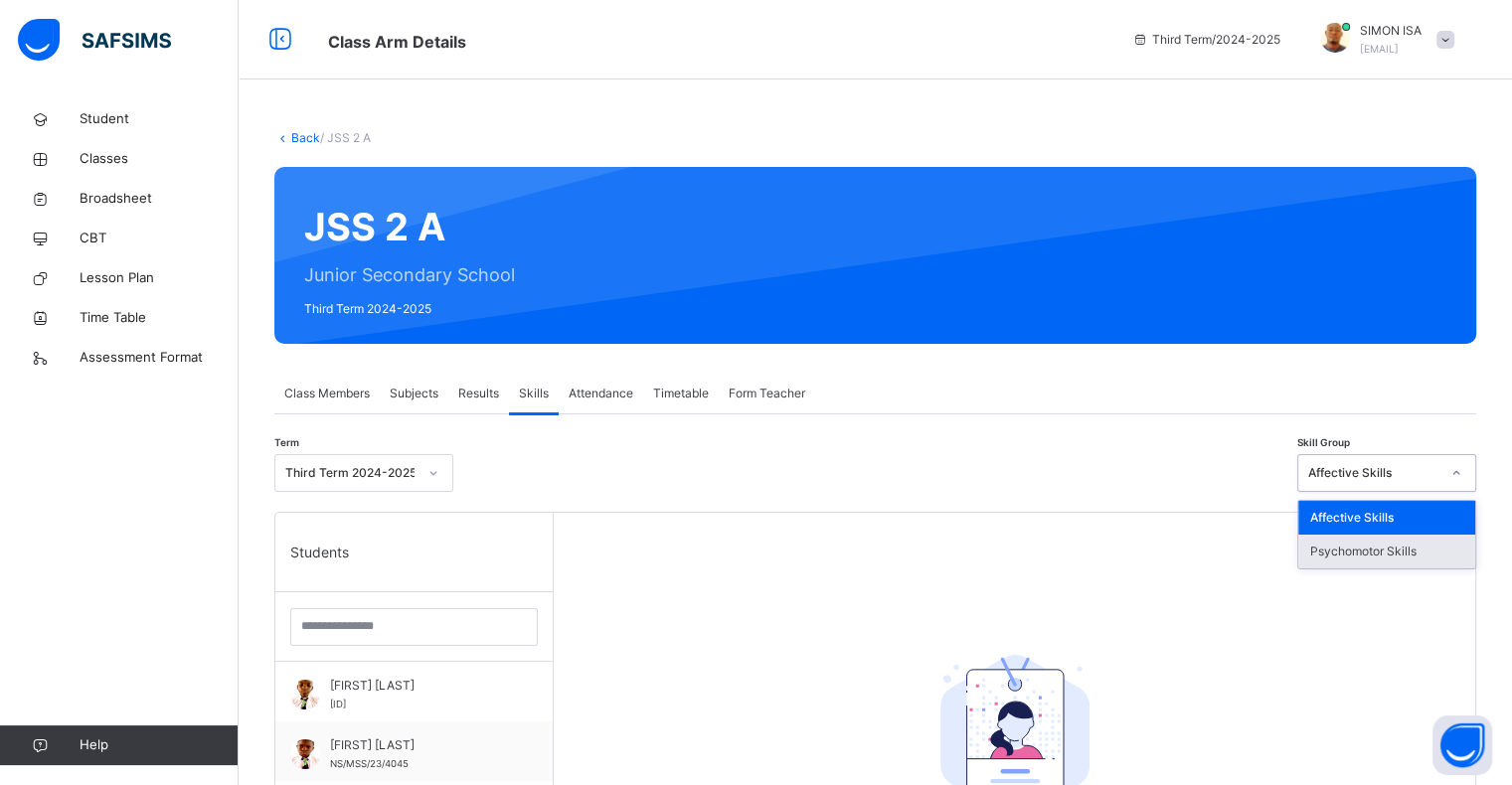 click on "Psychomotor Skills" at bounding box center (1387, 551) 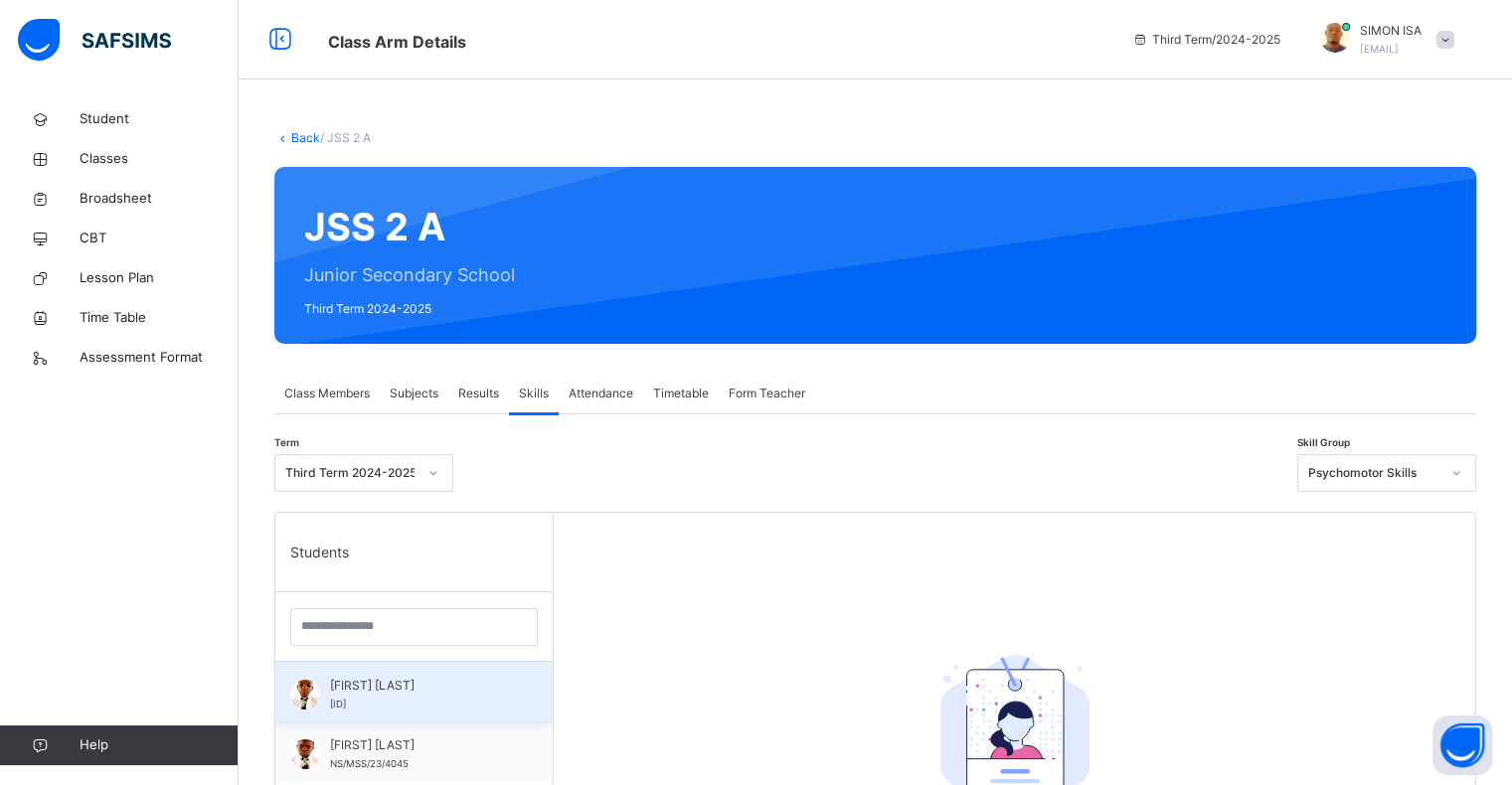 click on "[FIRST] [LAST]" at bounding box center (419, 686) 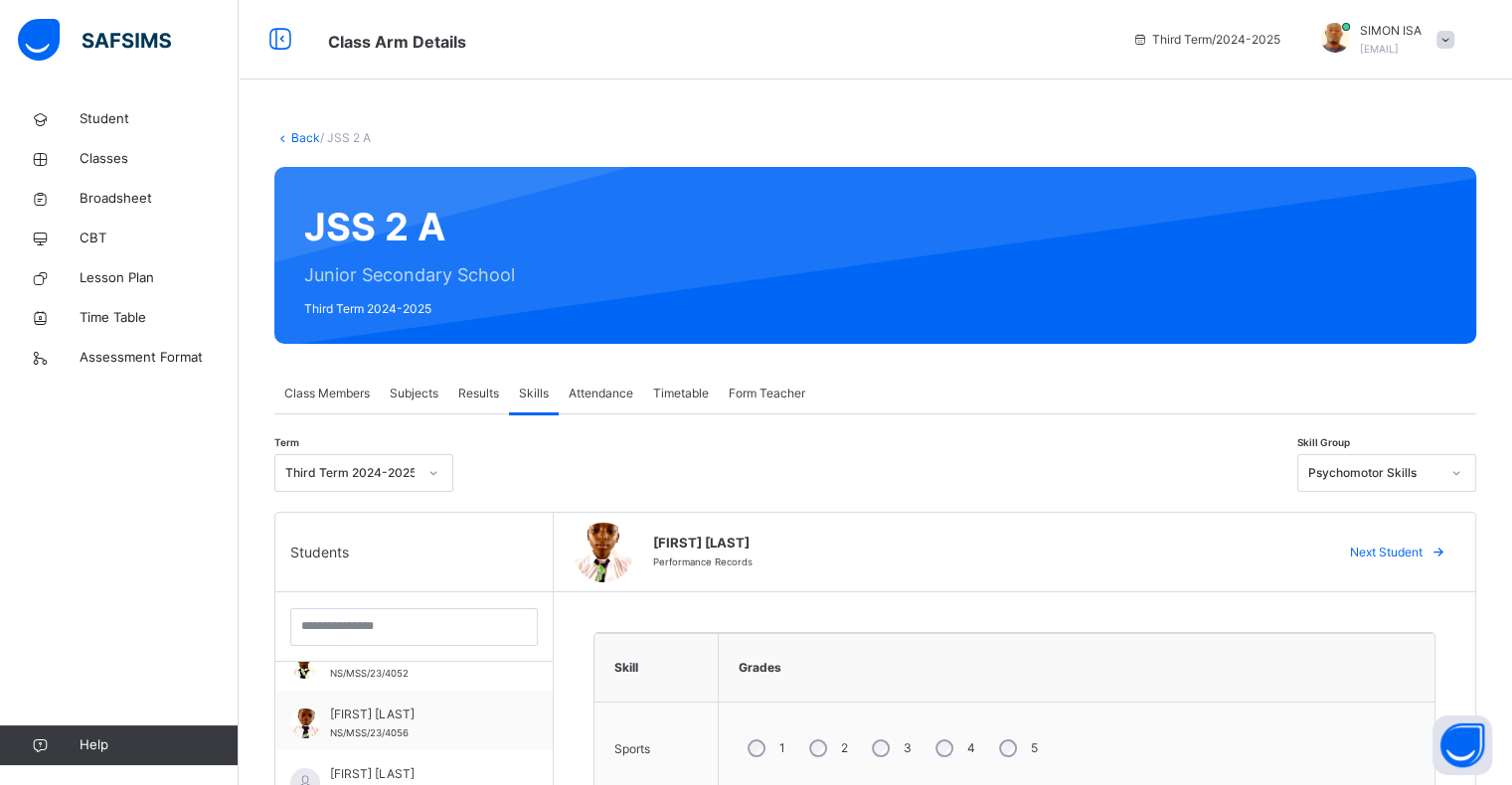 scroll, scrollTop: 270, scrollLeft: 0, axis: vertical 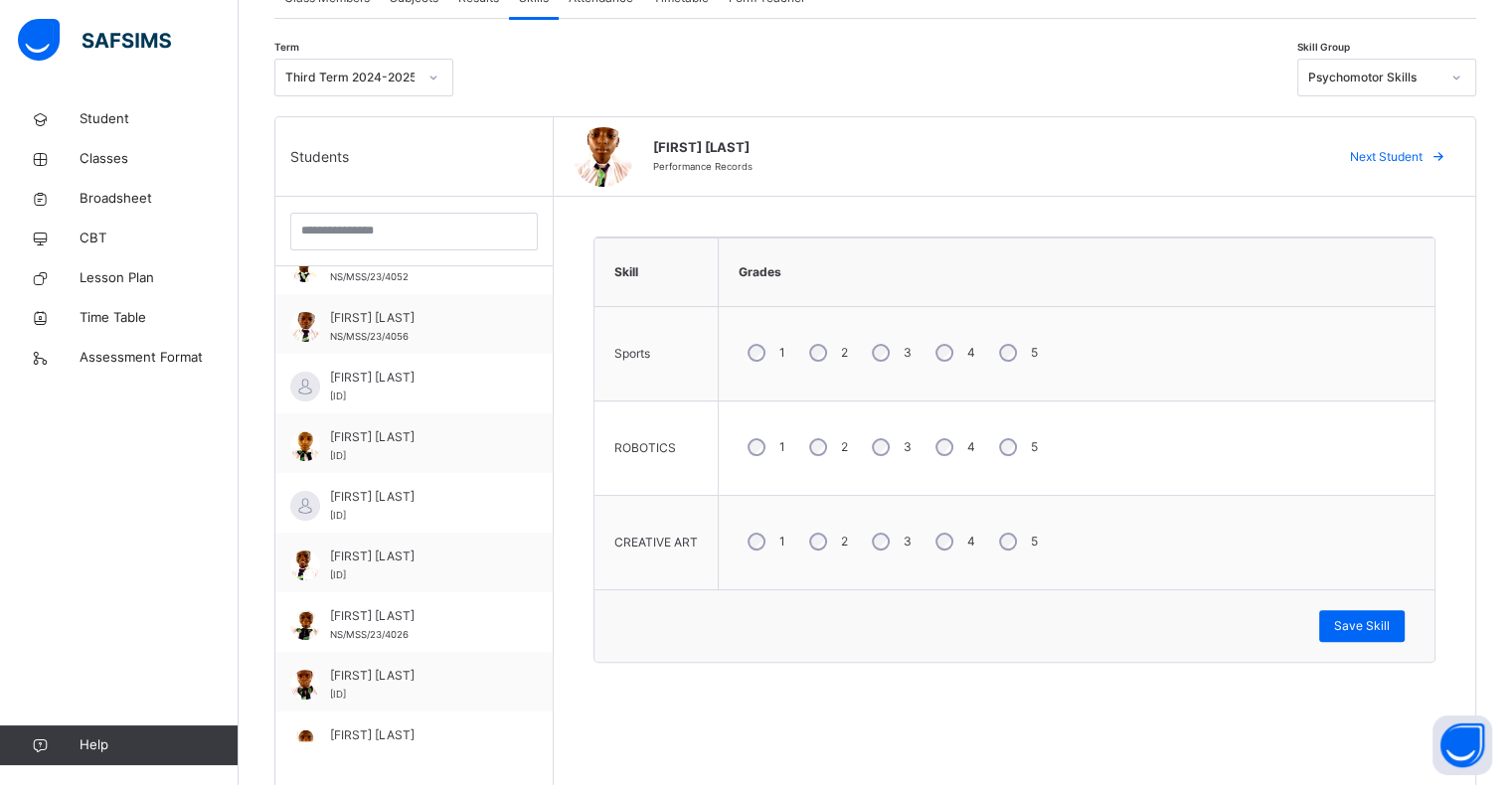 click at bounding box center [1438, 157] 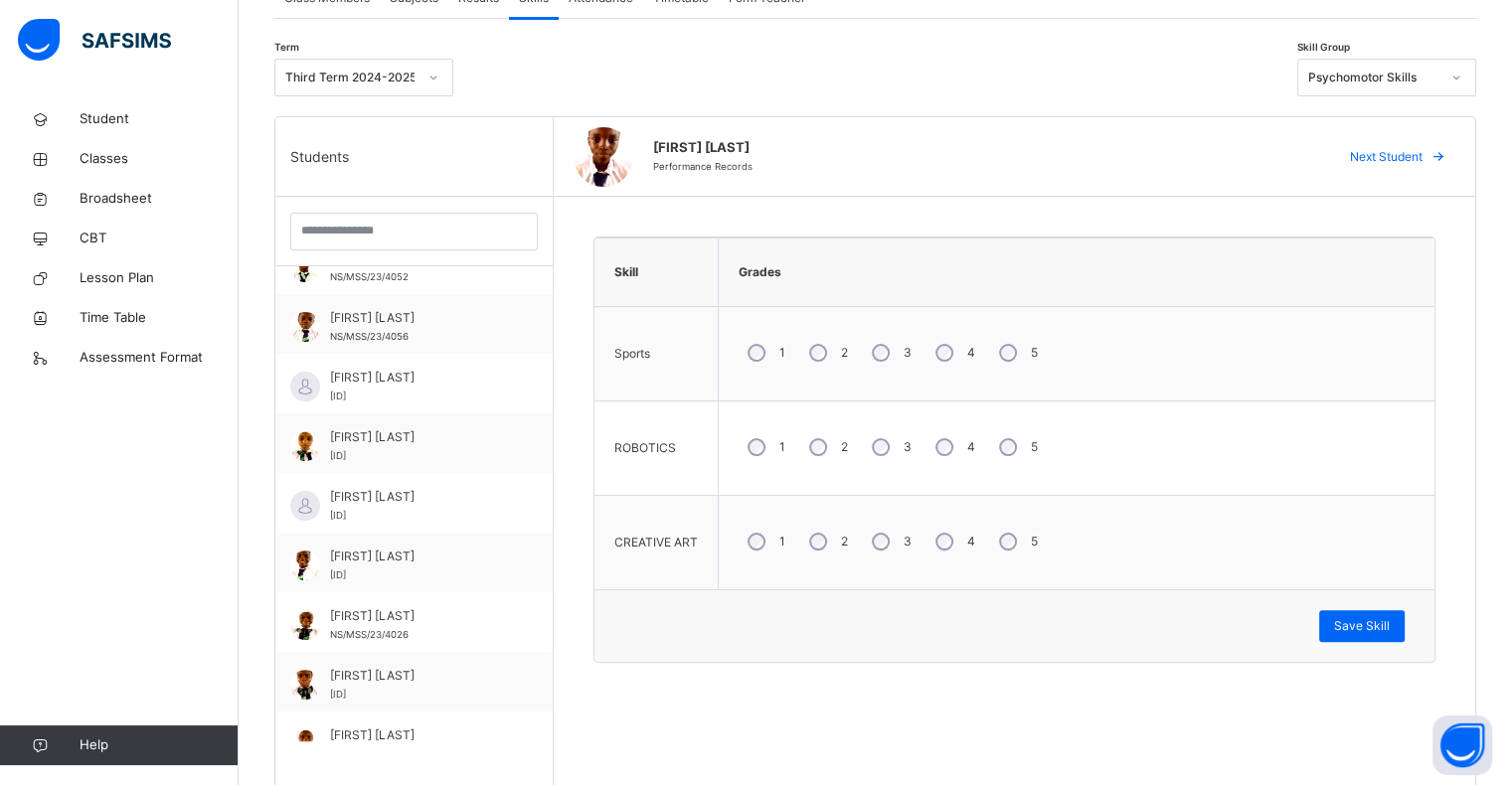 click at bounding box center [1438, 157] 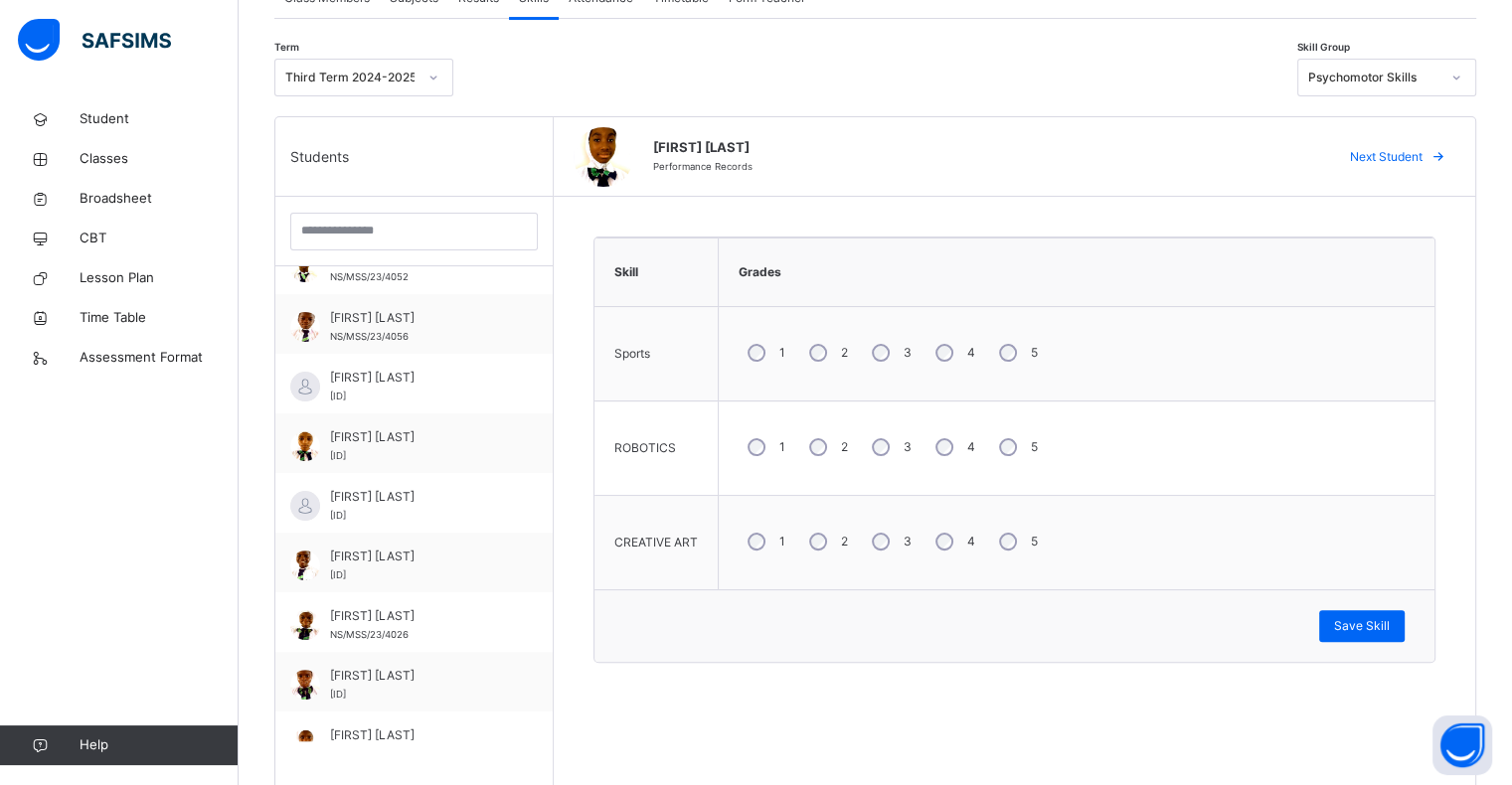 click at bounding box center (1438, 157) 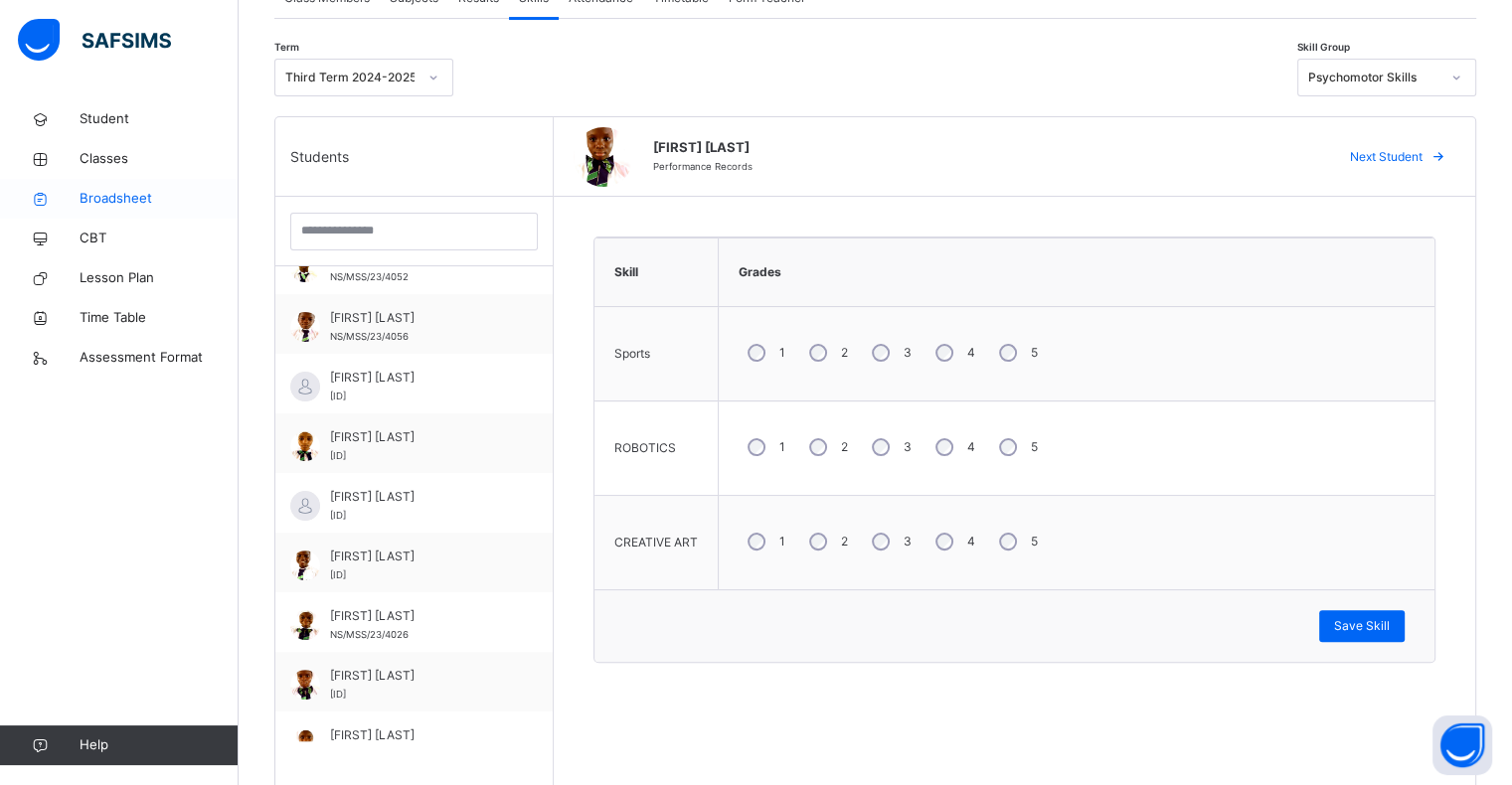 click on "Broadsheet" at bounding box center (159, 199) 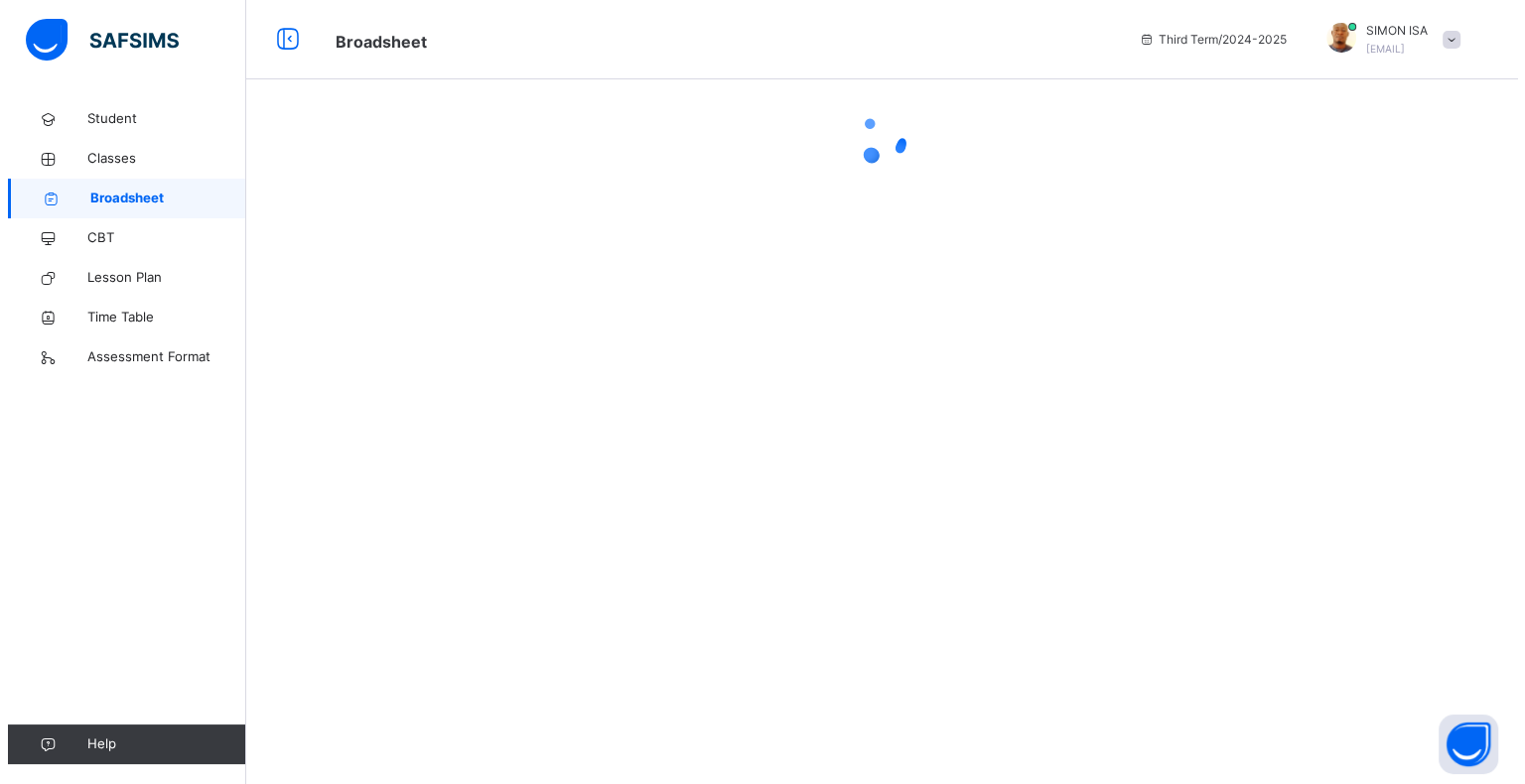 scroll, scrollTop: 0, scrollLeft: 0, axis: both 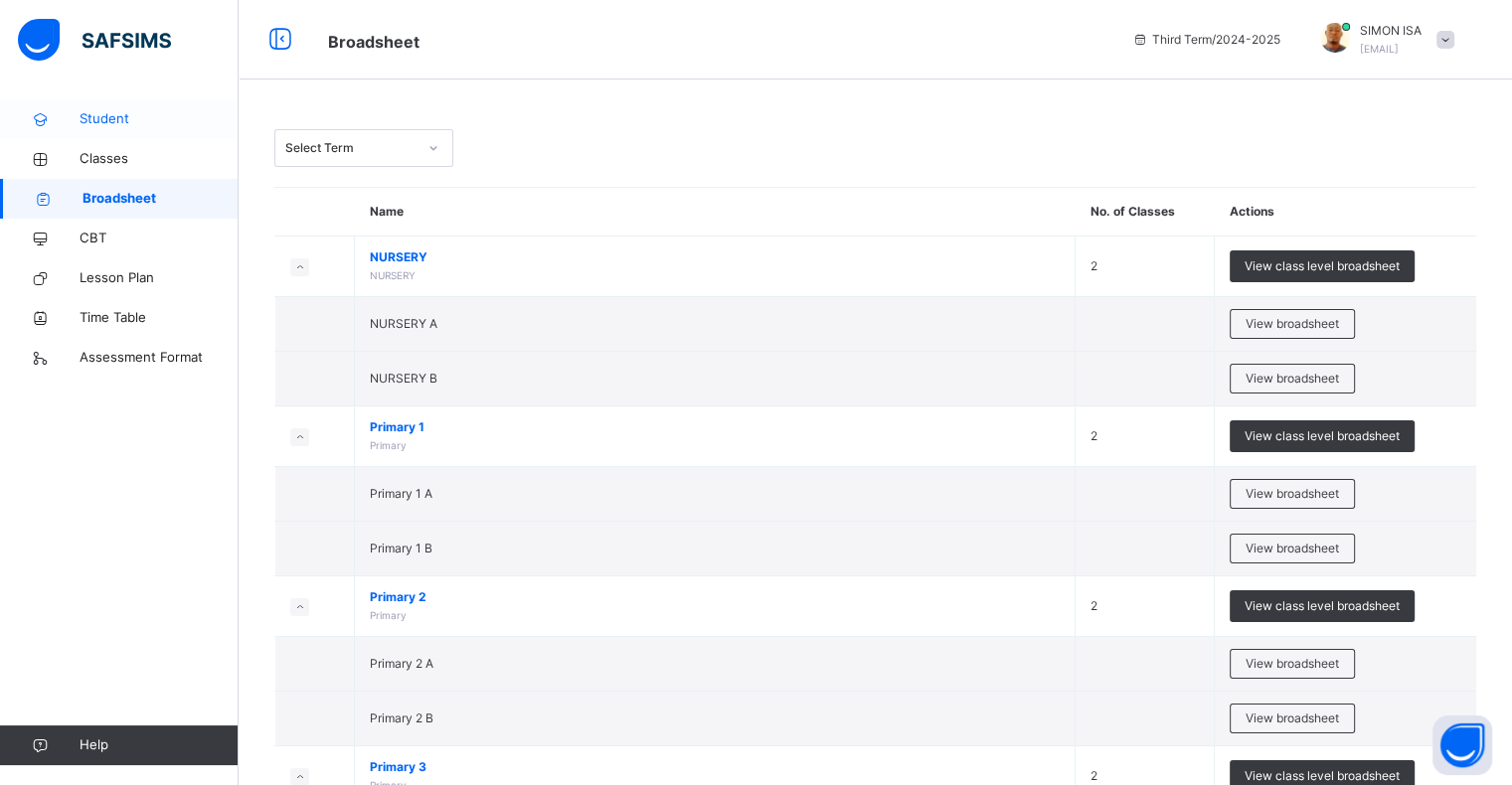 click on "Student" at bounding box center [159, 119] 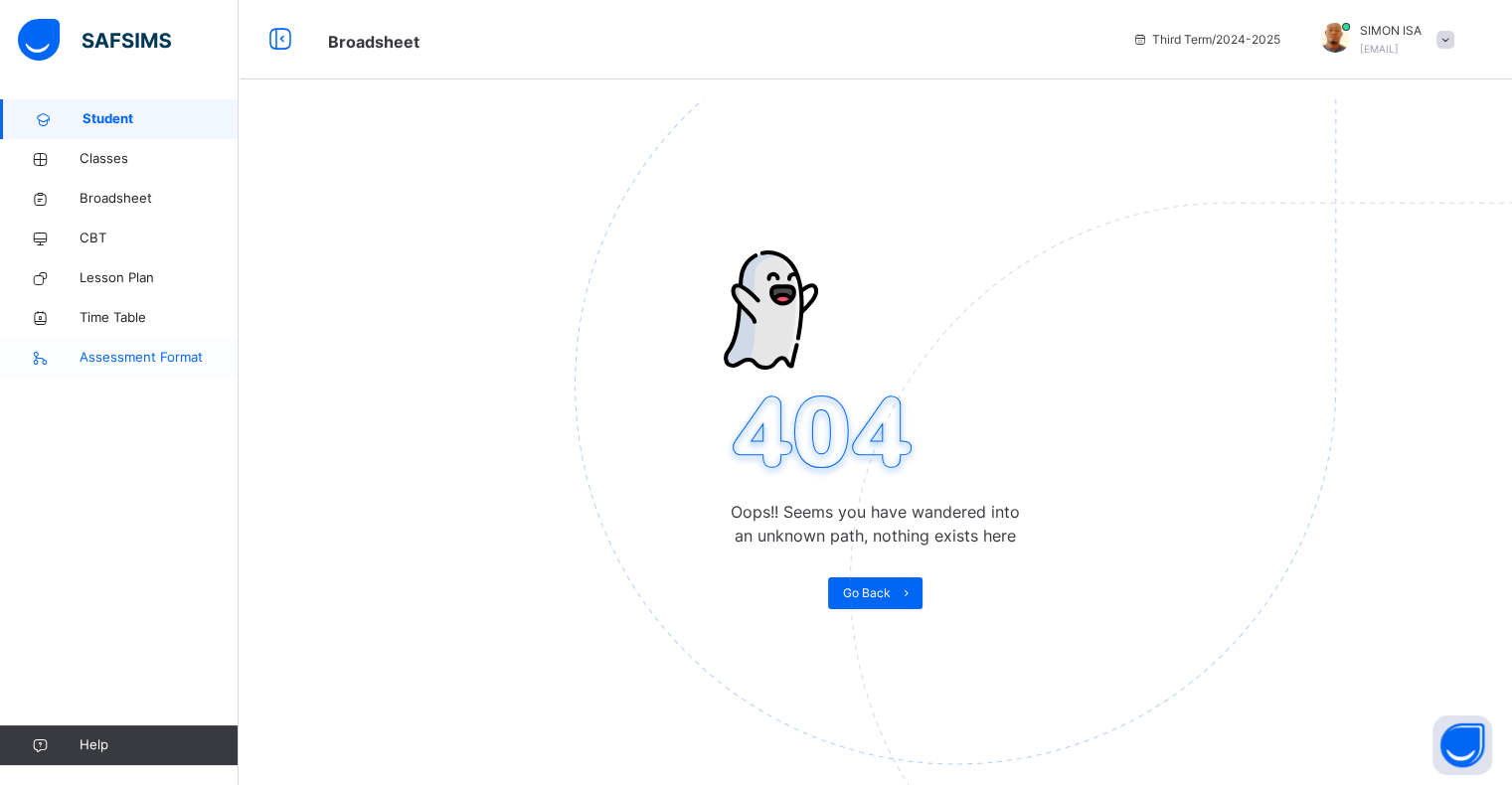 click on "Assessment Format" at bounding box center (159, 358) 